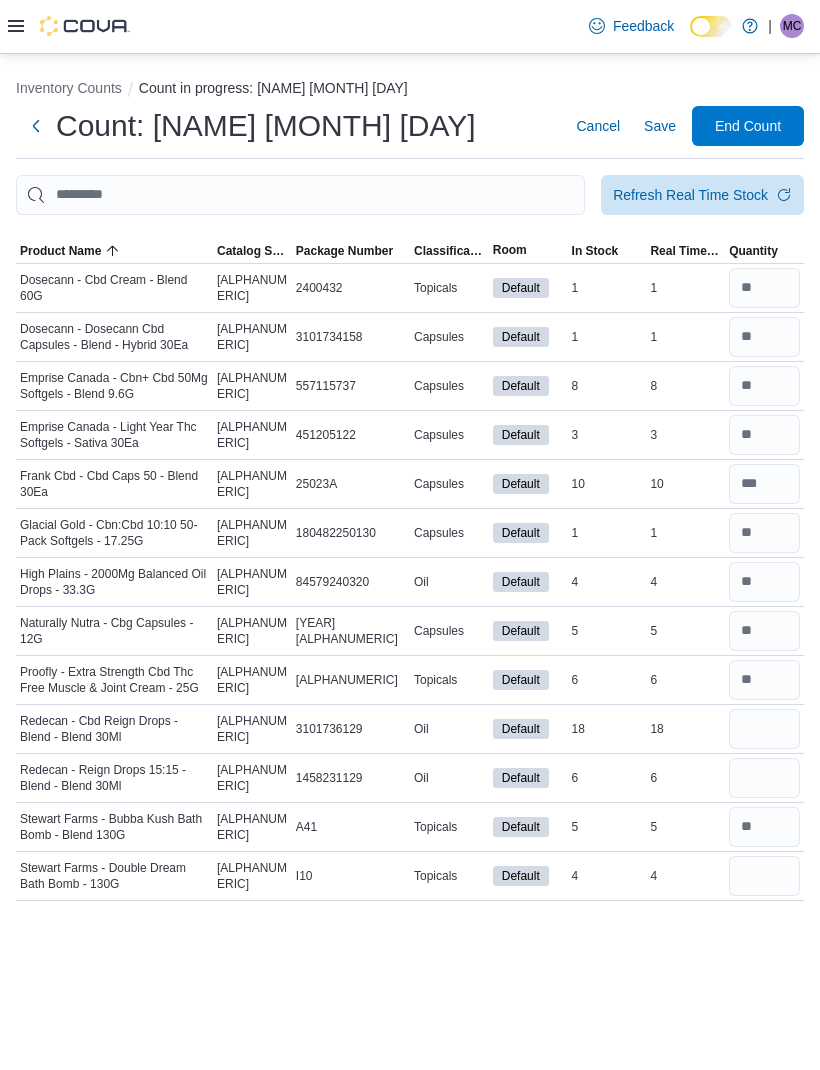 scroll, scrollTop: 403, scrollLeft: 0, axis: vertical 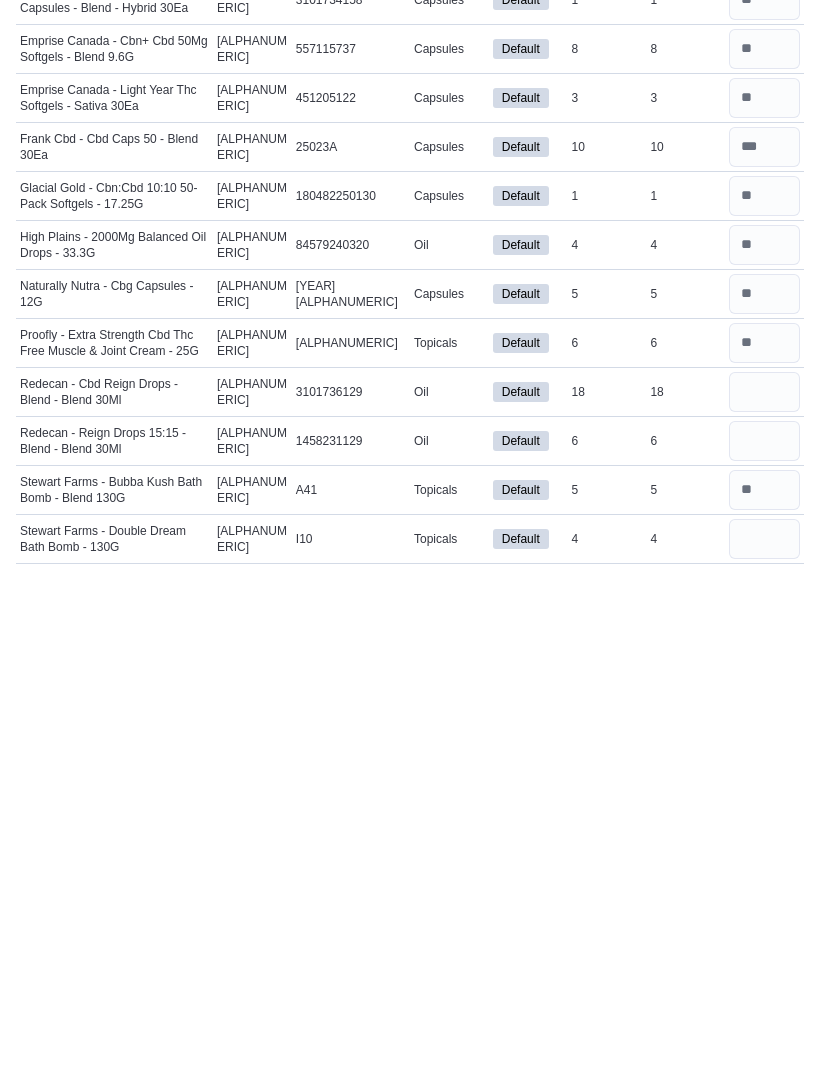 type on "*" 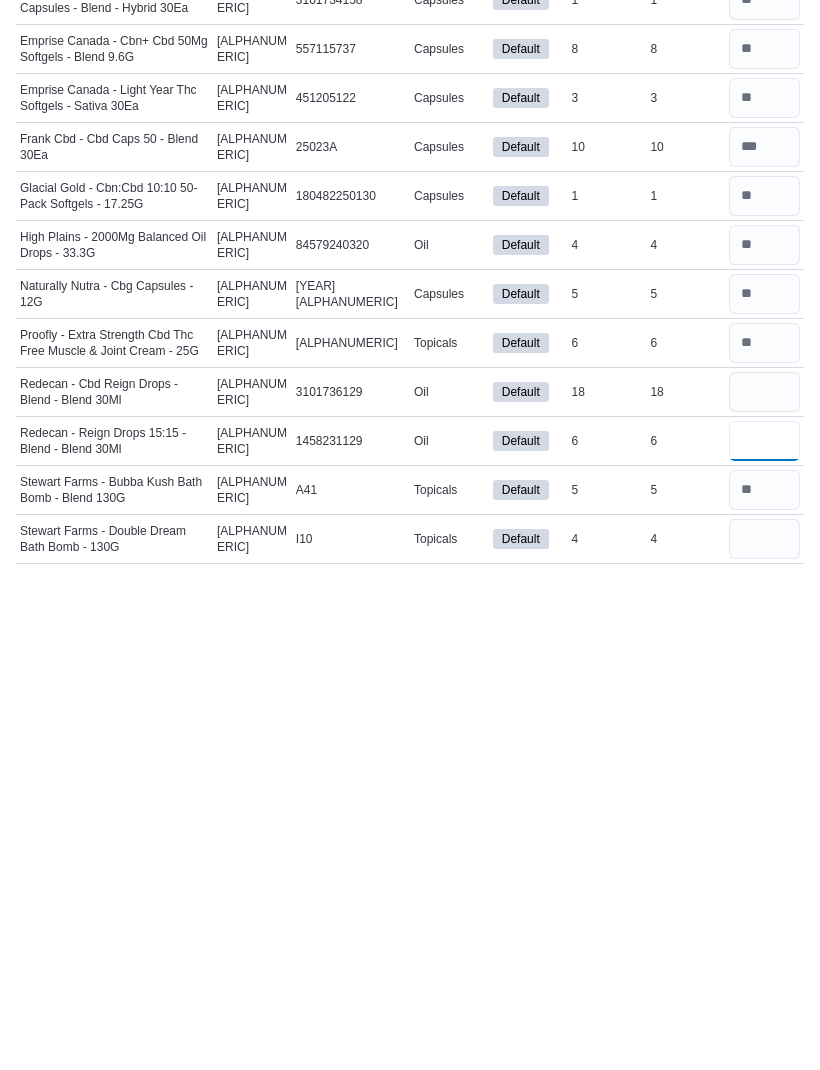 click at bounding box center (764, 778) 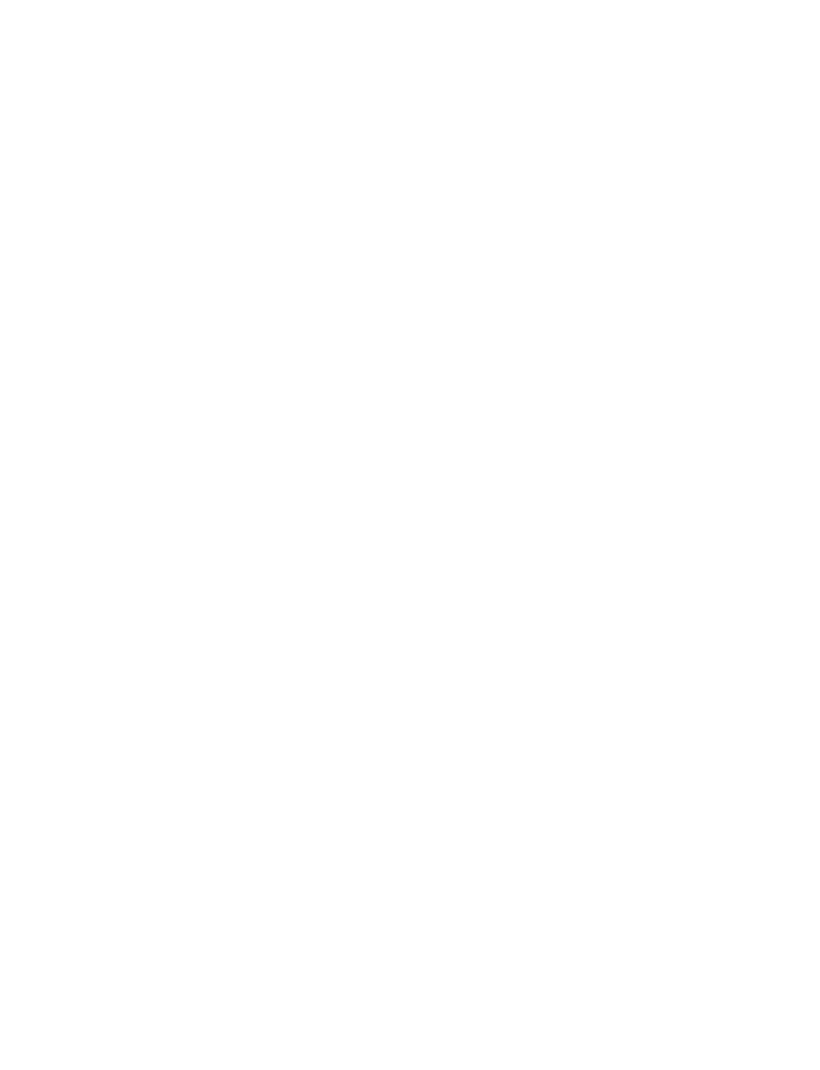 scroll, scrollTop: 0, scrollLeft: 0, axis: both 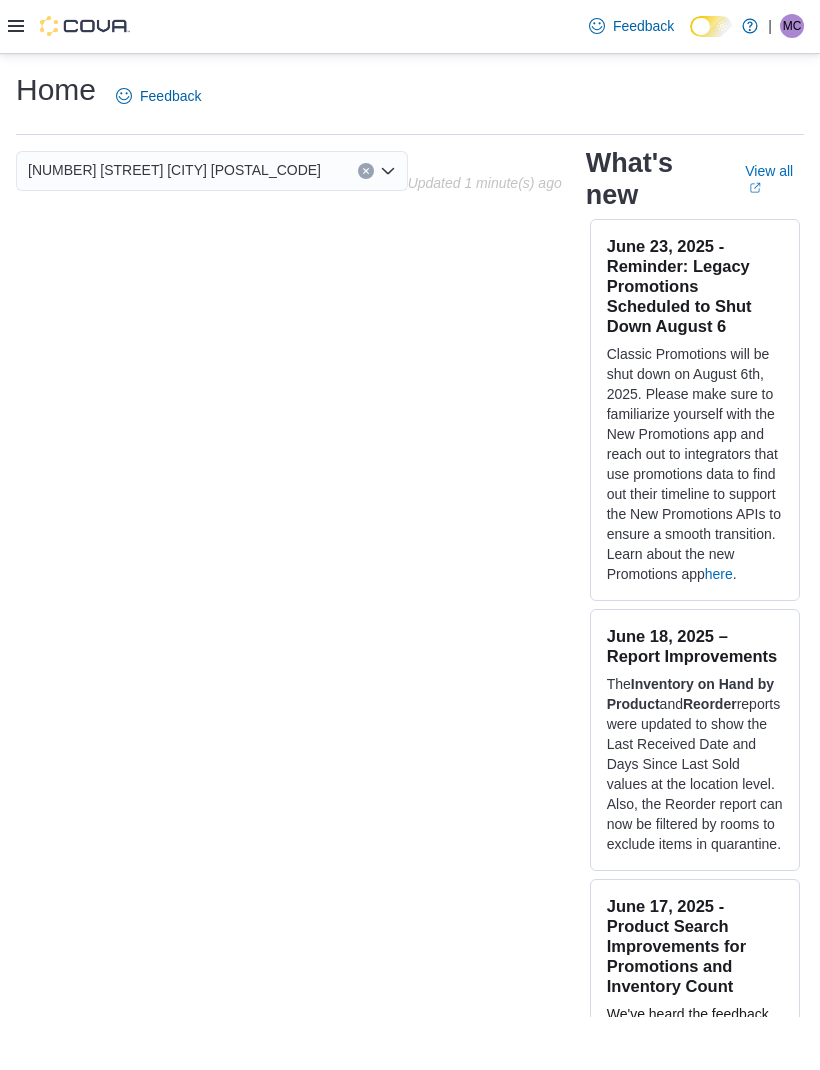 click 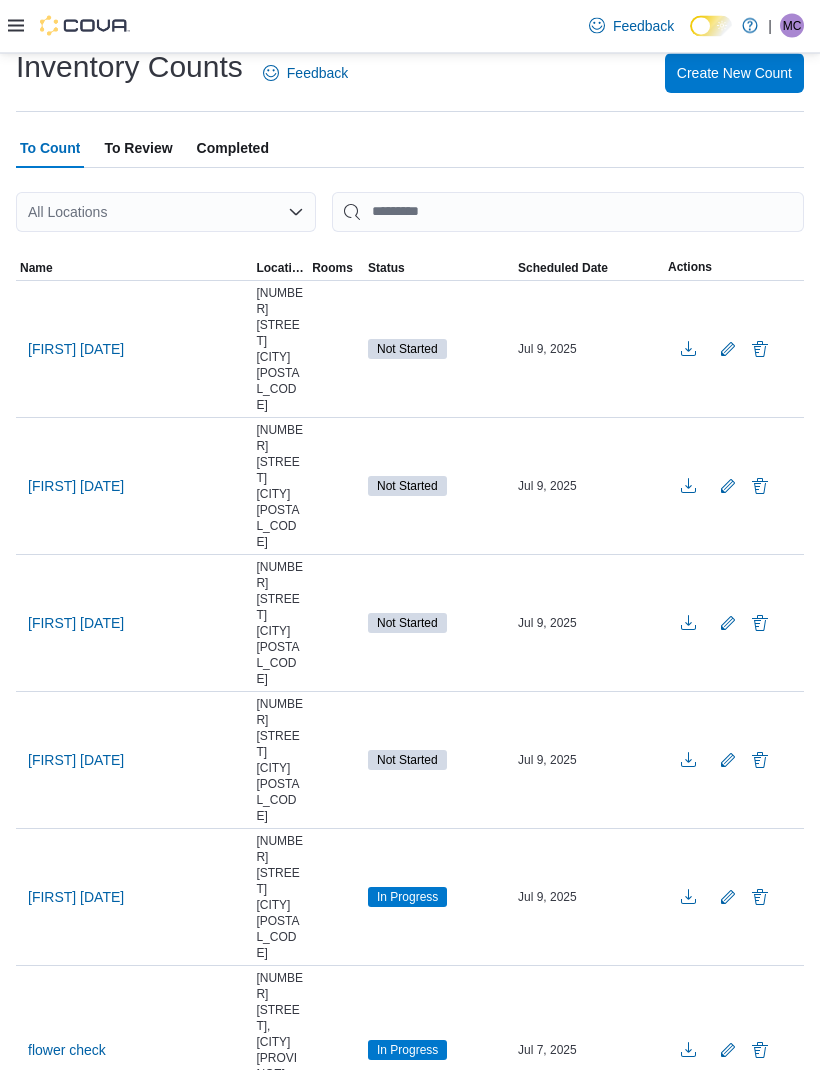 scroll, scrollTop: 72, scrollLeft: 0, axis: vertical 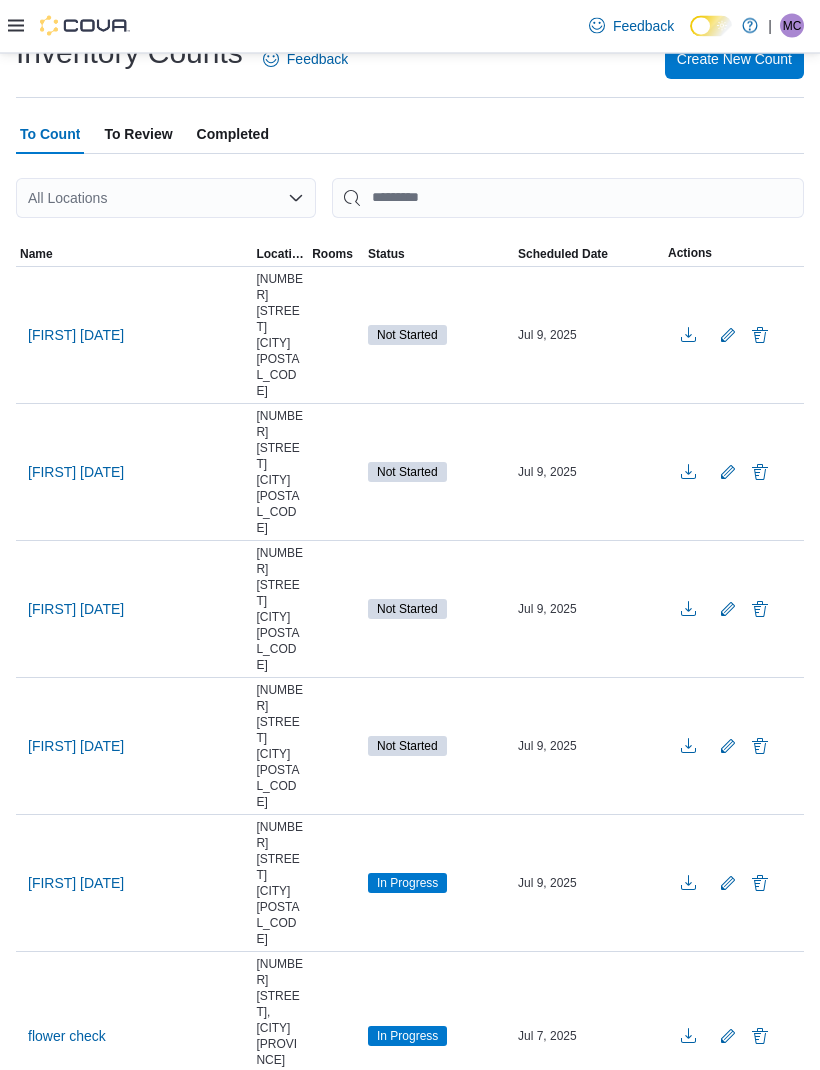 click on "[FIRST] [DATE]" at bounding box center (76, 747) 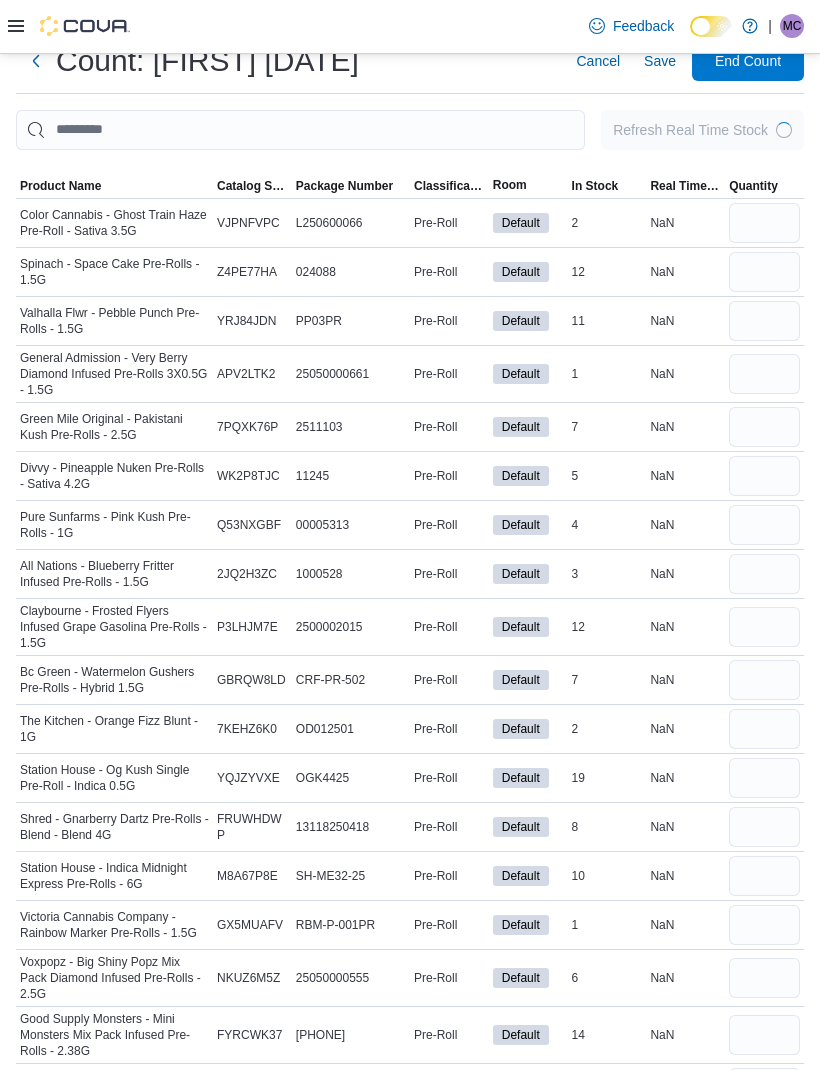 scroll, scrollTop: 66, scrollLeft: 0, axis: vertical 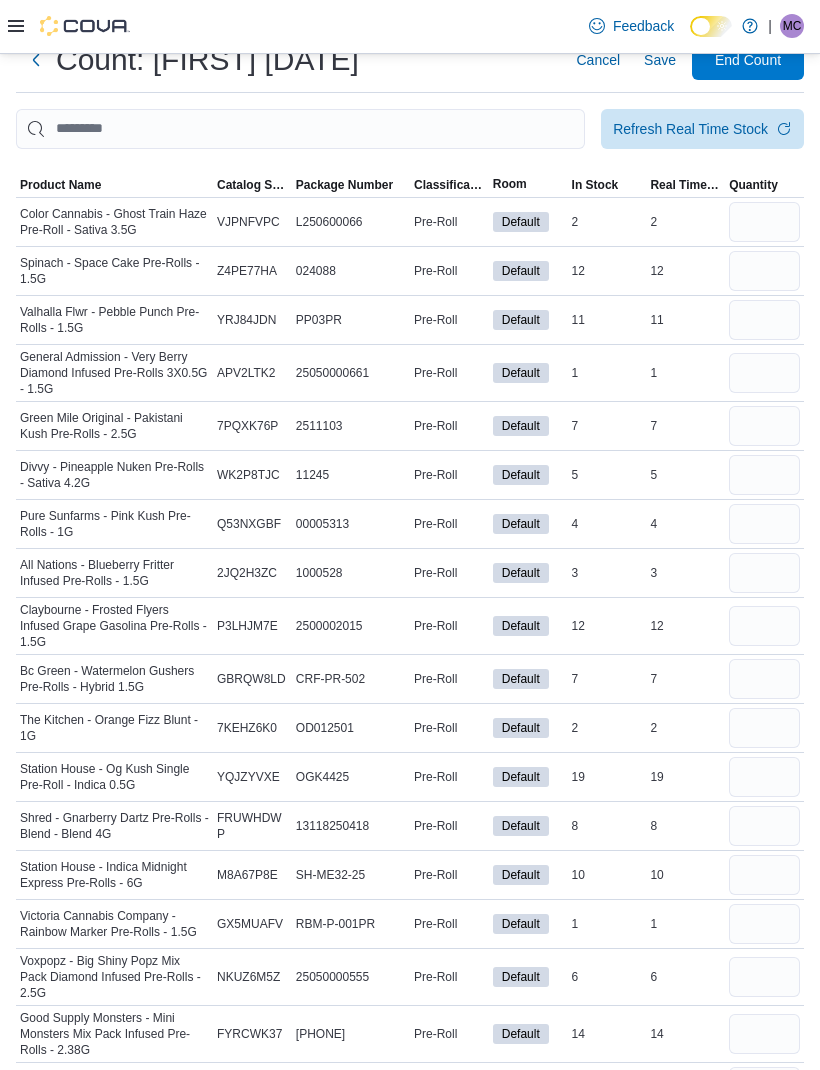 click on "Product Name" at bounding box center (60, 185) 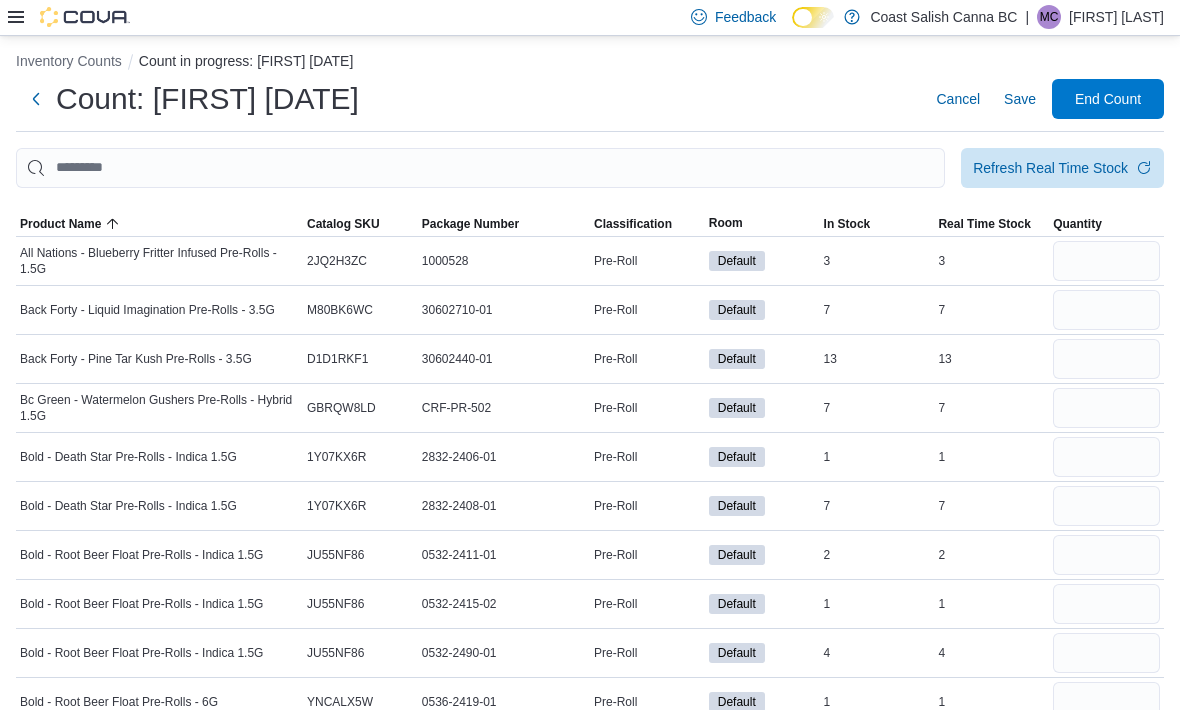 scroll, scrollTop: 10, scrollLeft: 0, axis: vertical 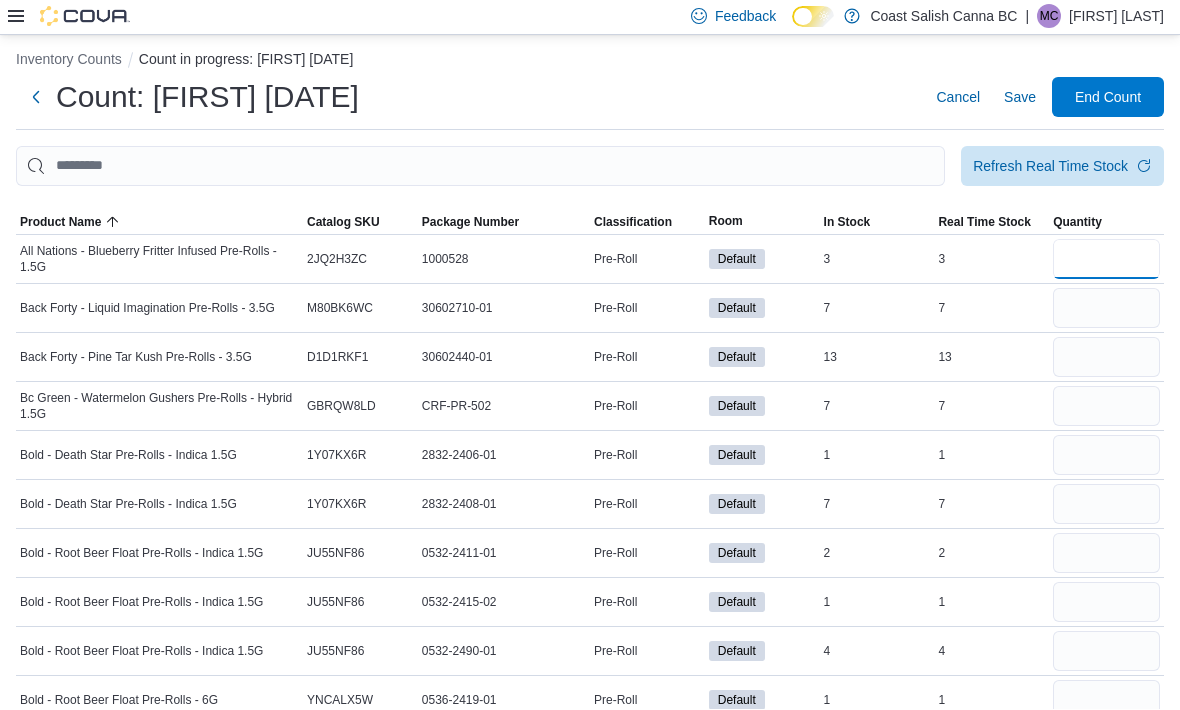 click at bounding box center (1106, 260) 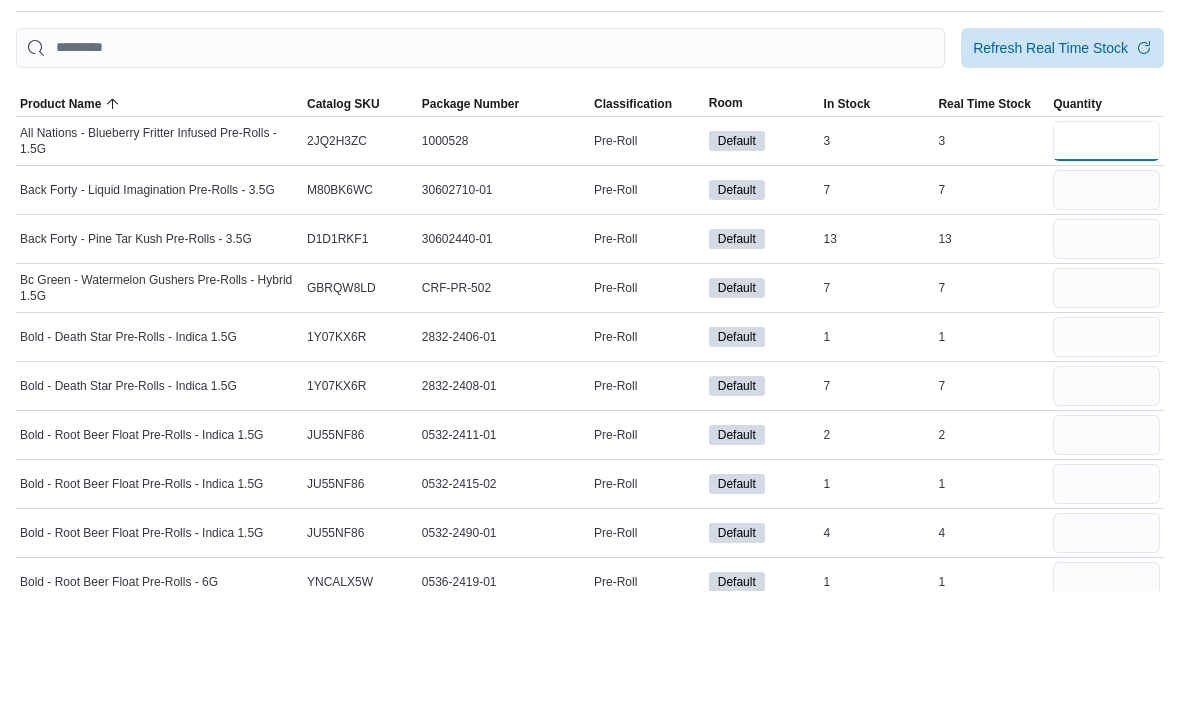 type on "*" 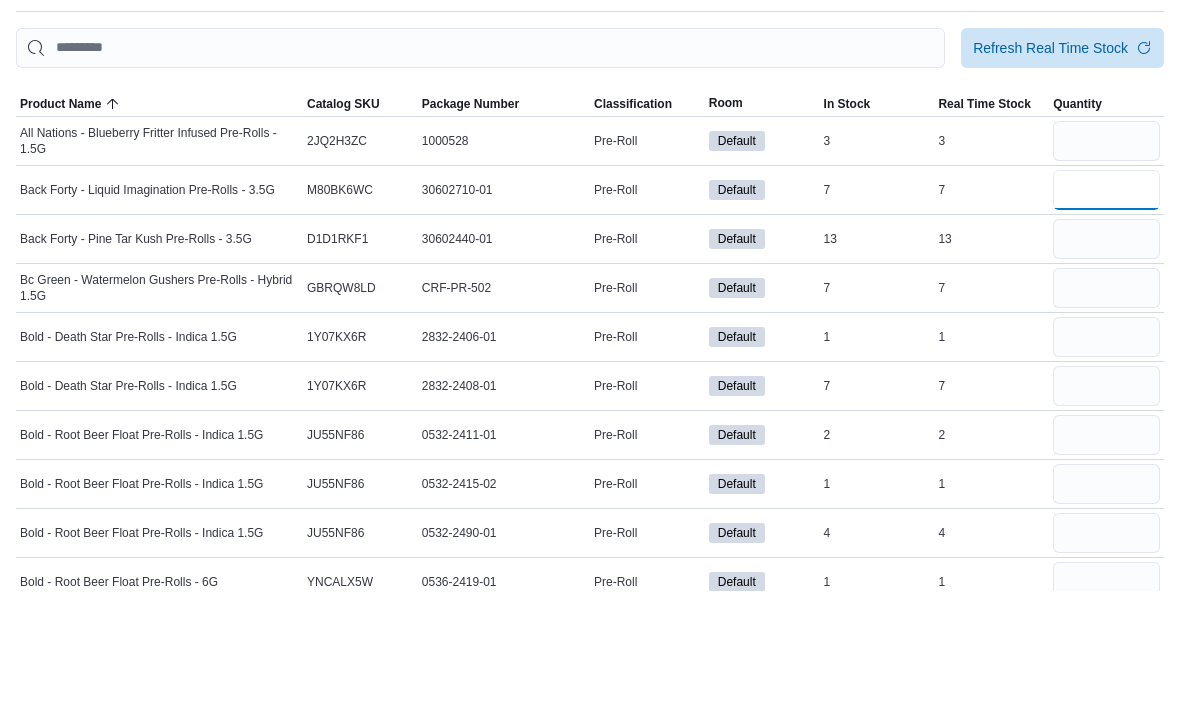 click at bounding box center (1106, 309) 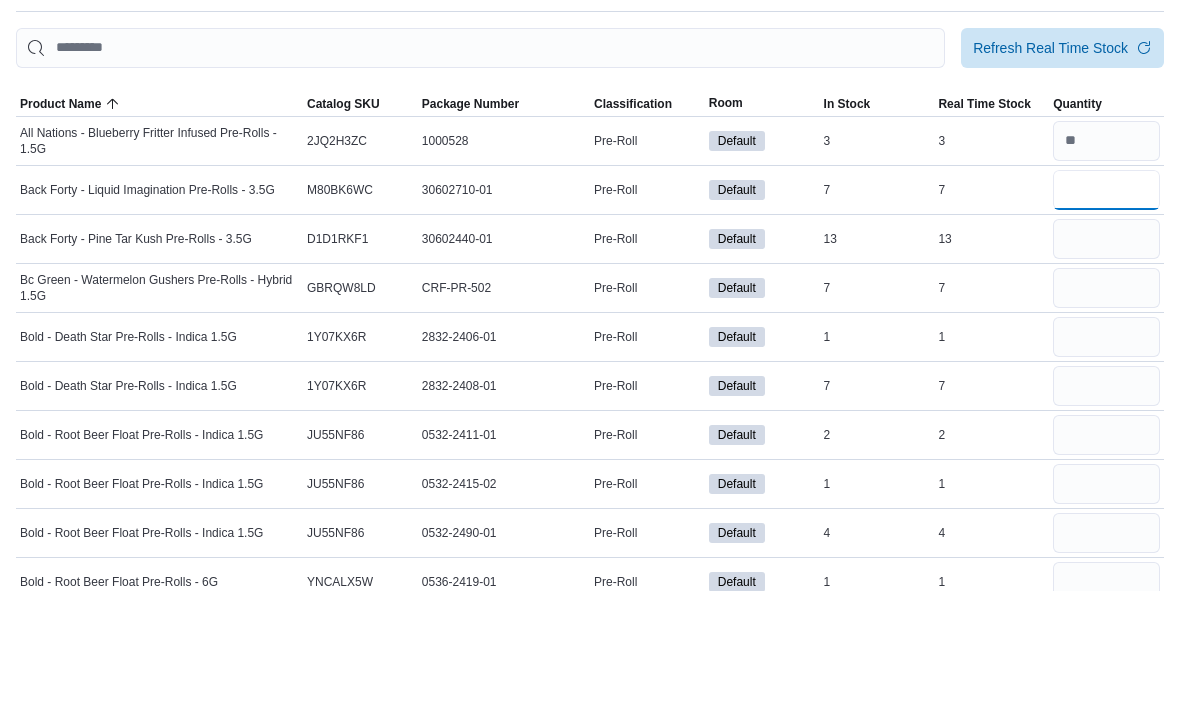 type on "*" 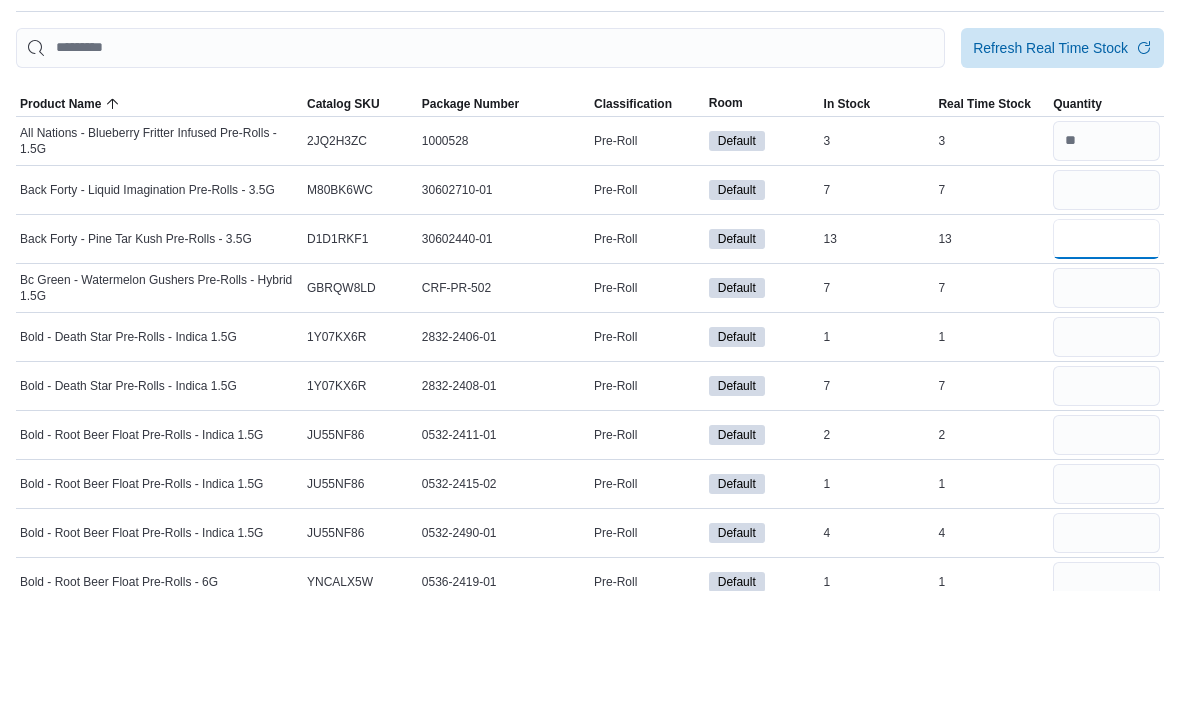 click at bounding box center [1106, 358] 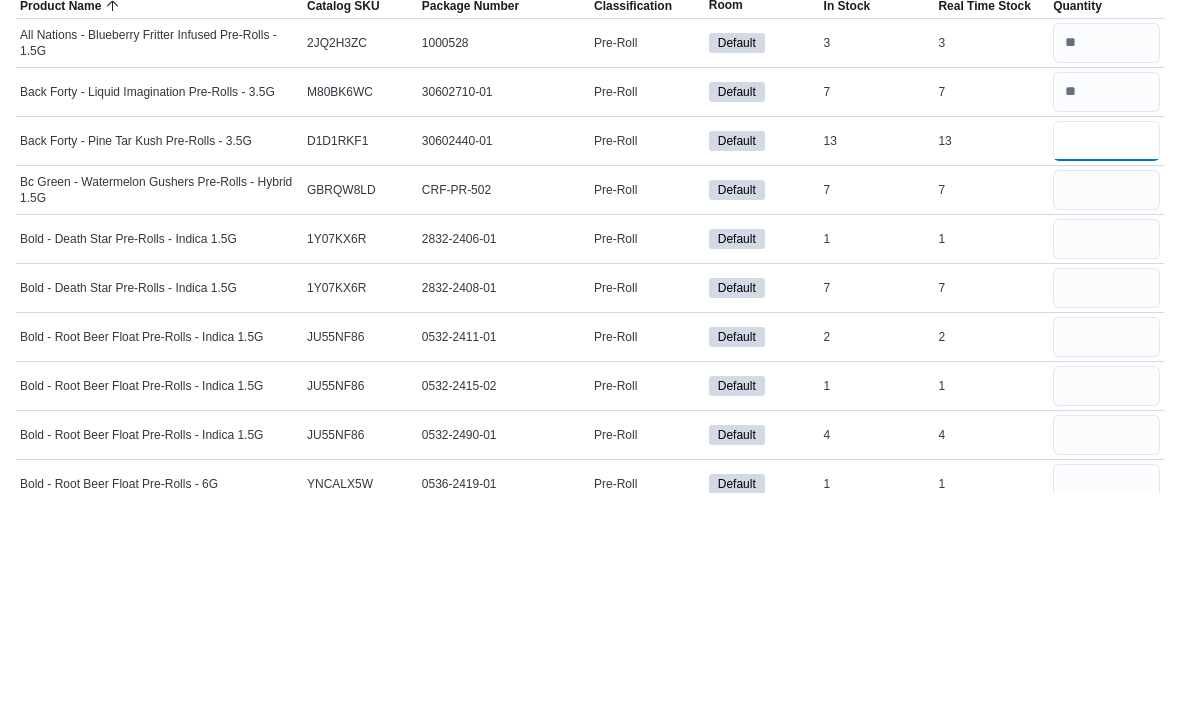 type on "**" 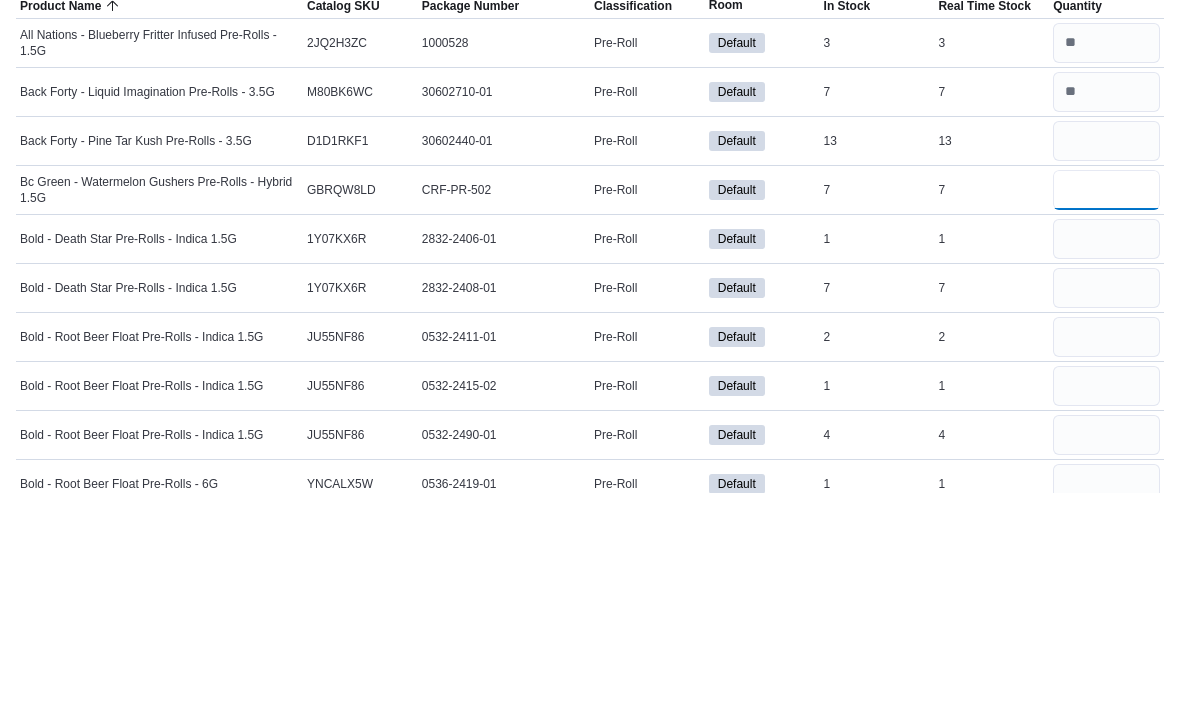 click at bounding box center [1106, 407] 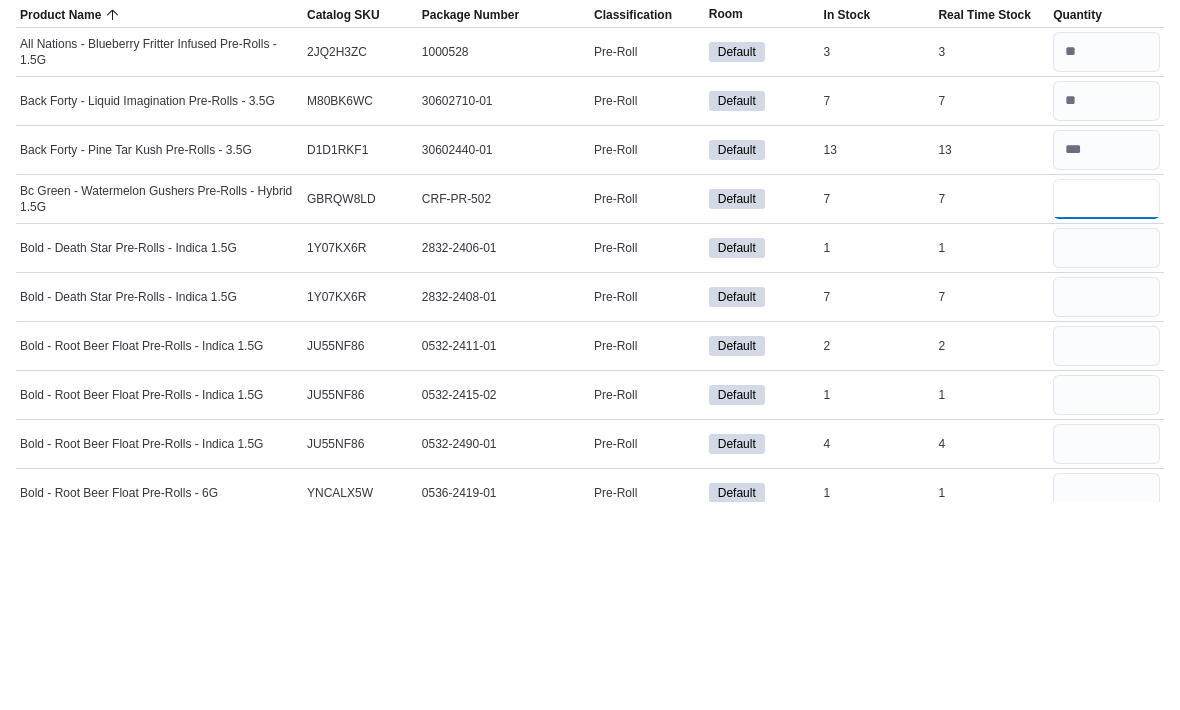 type on "*" 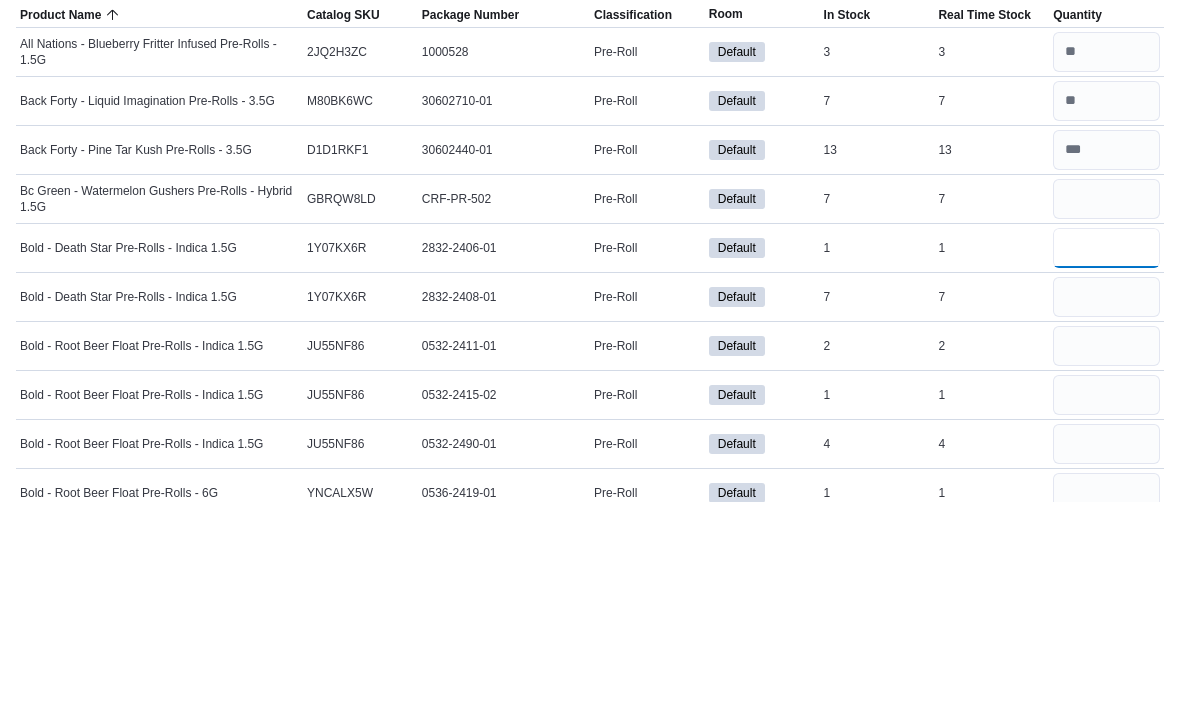 click at bounding box center [1106, 456] 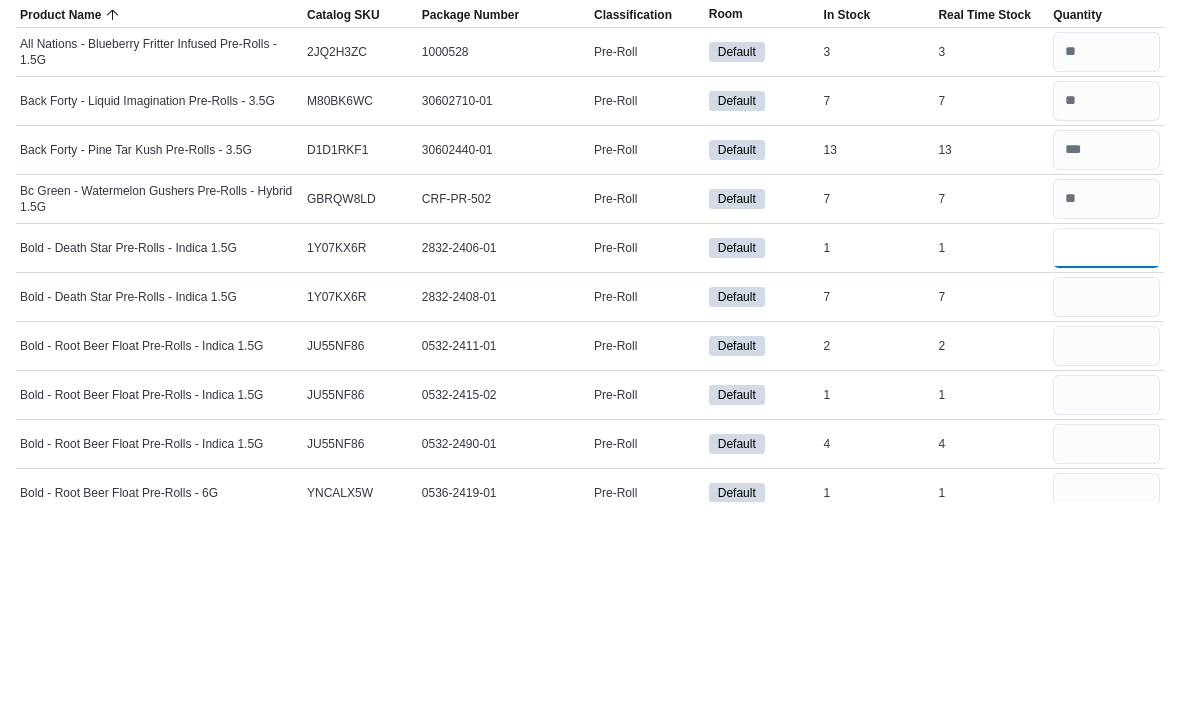 type on "*" 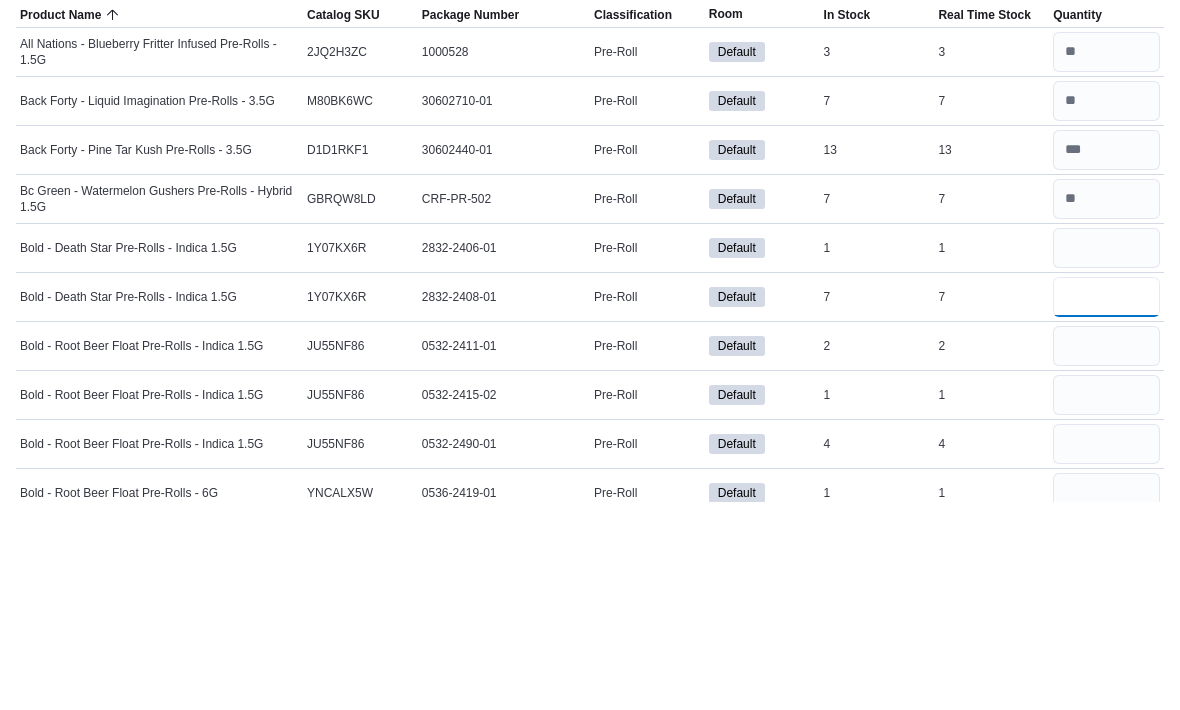 click at bounding box center [1106, 505] 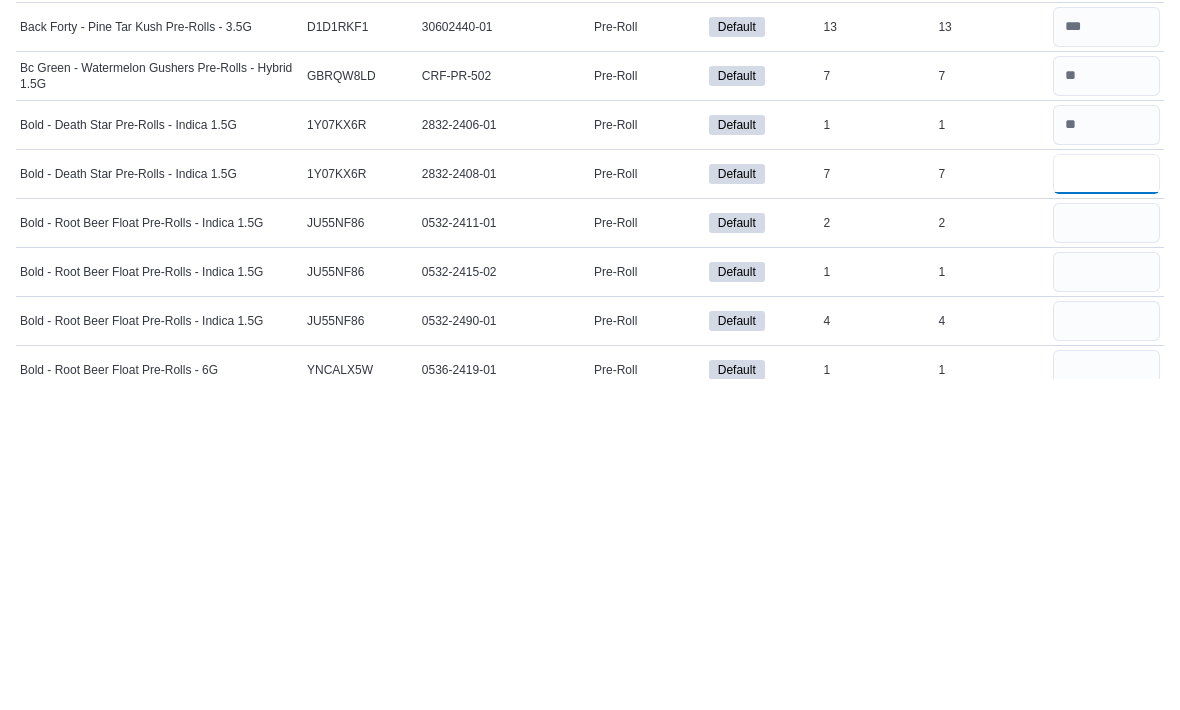 type on "*" 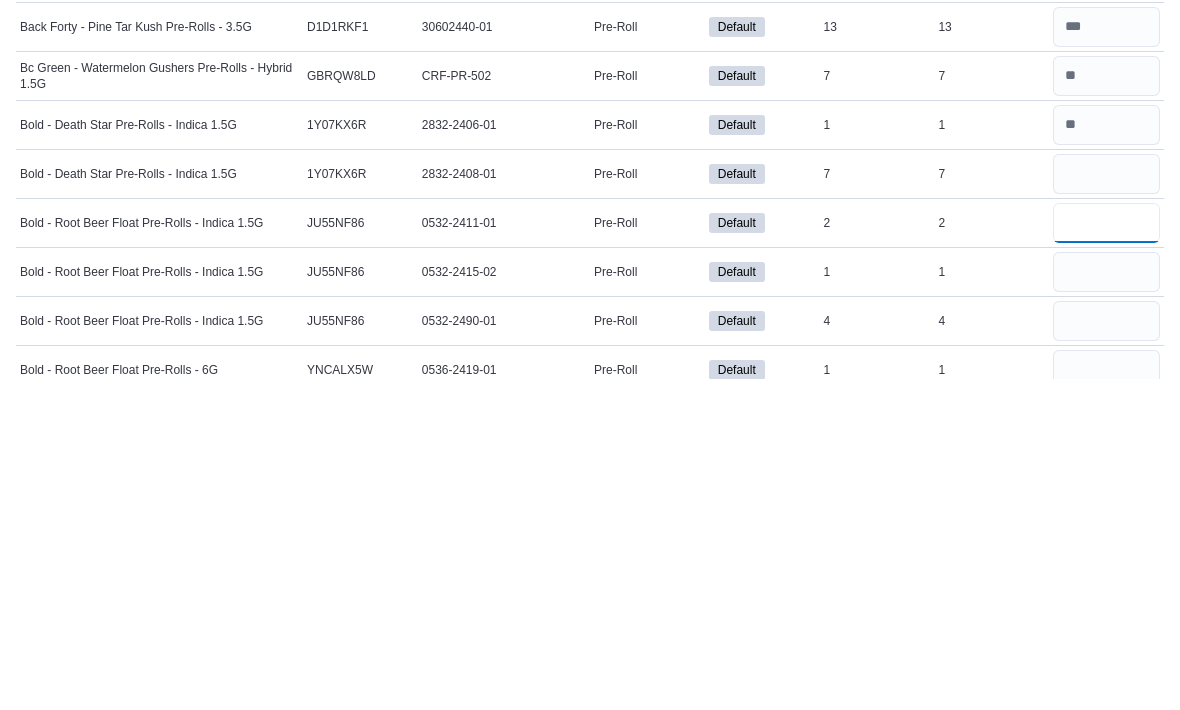 click at bounding box center (1106, 554) 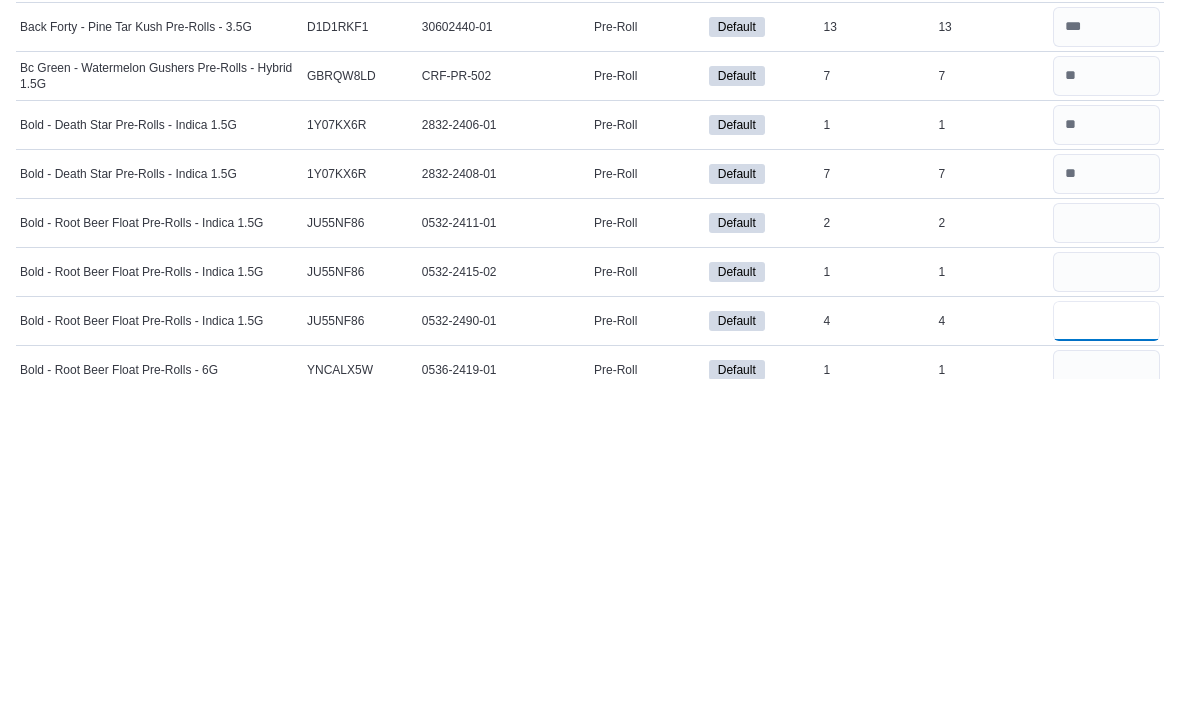 click at bounding box center [1106, 652] 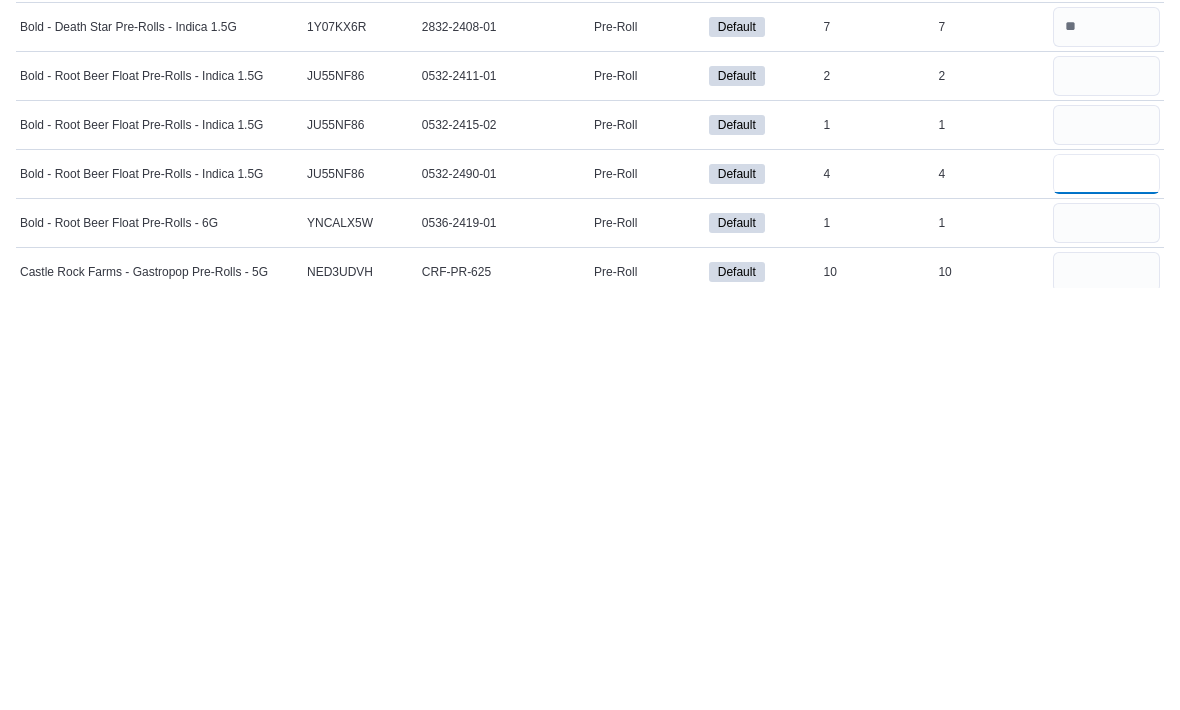 type on "*" 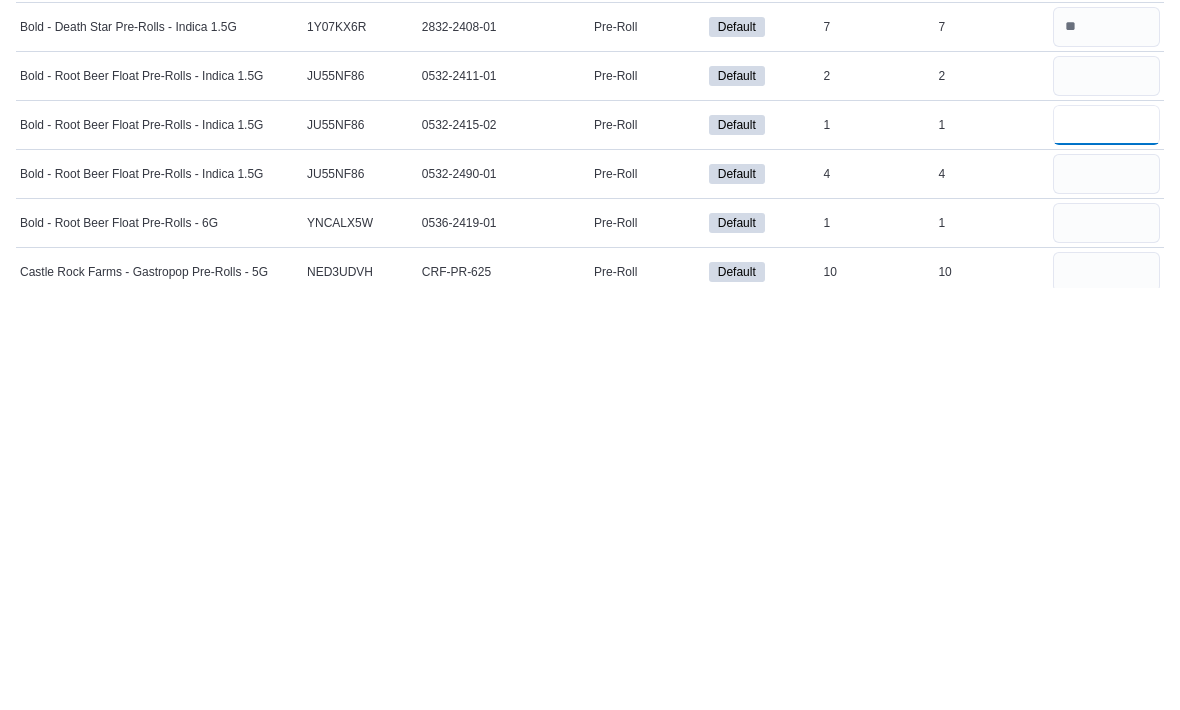 click at bounding box center [1106, 547] 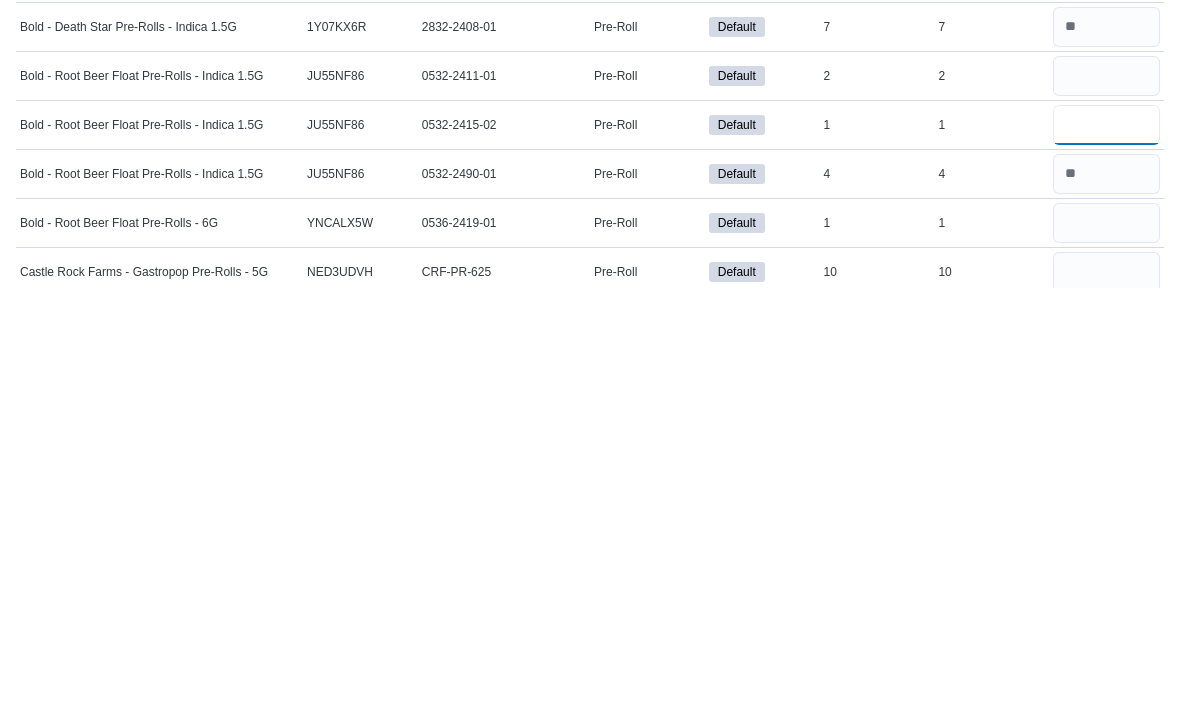 type on "*" 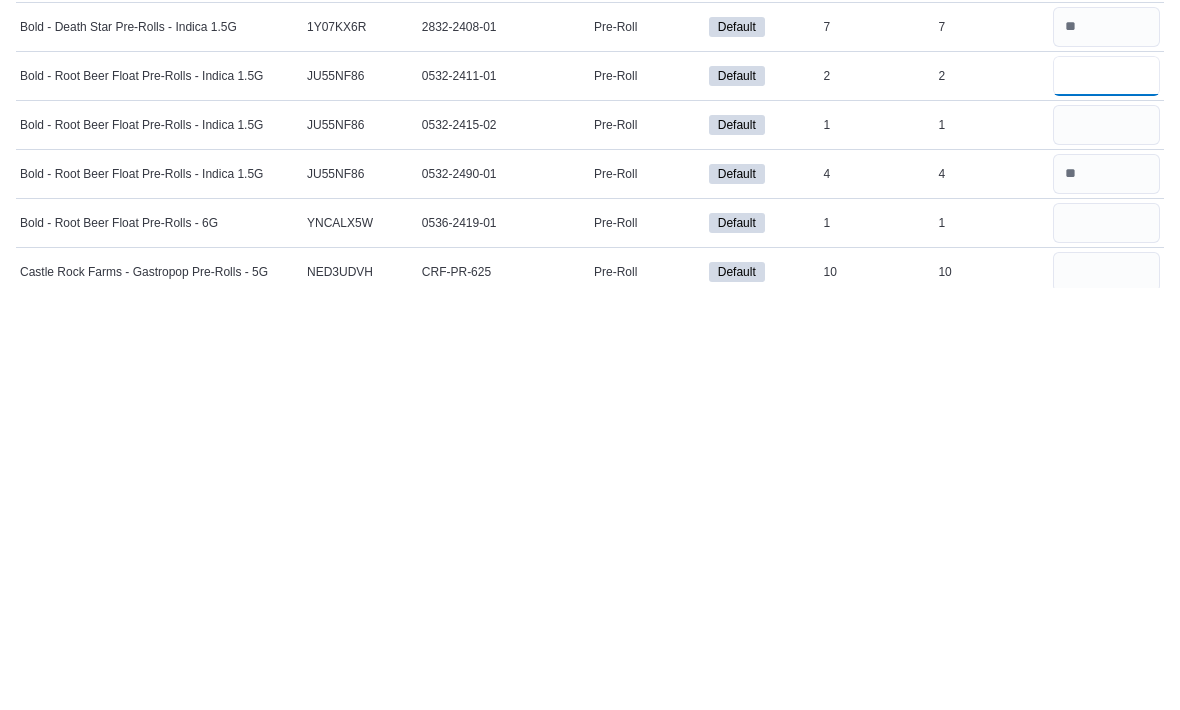 click at bounding box center (1106, 498) 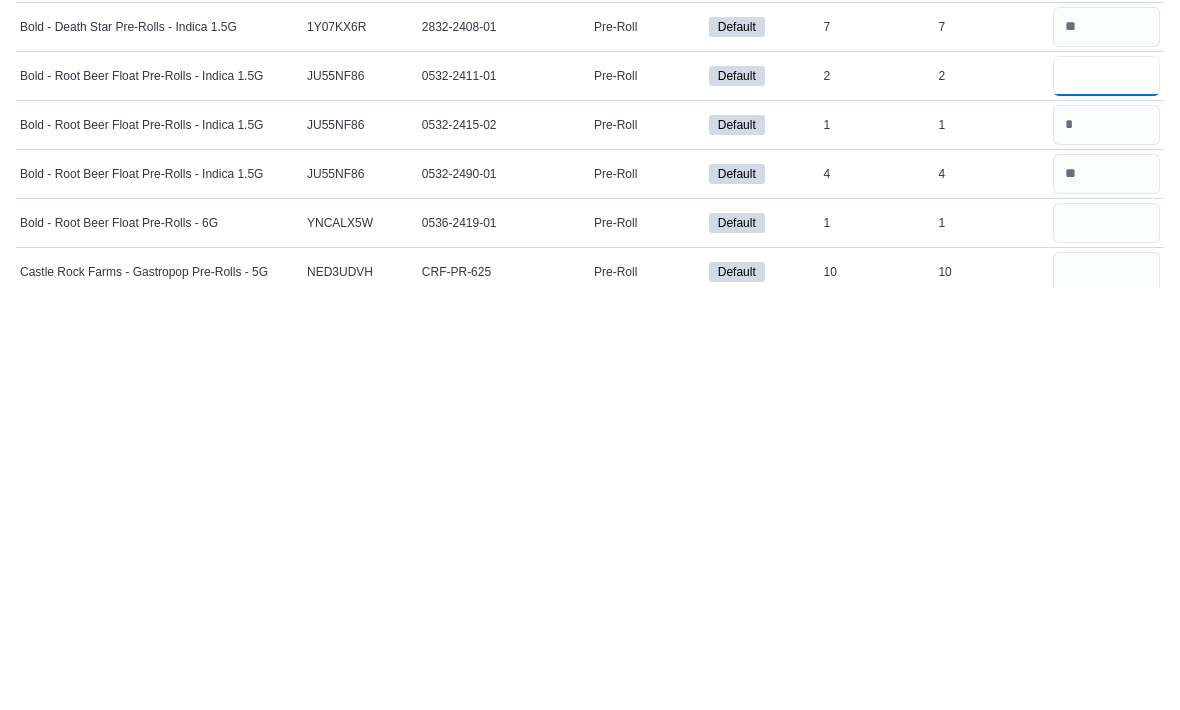 type on "*" 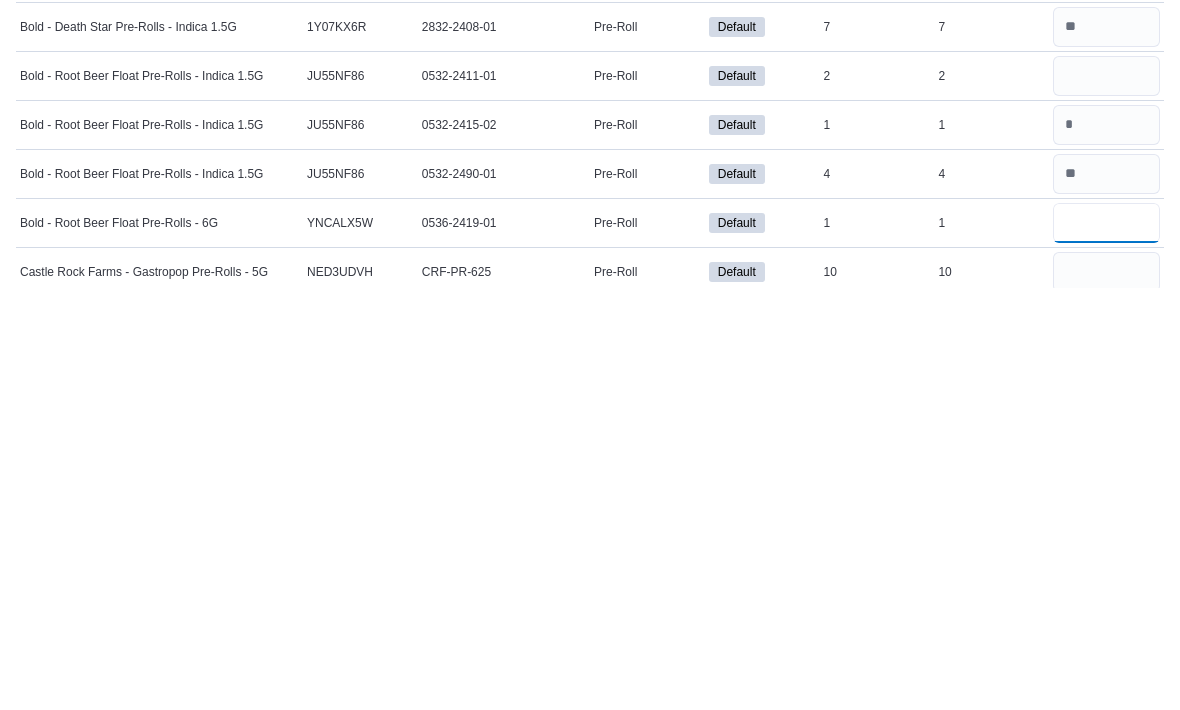 click at bounding box center (1106, 645) 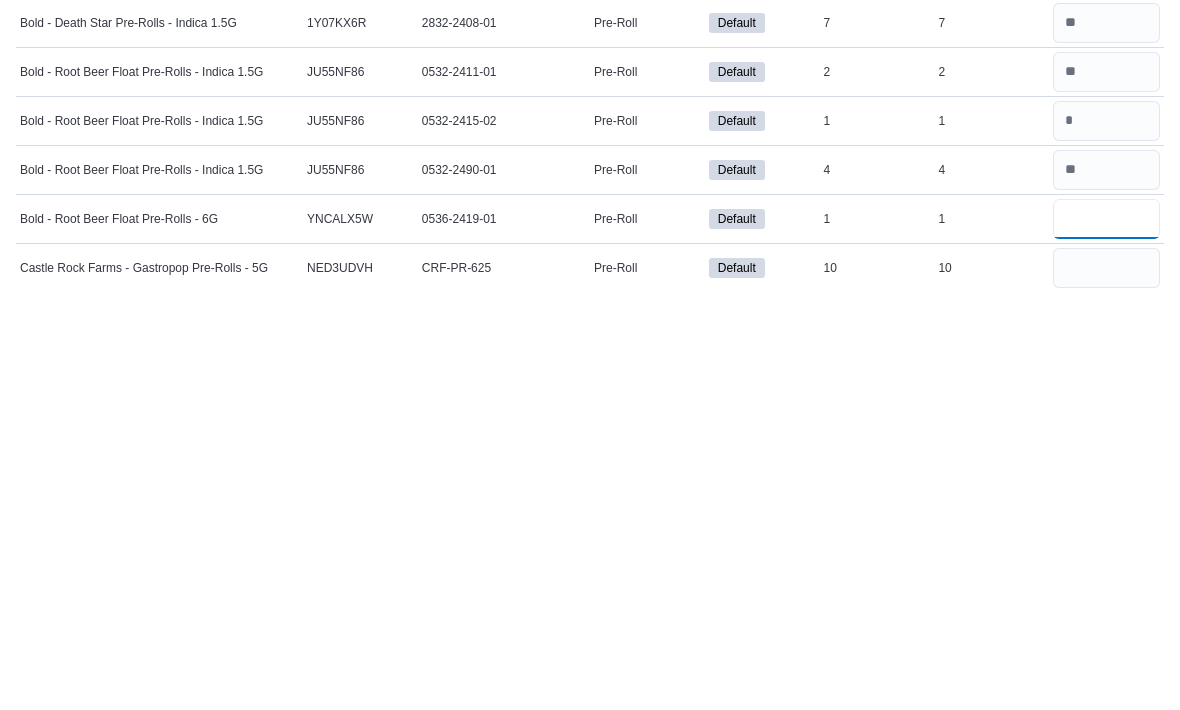 scroll, scrollTop: 108, scrollLeft: 0, axis: vertical 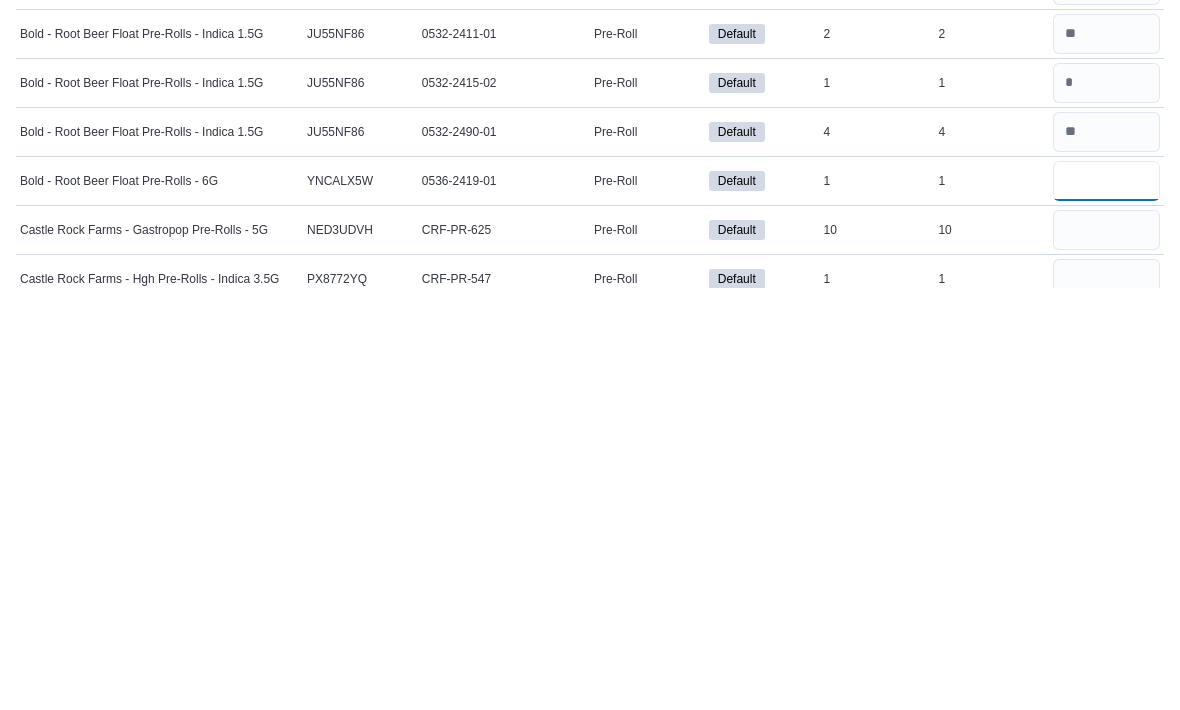 type on "*" 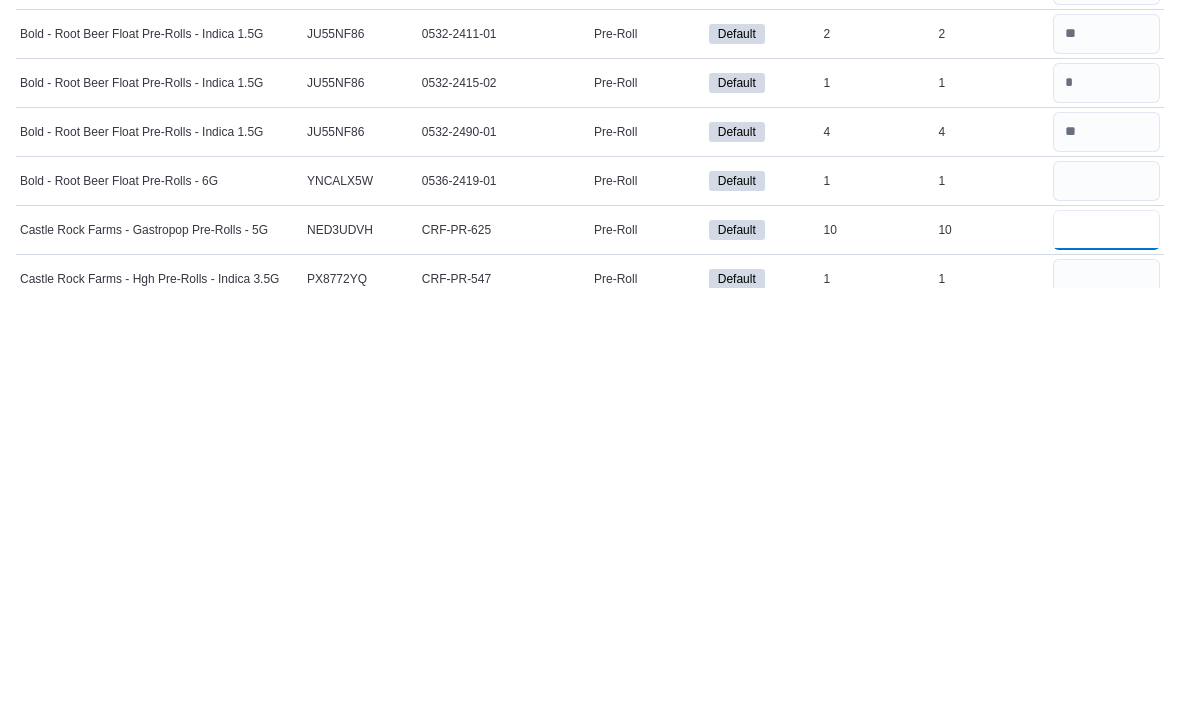 click at bounding box center [1106, 652] 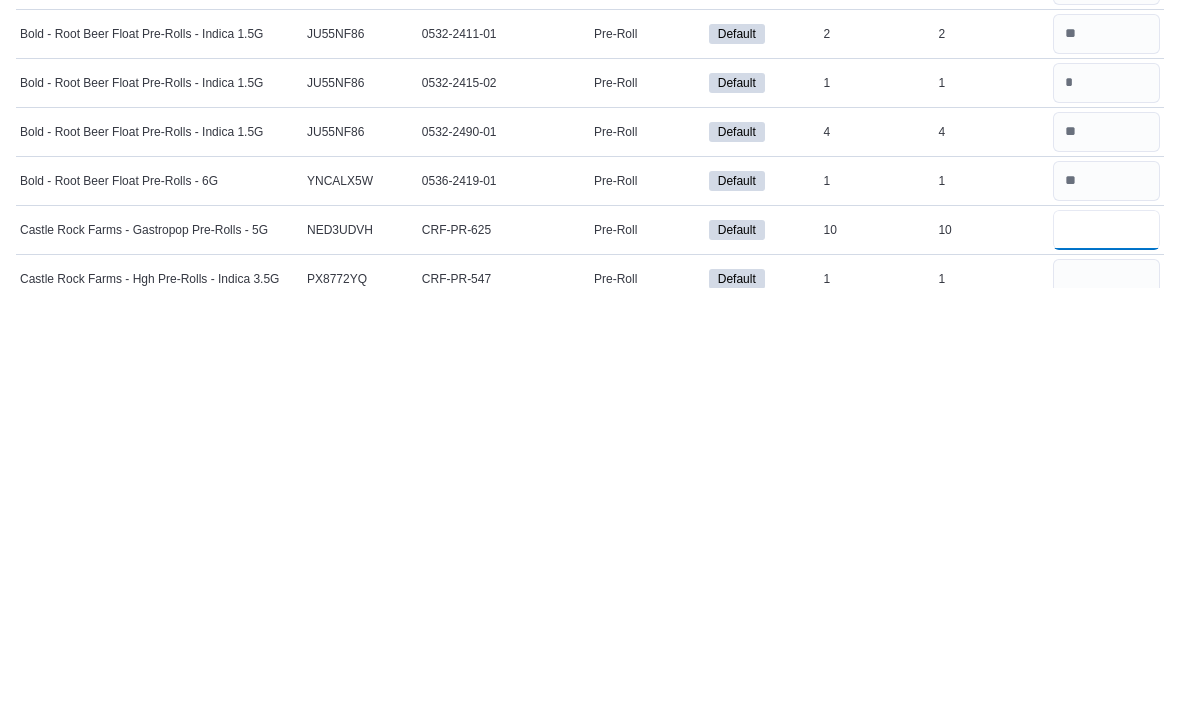 type on "**" 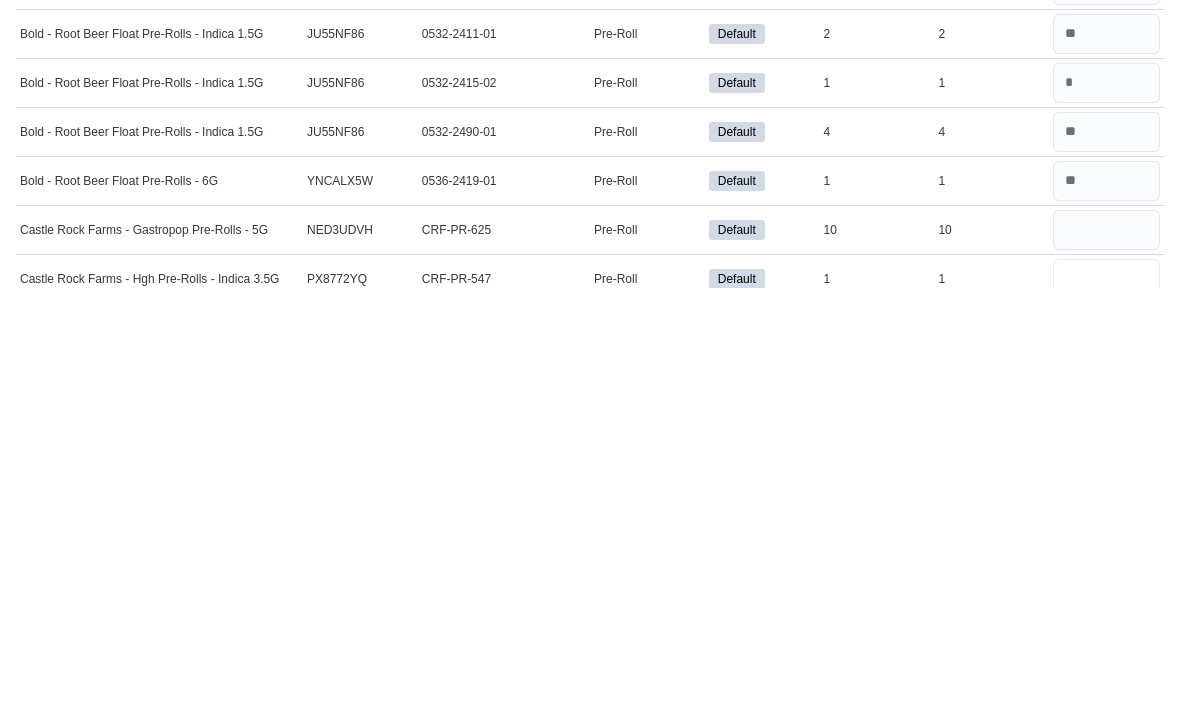 click at bounding box center [1106, 701] 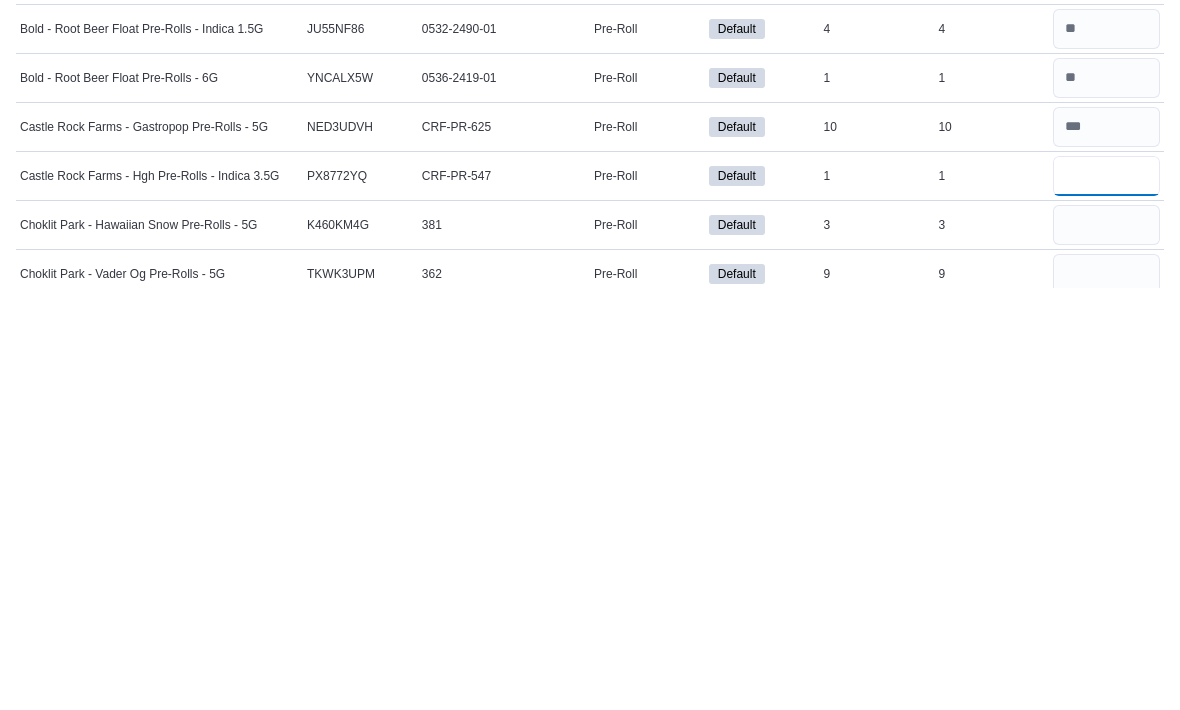 scroll, scrollTop: 212, scrollLeft: 0, axis: vertical 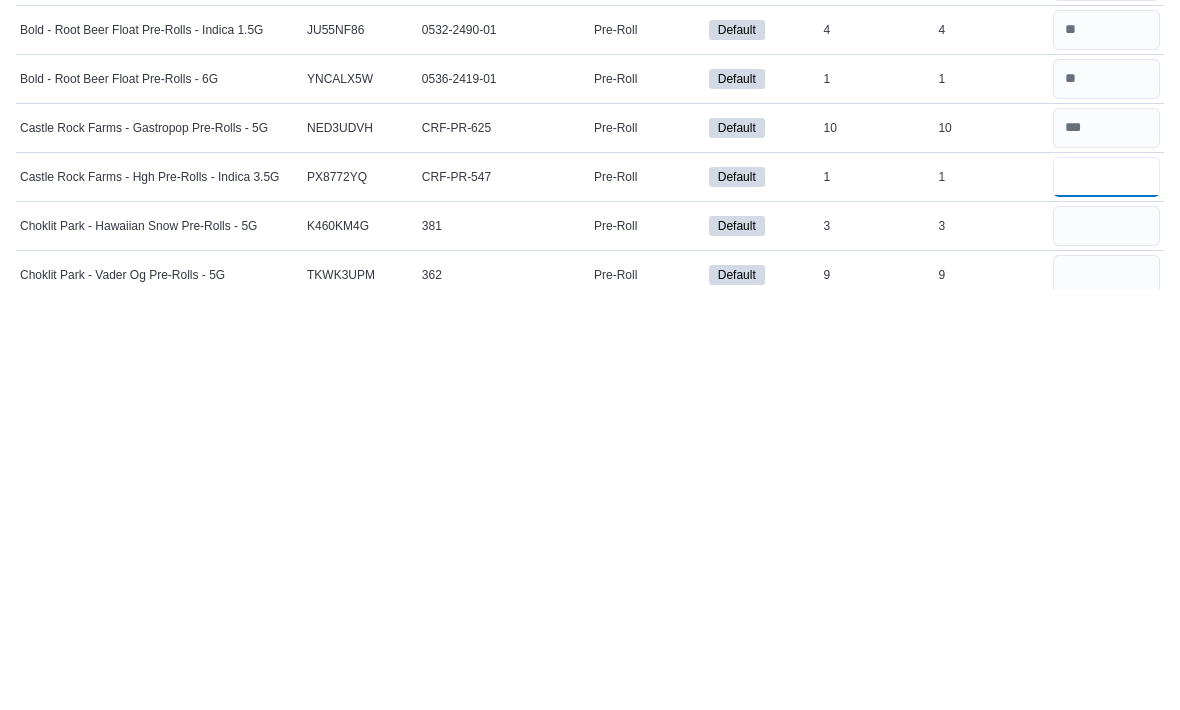 type on "*" 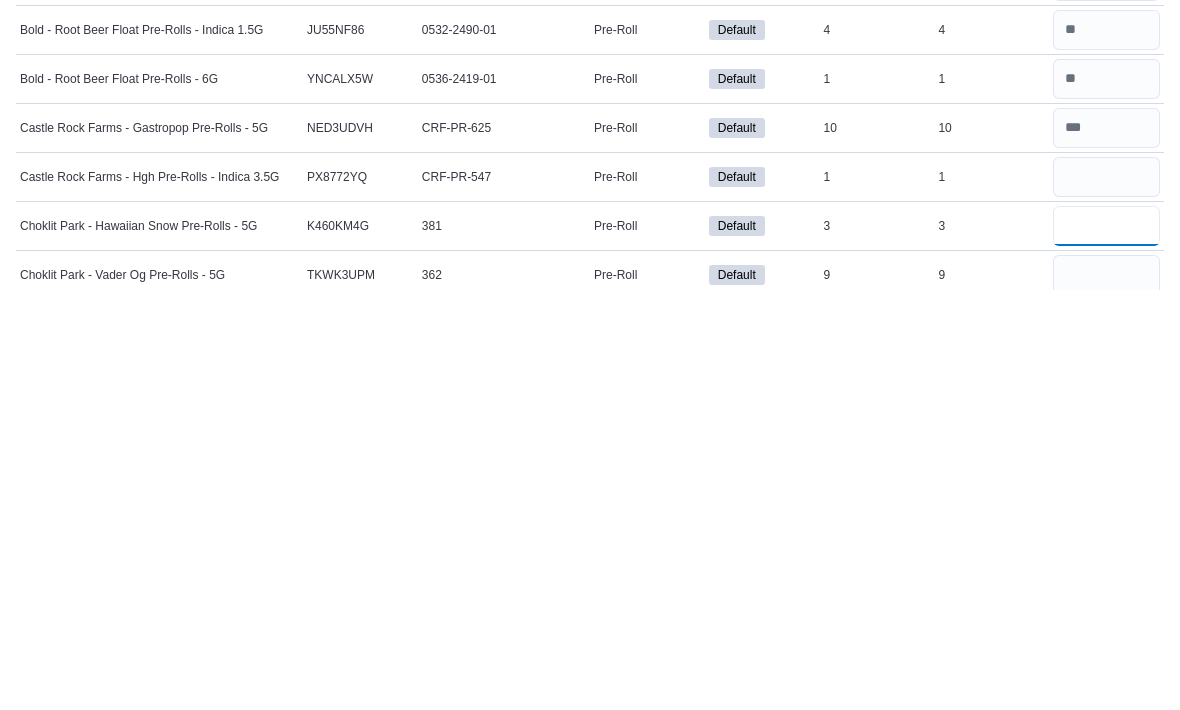 click at bounding box center [1106, 646] 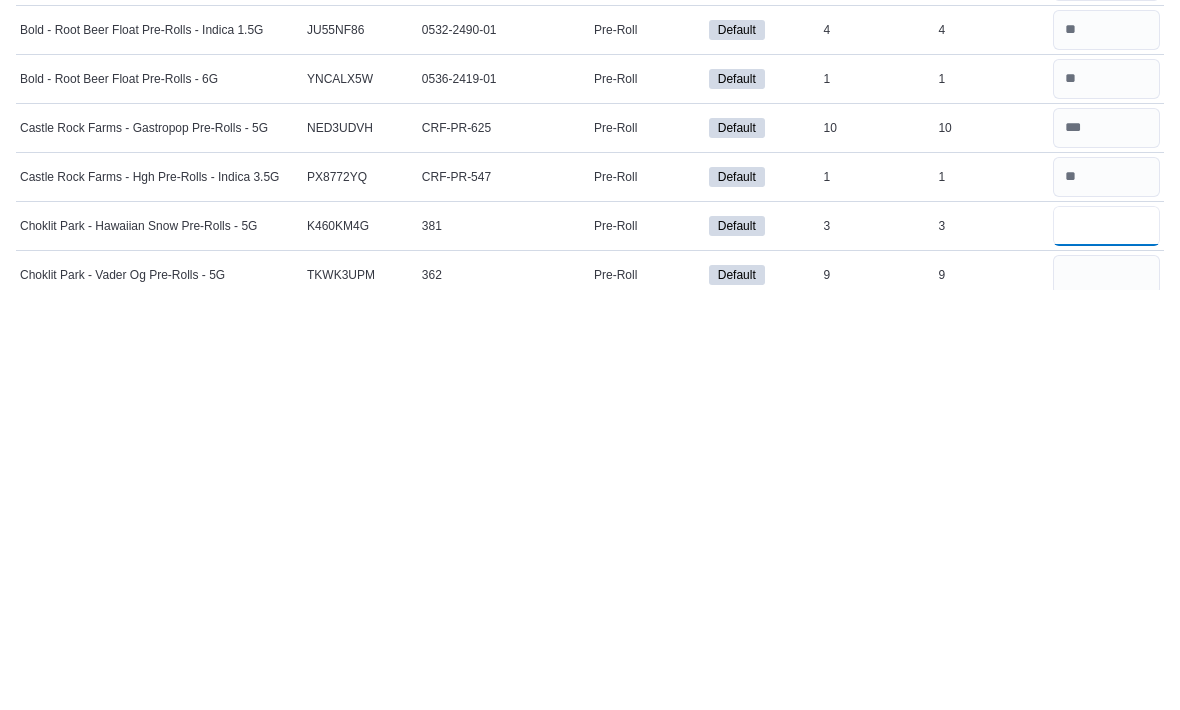 type on "*" 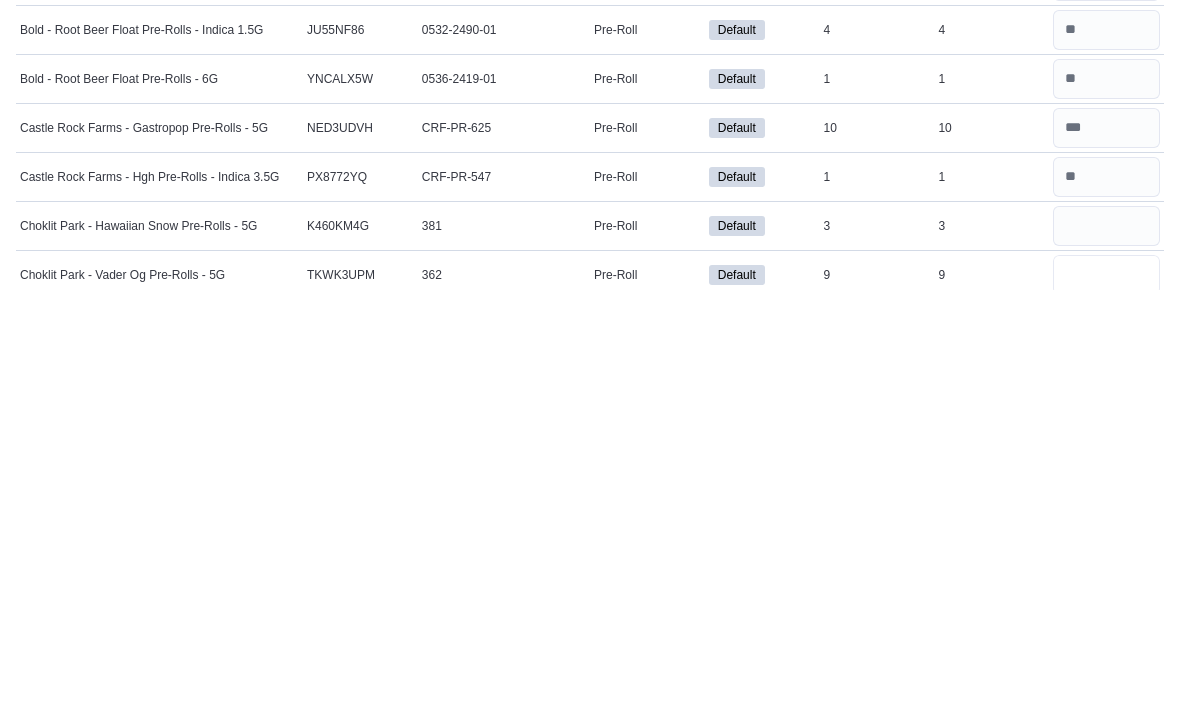 click at bounding box center [1106, 695] 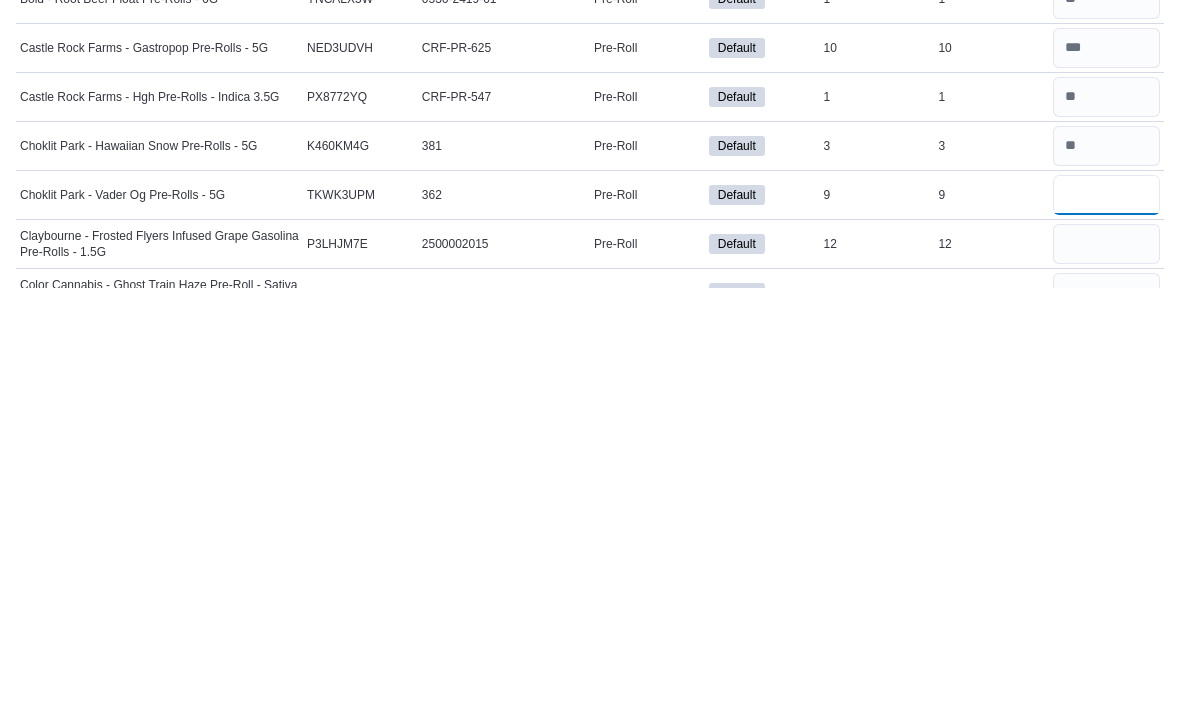 scroll, scrollTop: 297, scrollLeft: 0, axis: vertical 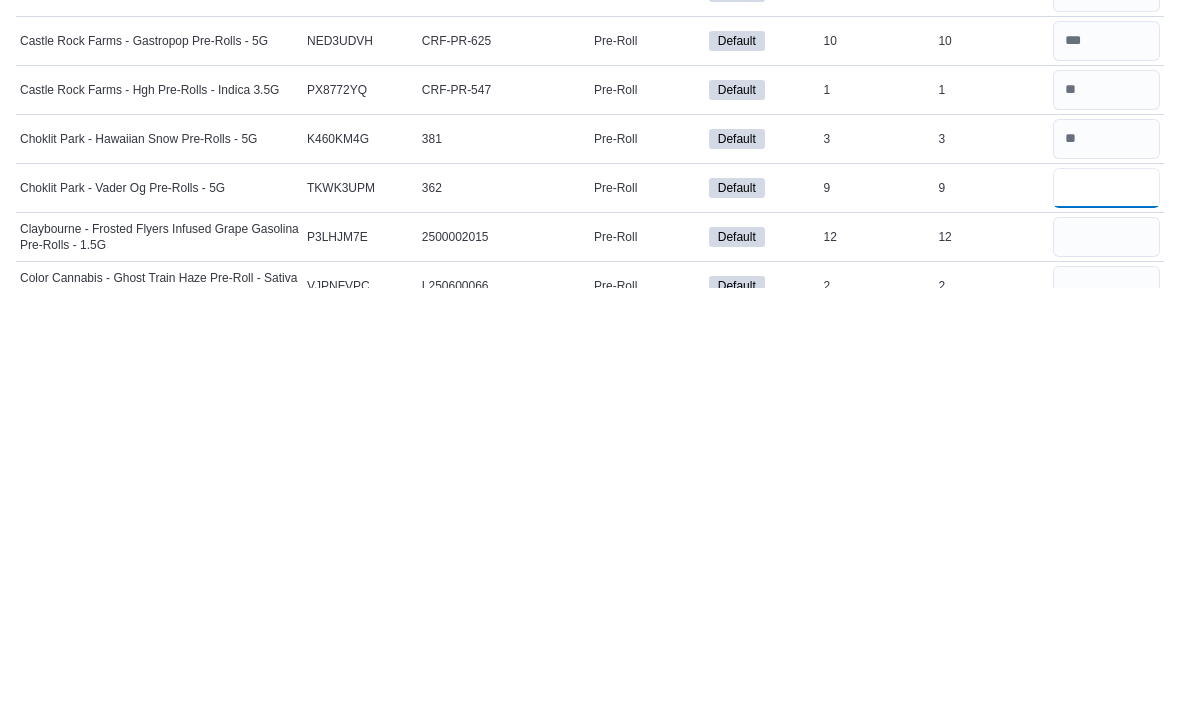 type on "*" 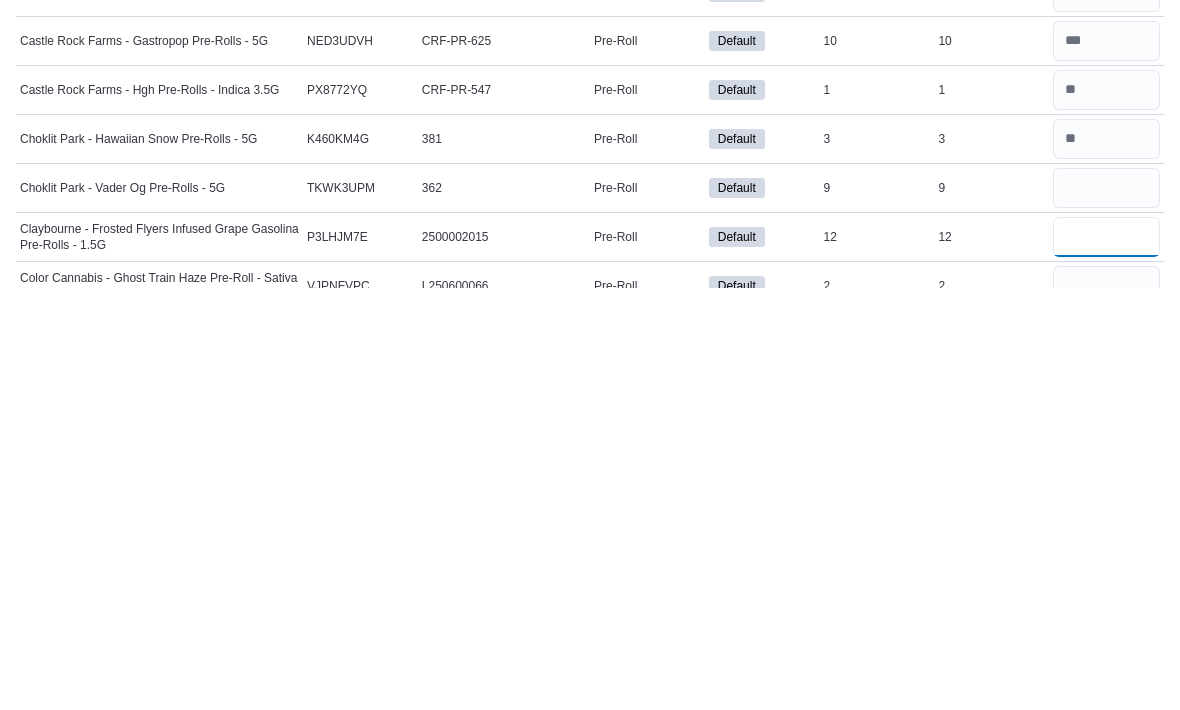 click at bounding box center [1106, 659] 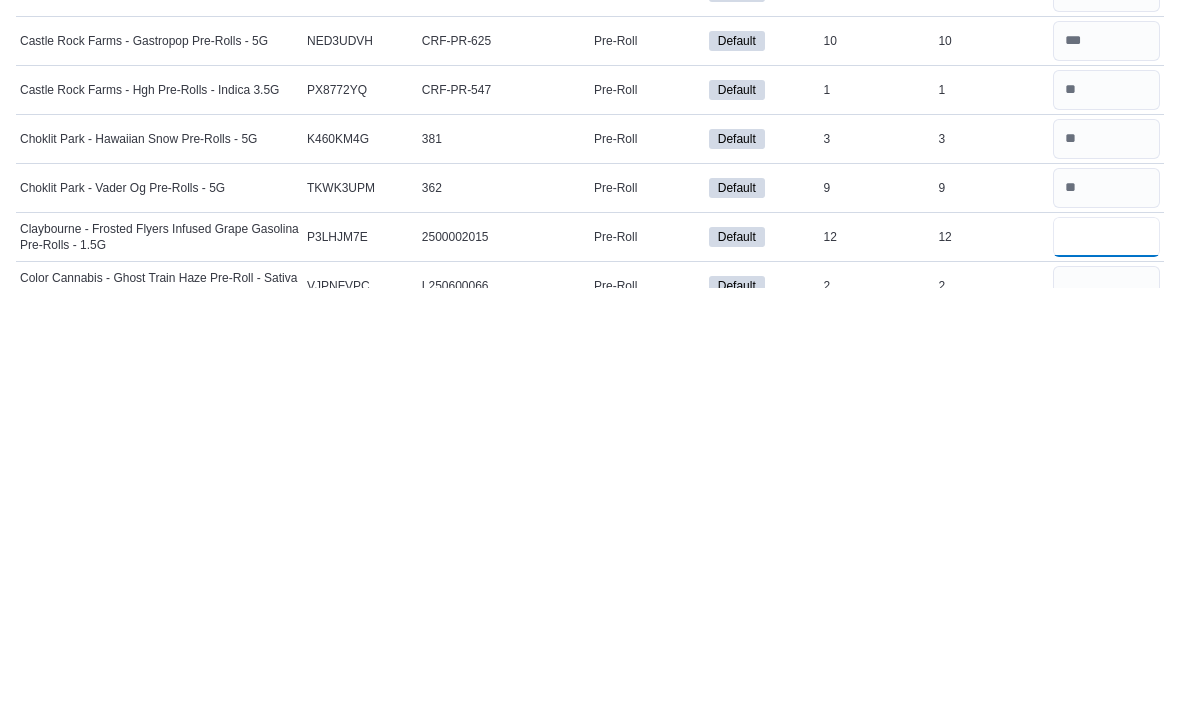 type on "**" 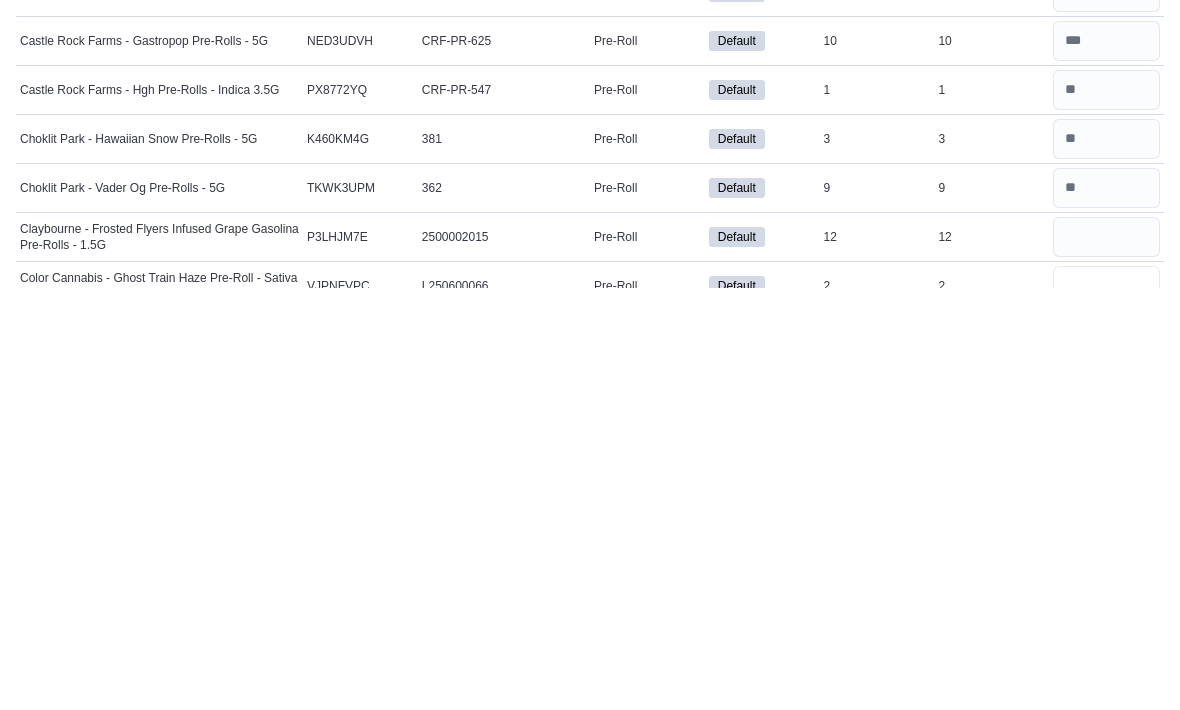 click at bounding box center [1106, 708] 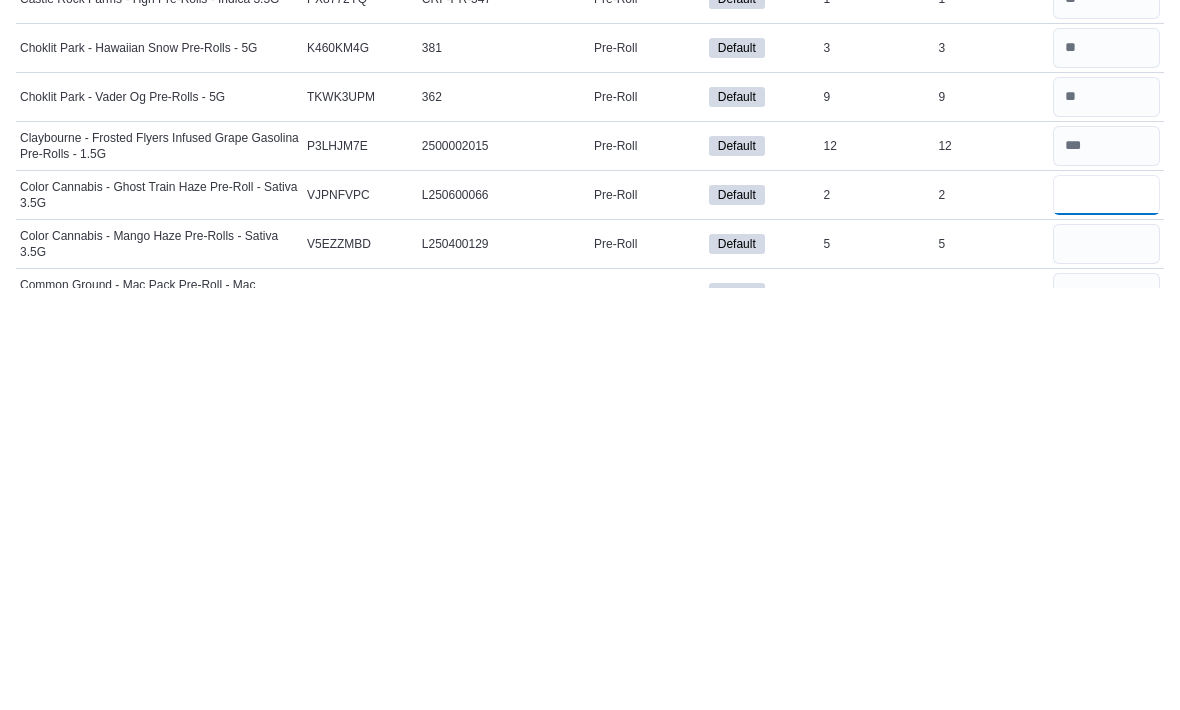 scroll, scrollTop: 389, scrollLeft: 0, axis: vertical 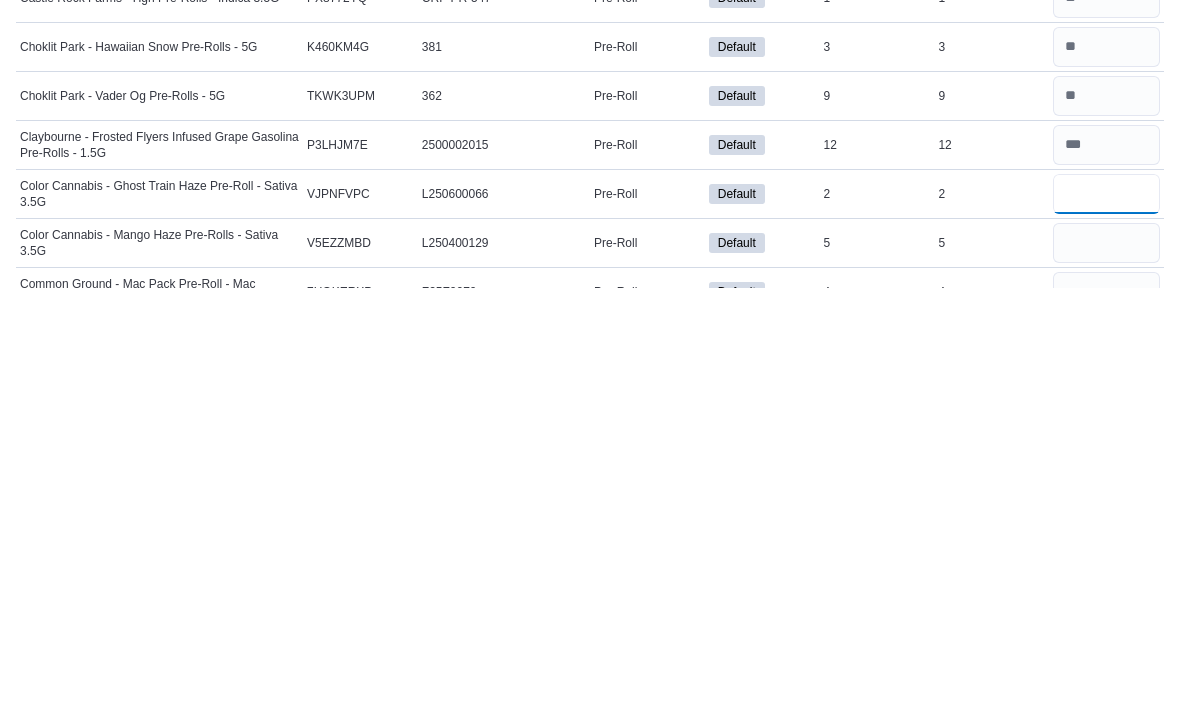 type on "*" 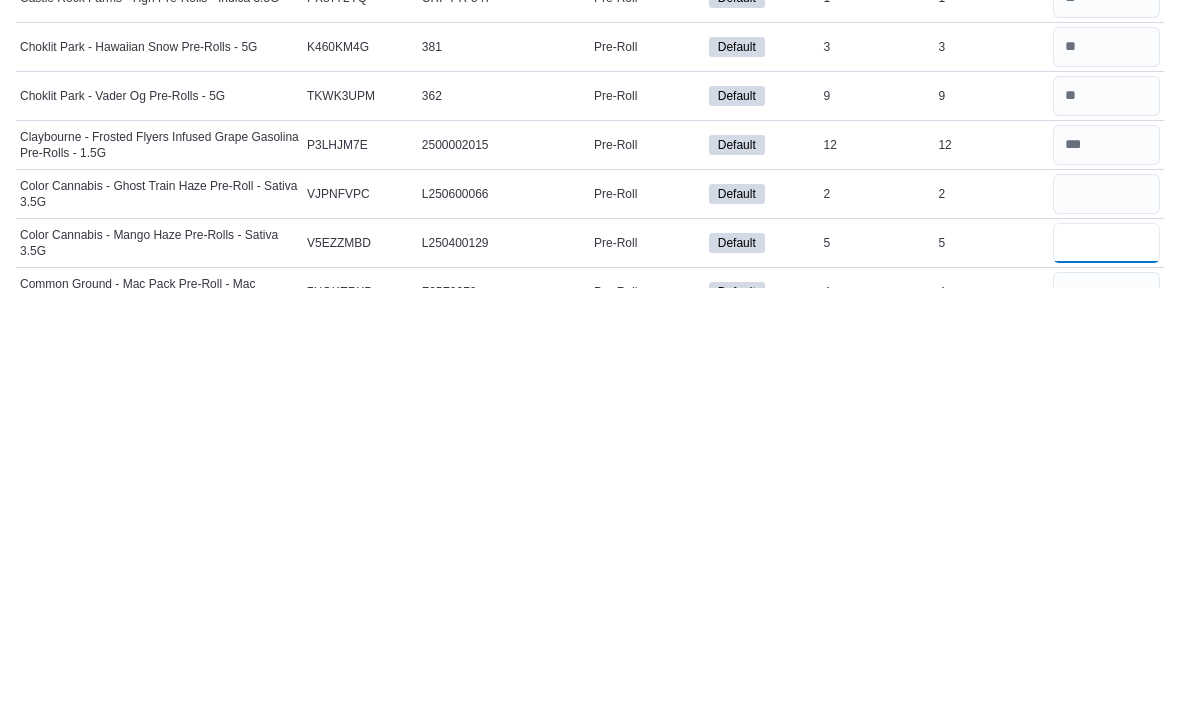 click at bounding box center (1106, 665) 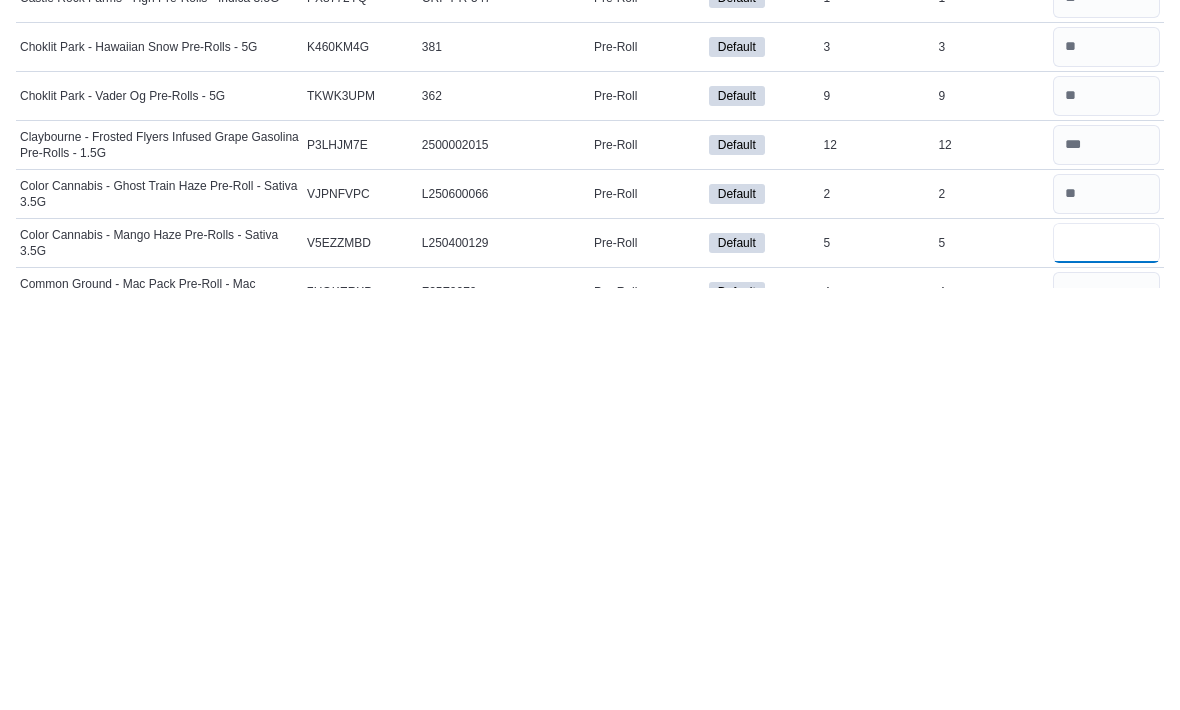 type on "*" 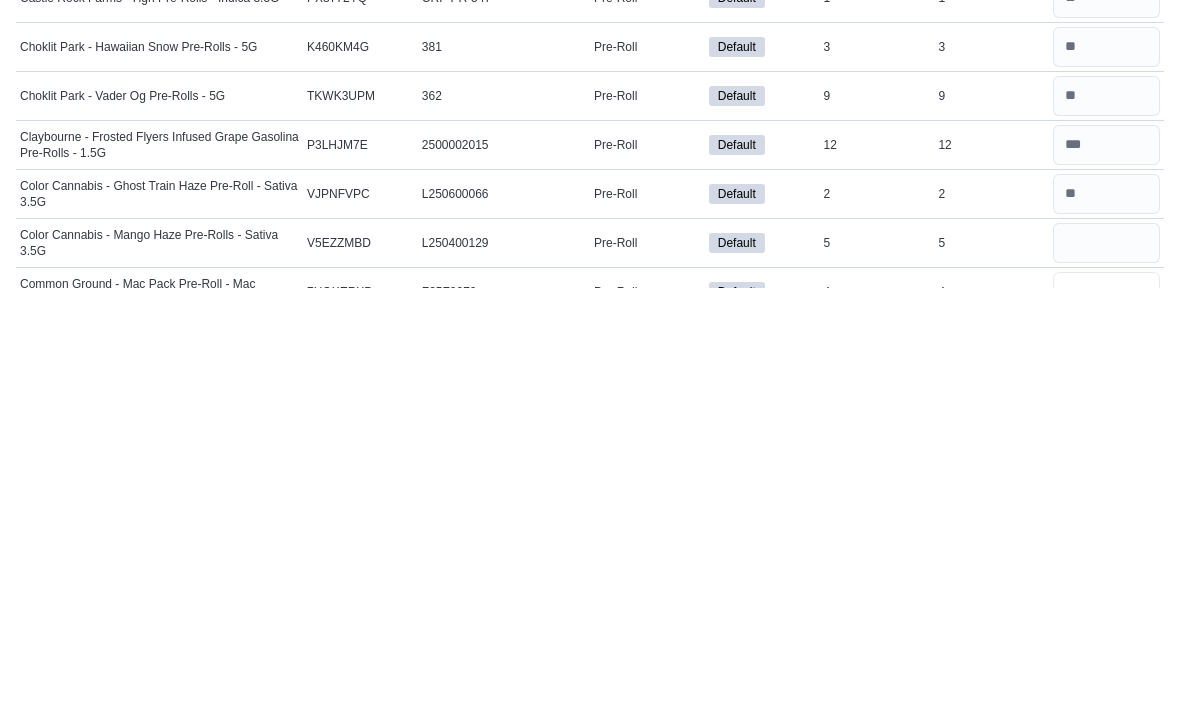 click at bounding box center [1106, 714] 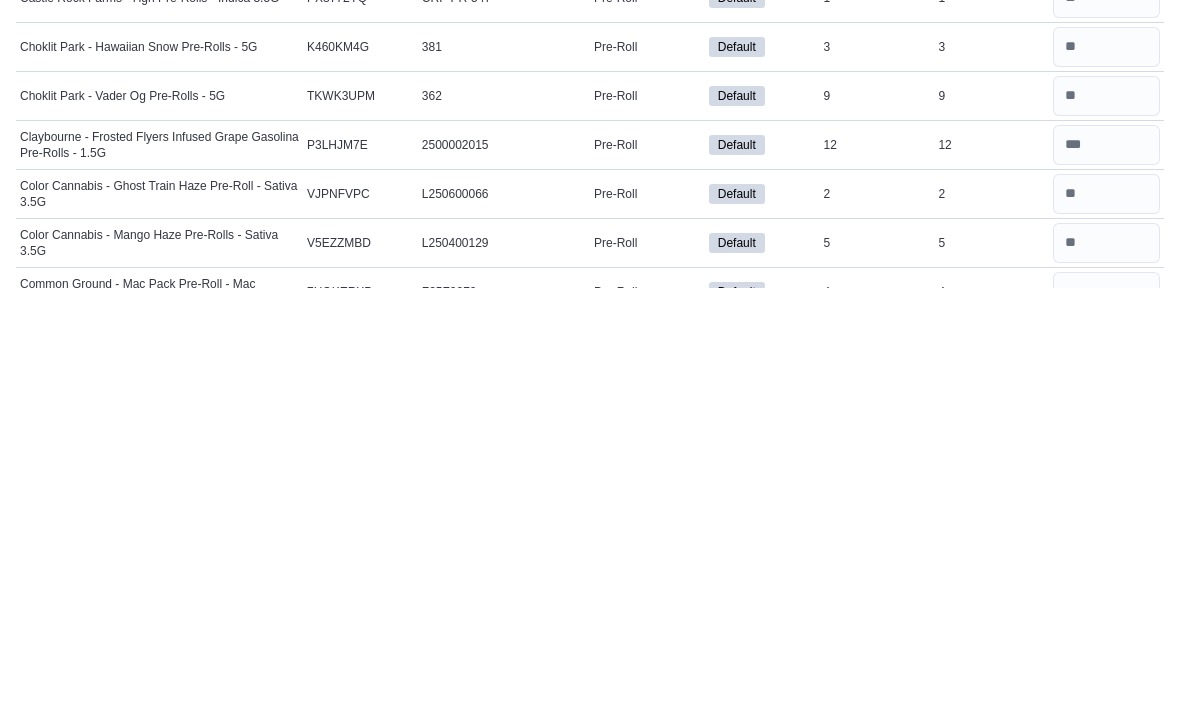 click at bounding box center (1106, 763) 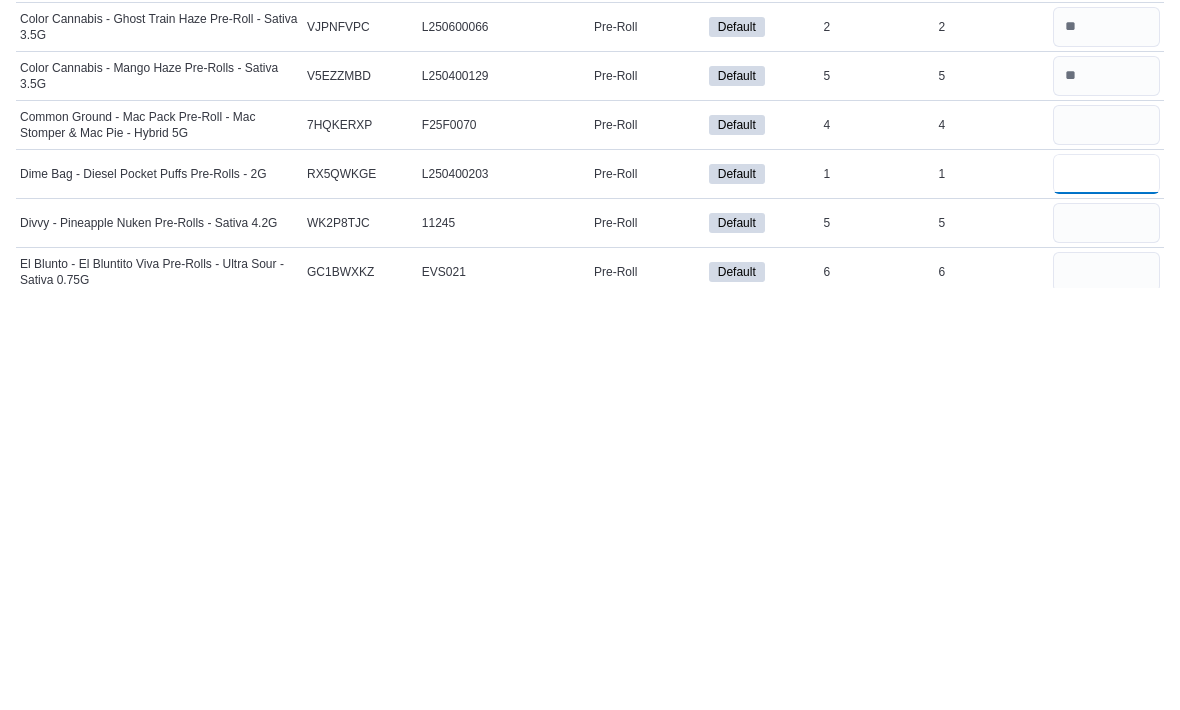 type on "*" 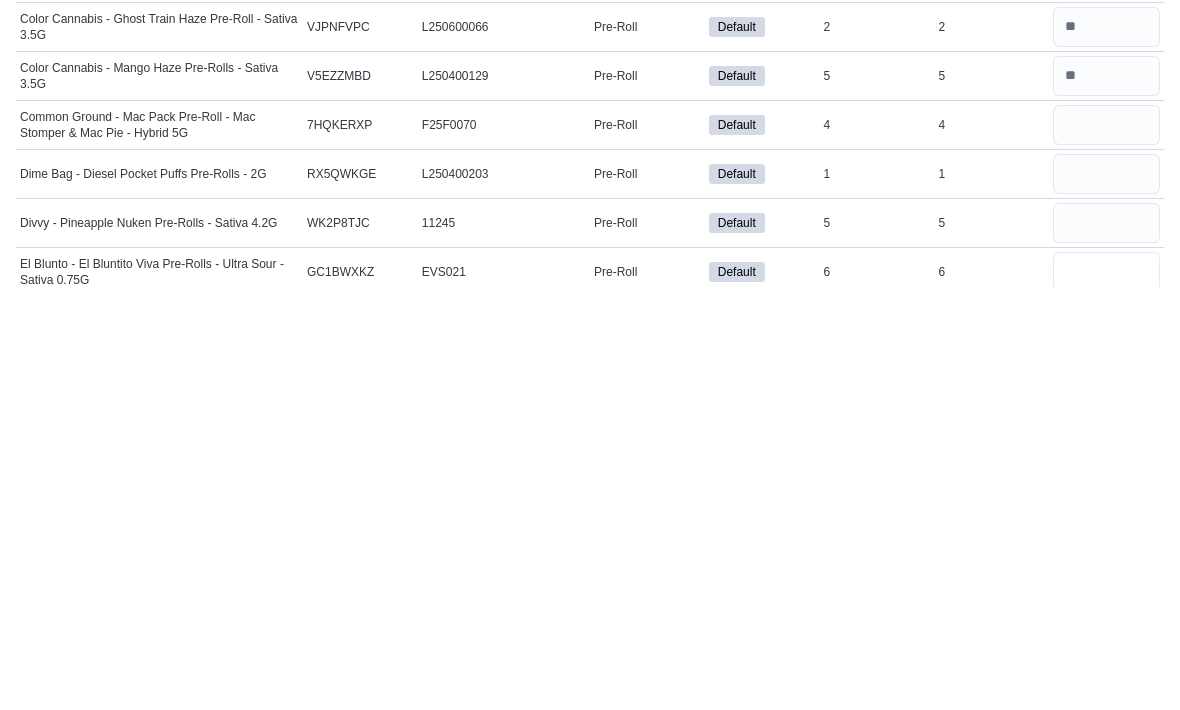 click at bounding box center (1106, 694) 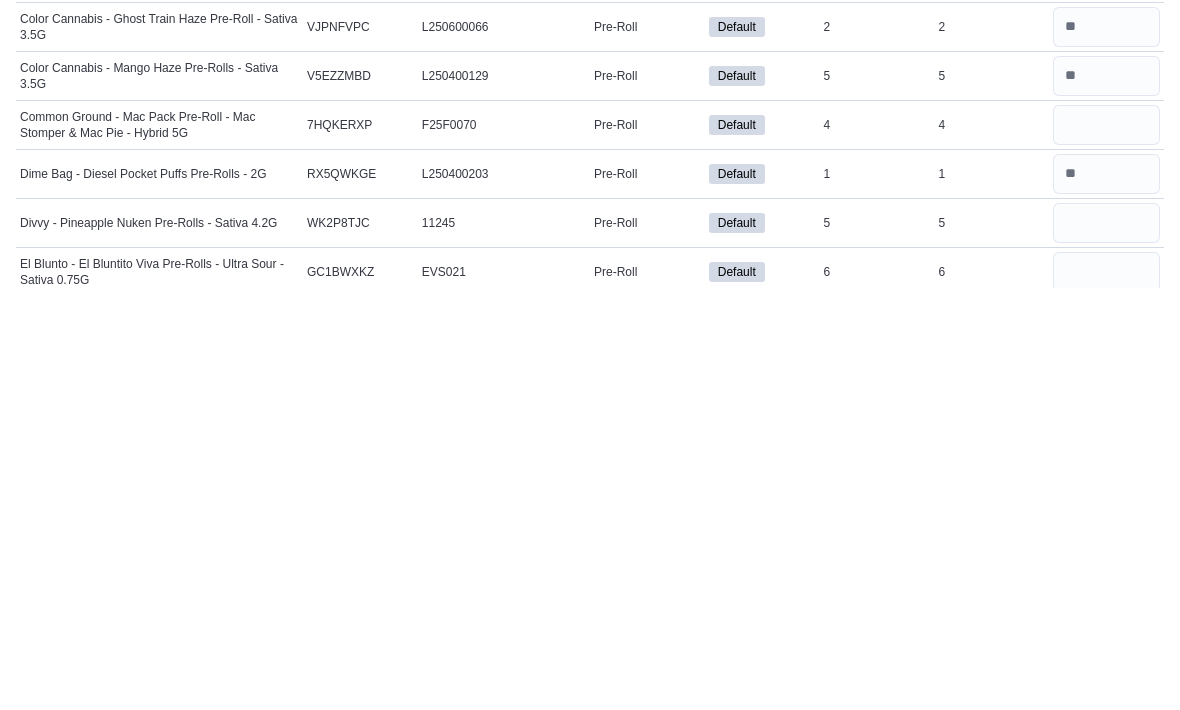 click at bounding box center [1106, 743] 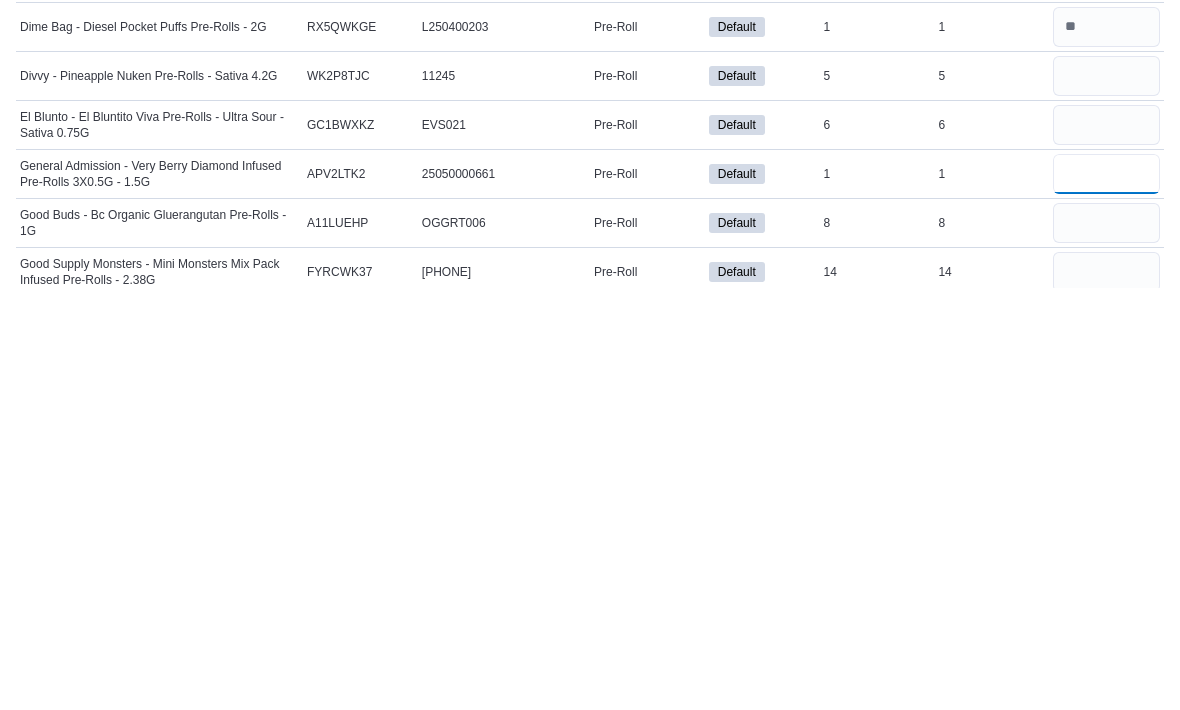 type on "*" 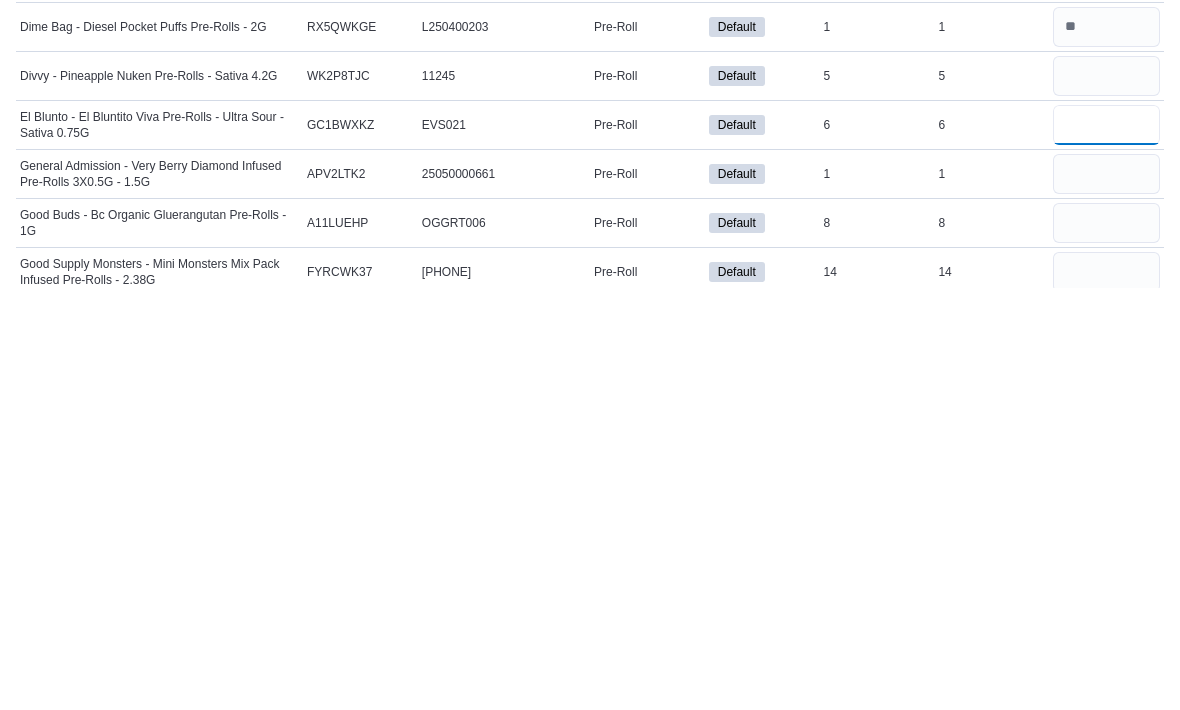 click at bounding box center [1106, 547] 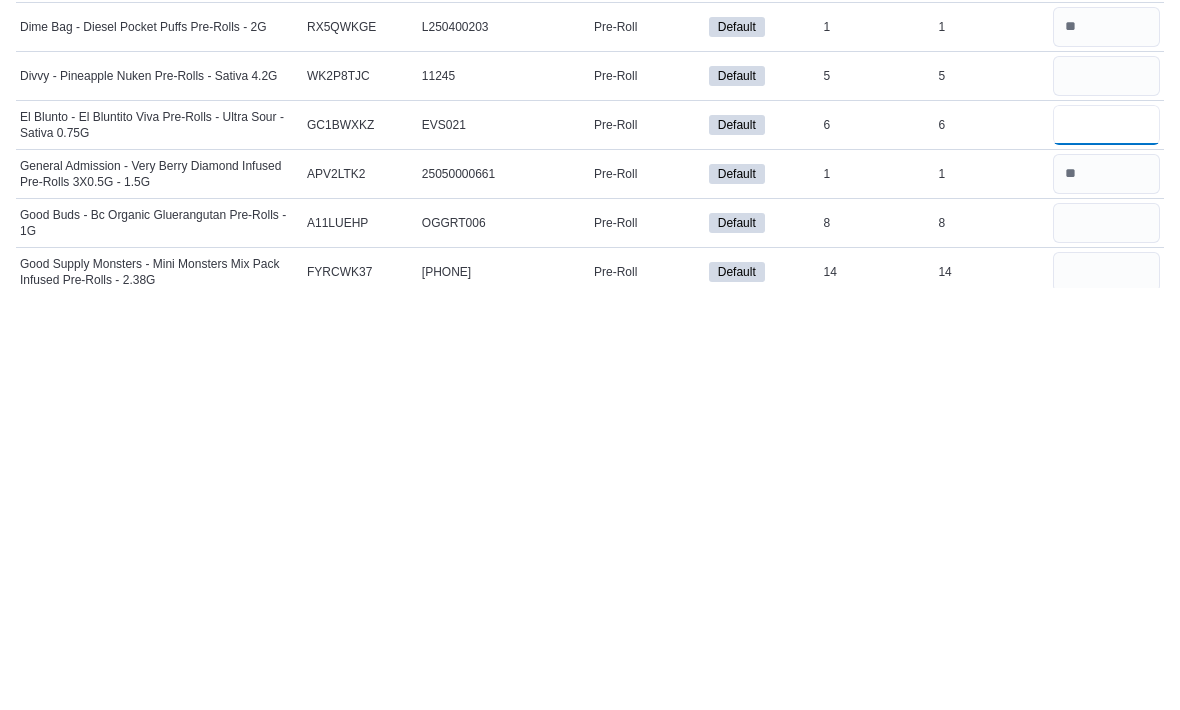 type on "*" 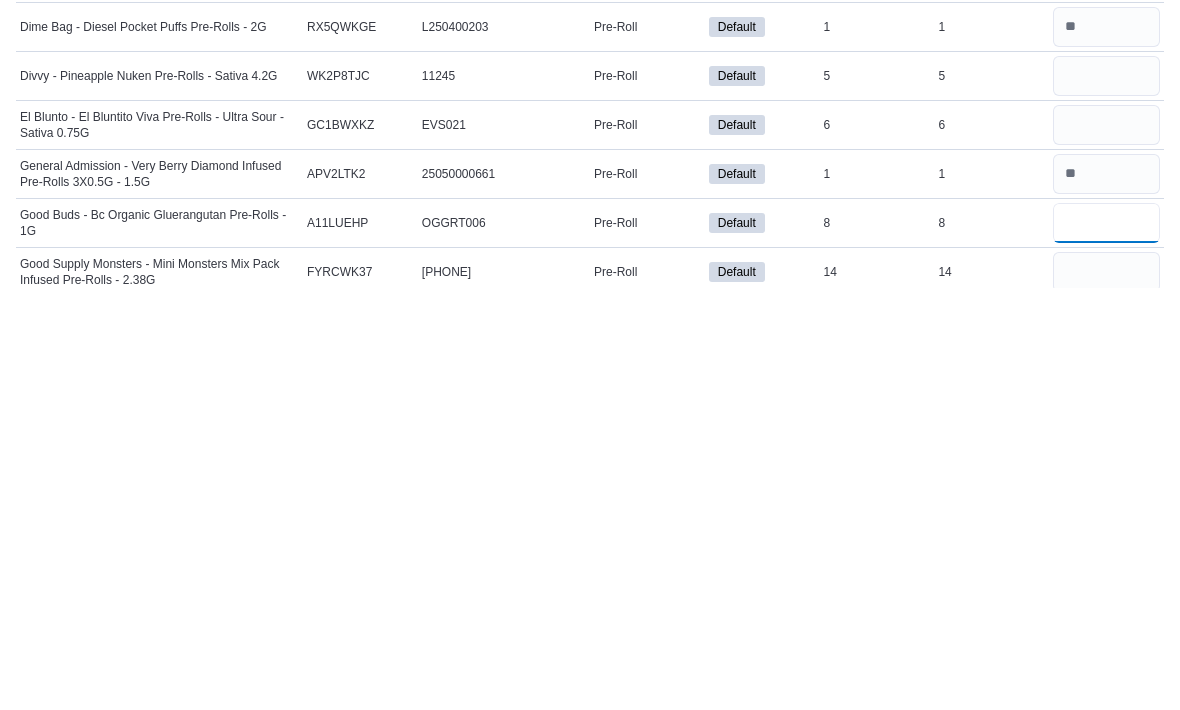 click at bounding box center [1106, 645] 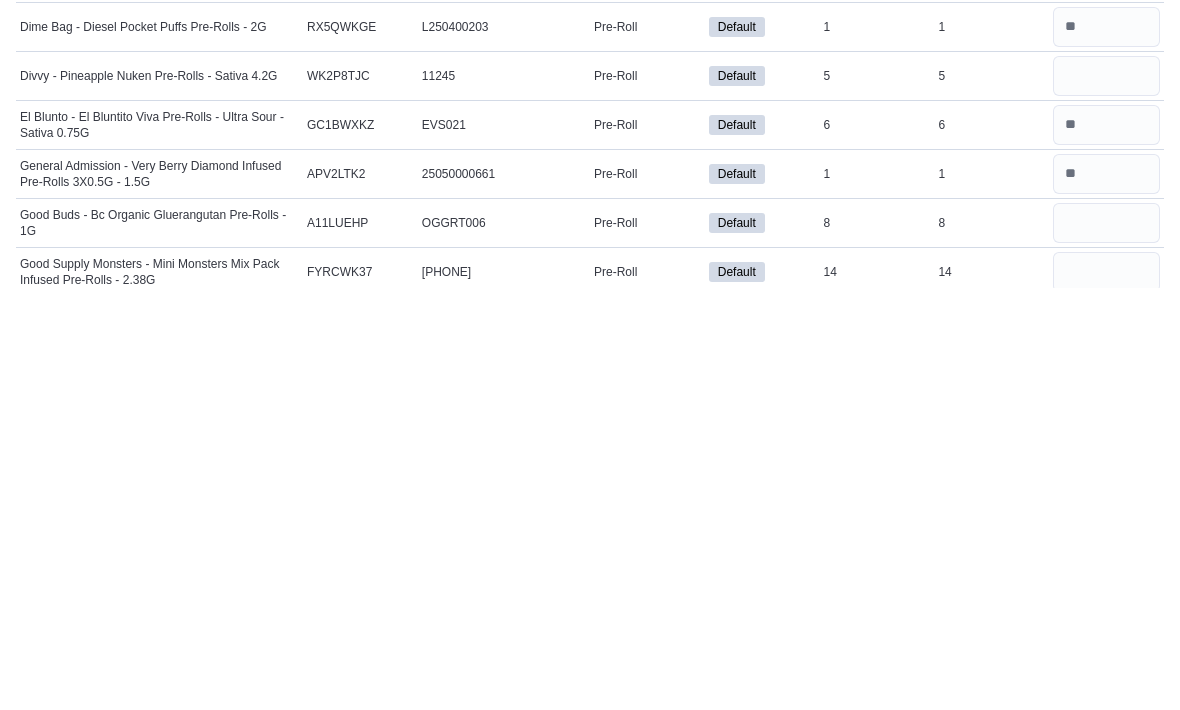 click at bounding box center (1106, 743) 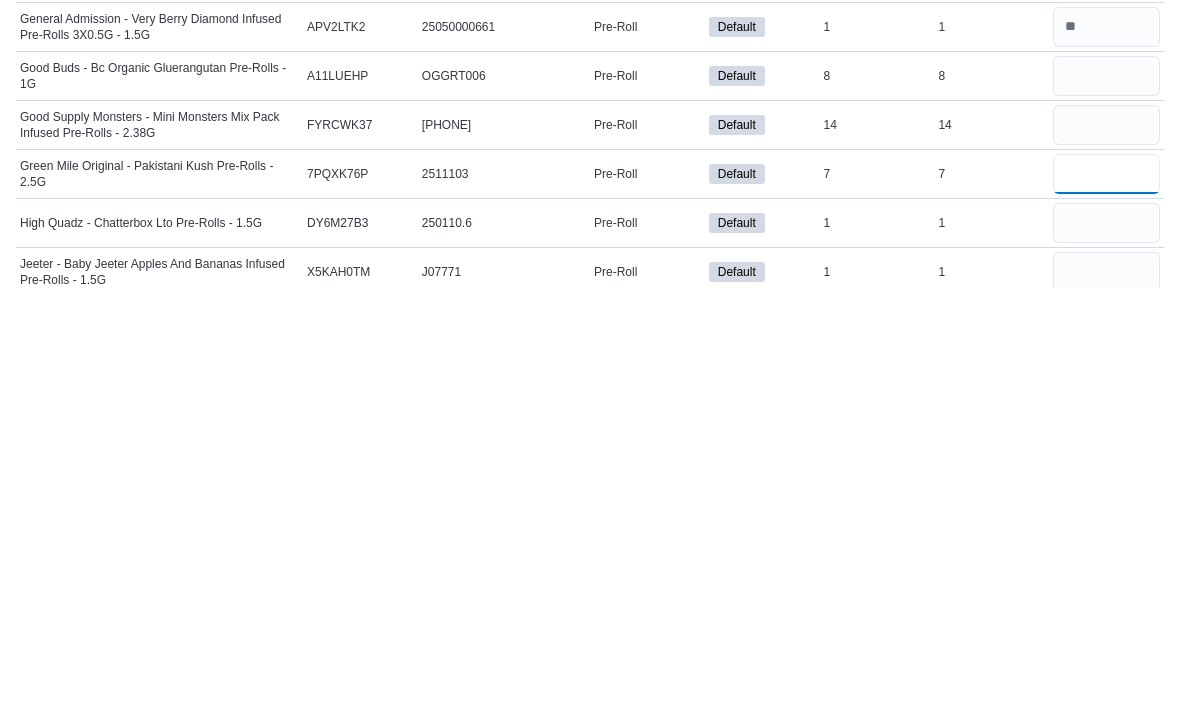 type on "*" 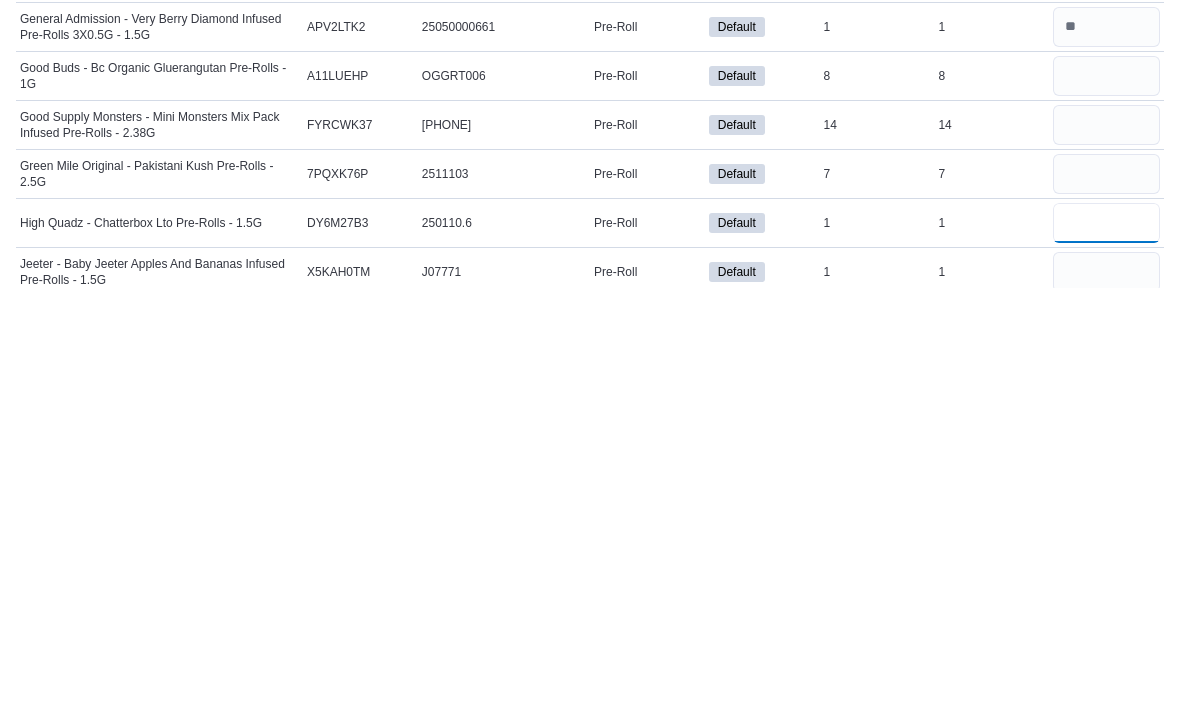 click at bounding box center [1106, 645] 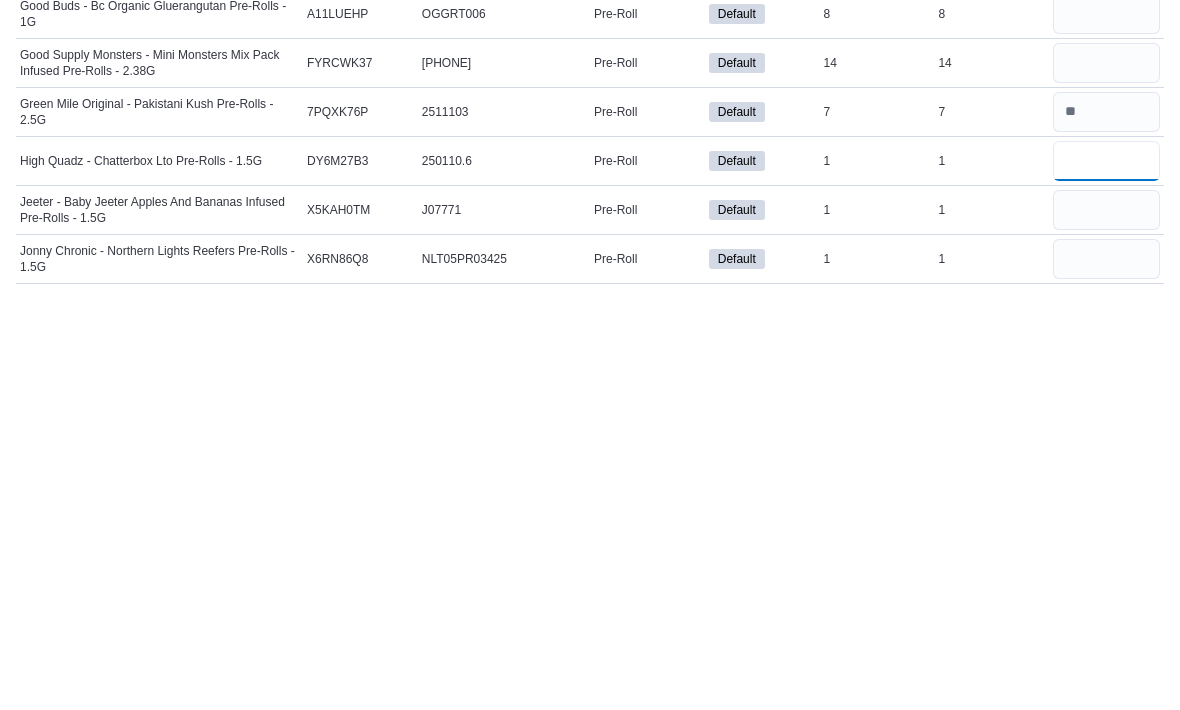 scroll, scrollTop: 913, scrollLeft: 0, axis: vertical 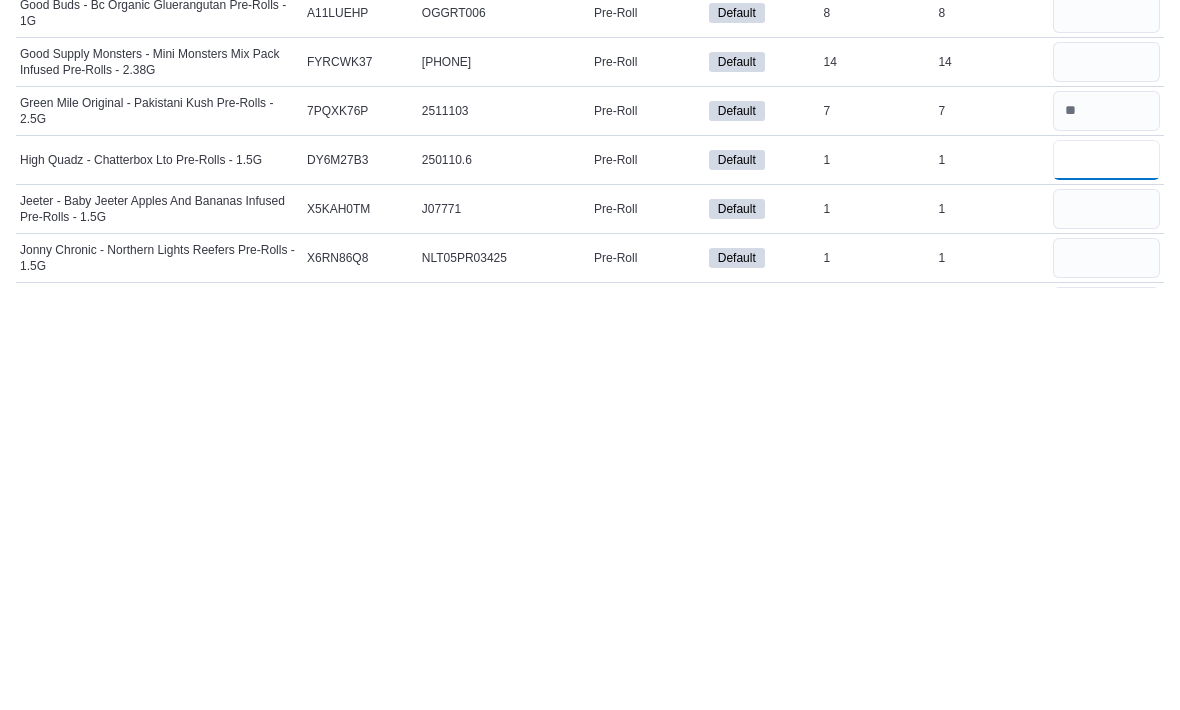 type on "*" 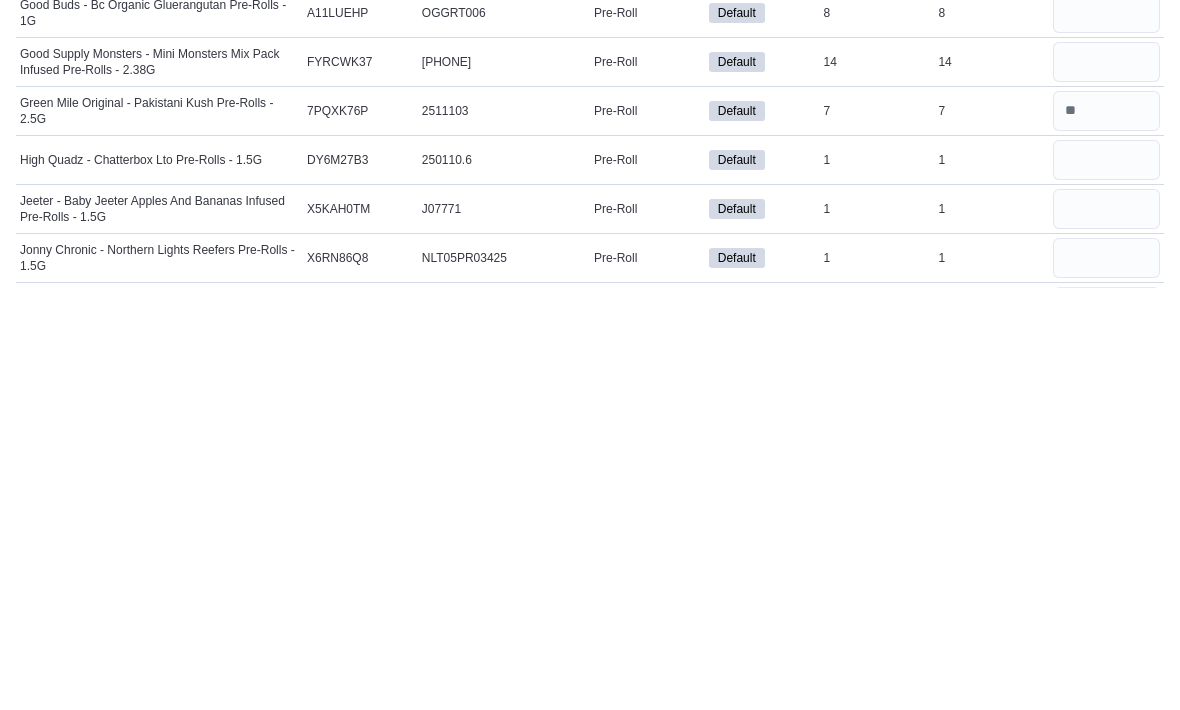 click at bounding box center (1106, 729) 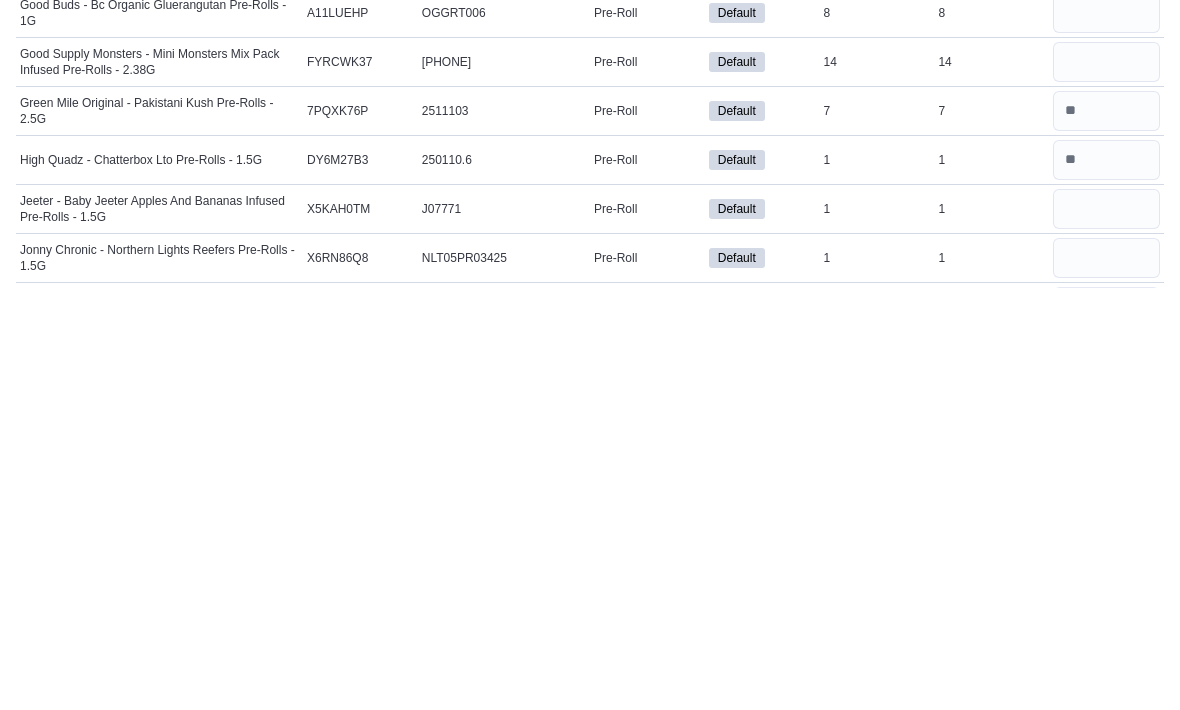 scroll, scrollTop: 1046, scrollLeft: 0, axis: vertical 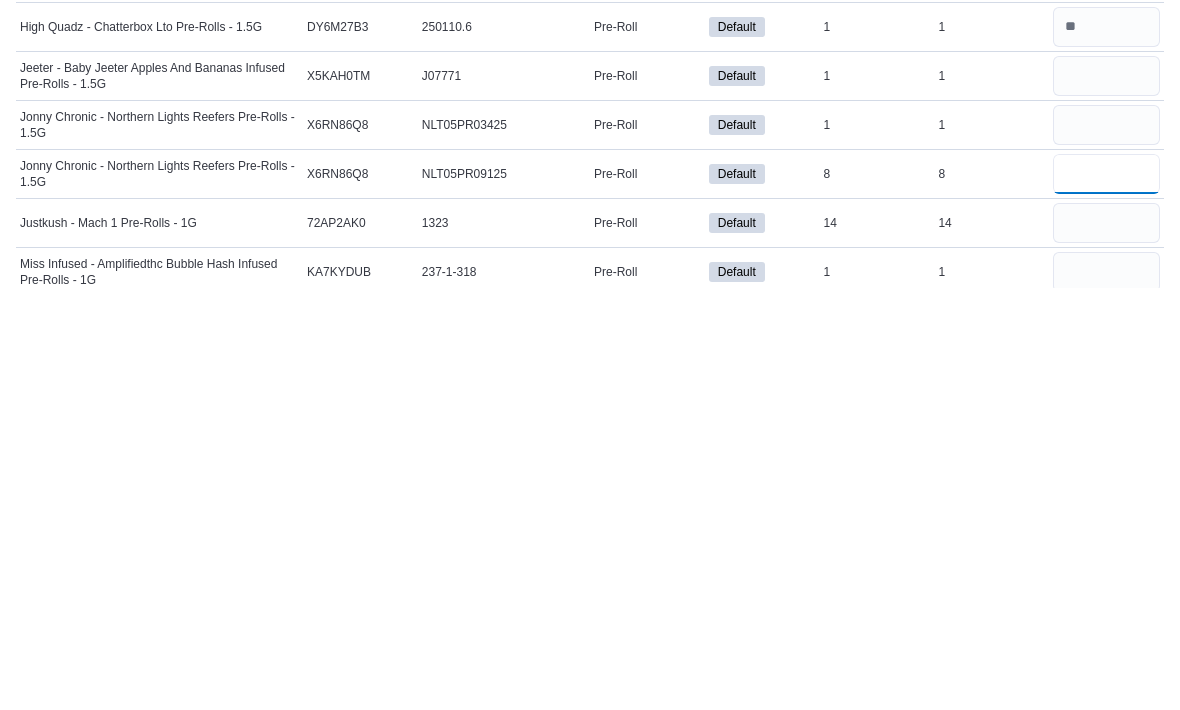 type on "*" 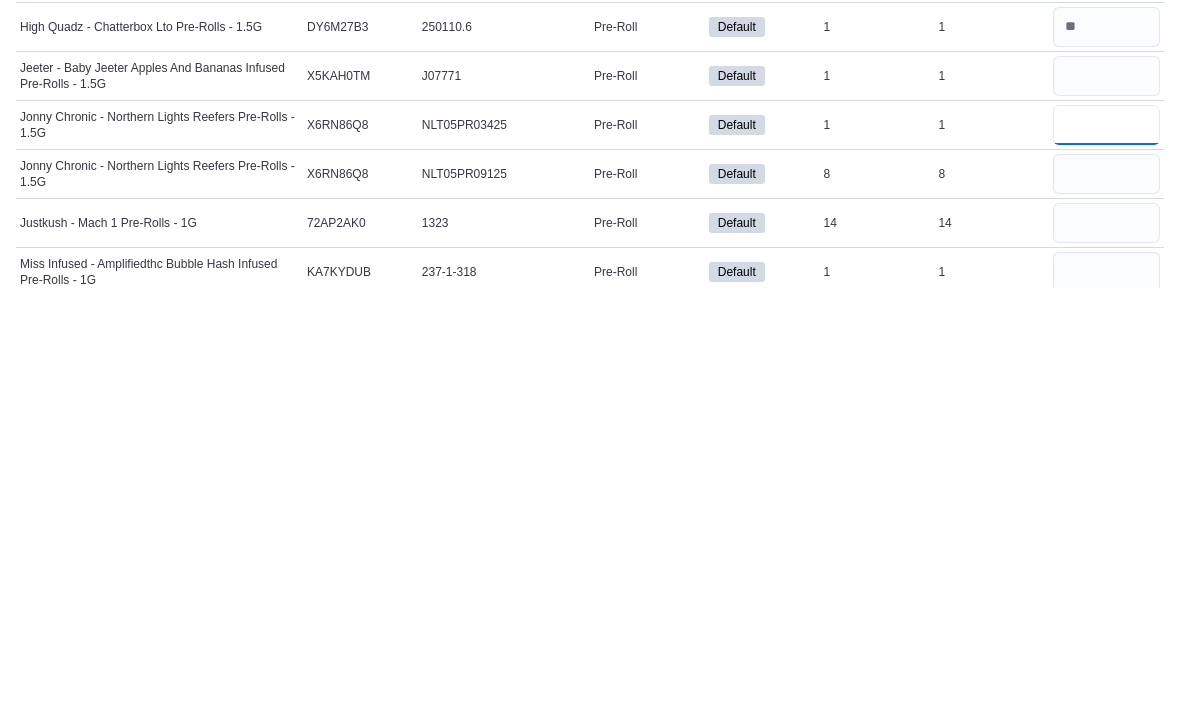 click at bounding box center (1106, 547) 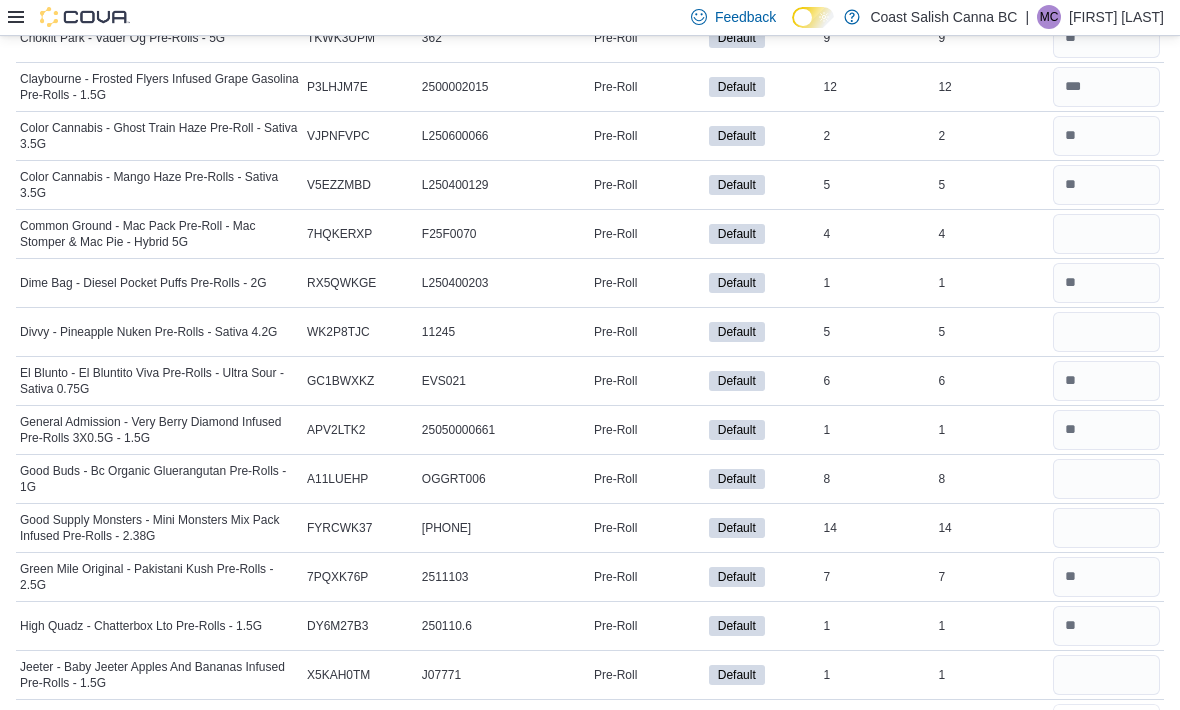 scroll, scrollTop: 714, scrollLeft: 0, axis: vertical 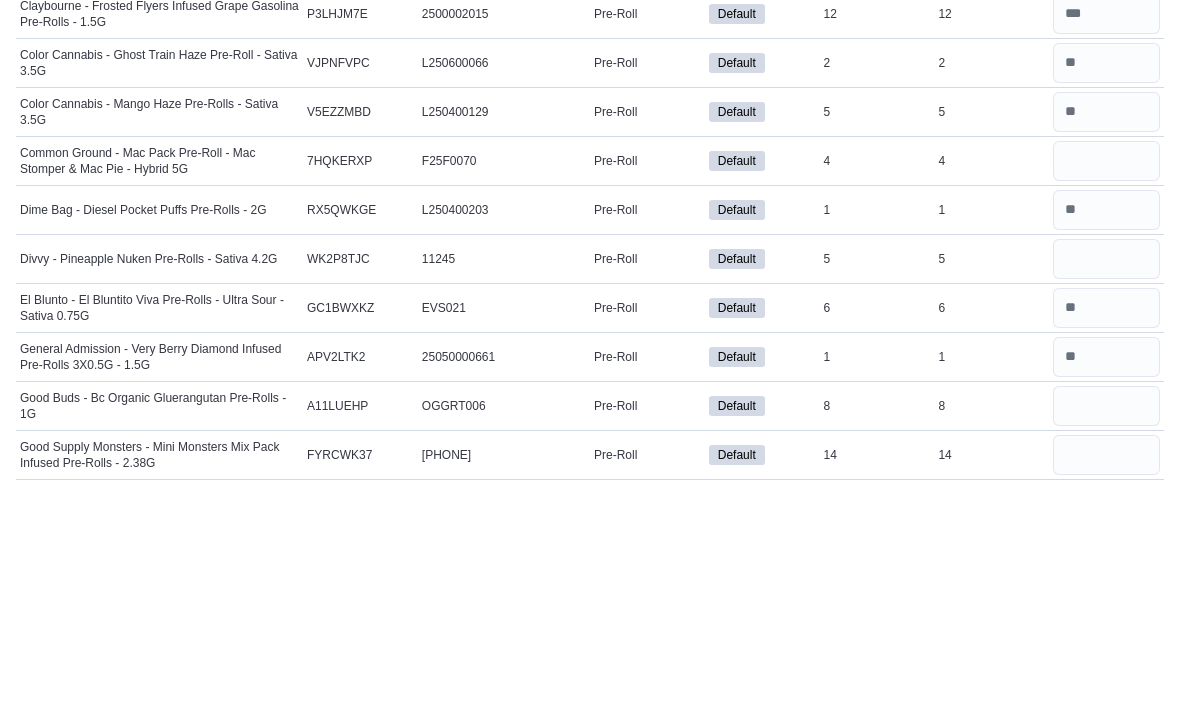type on "*" 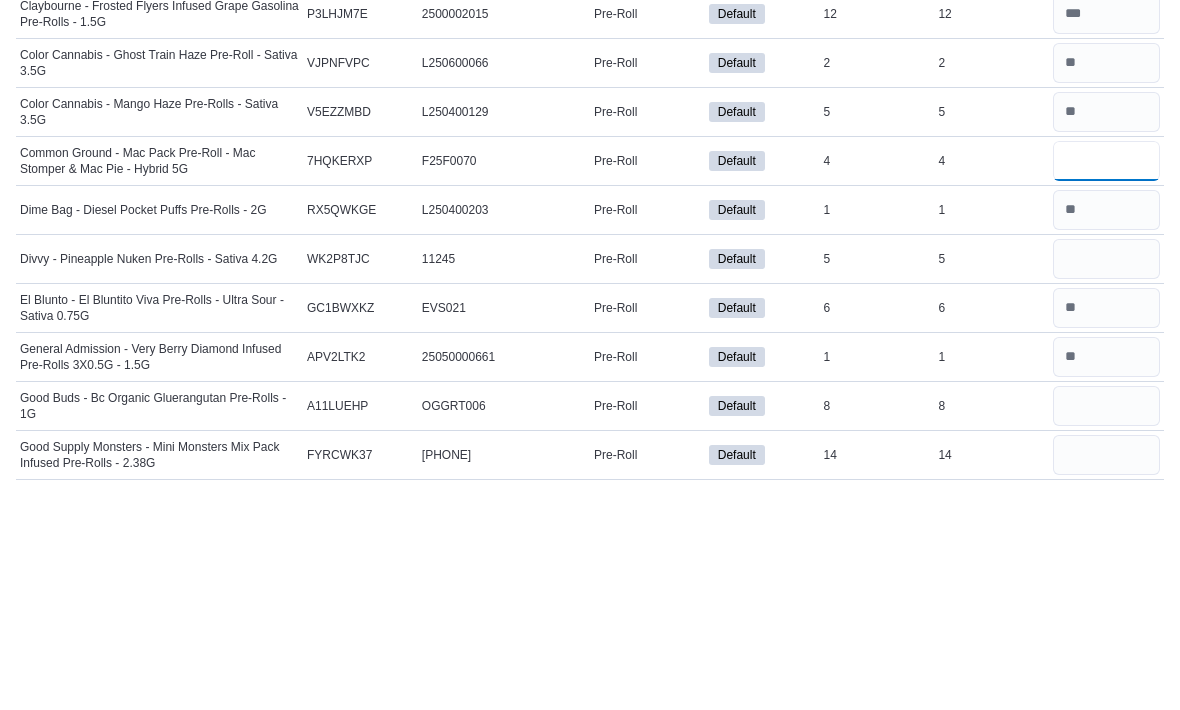 click at bounding box center [1106, 389] 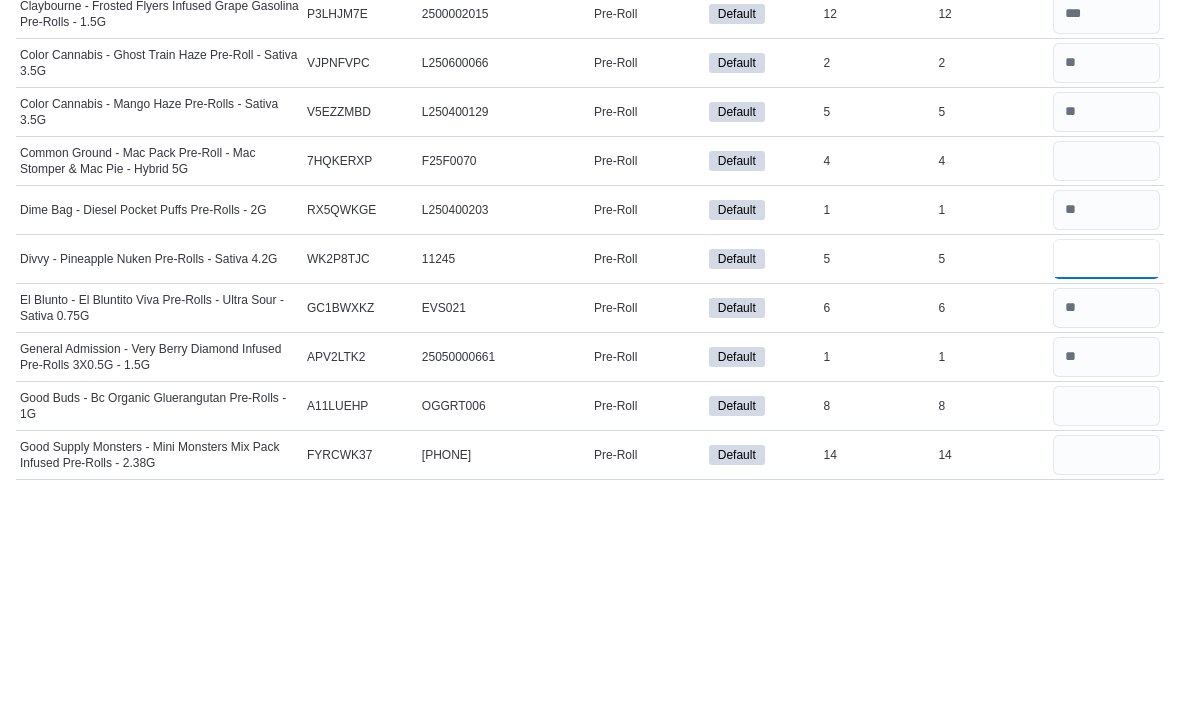 click at bounding box center [1106, 487] 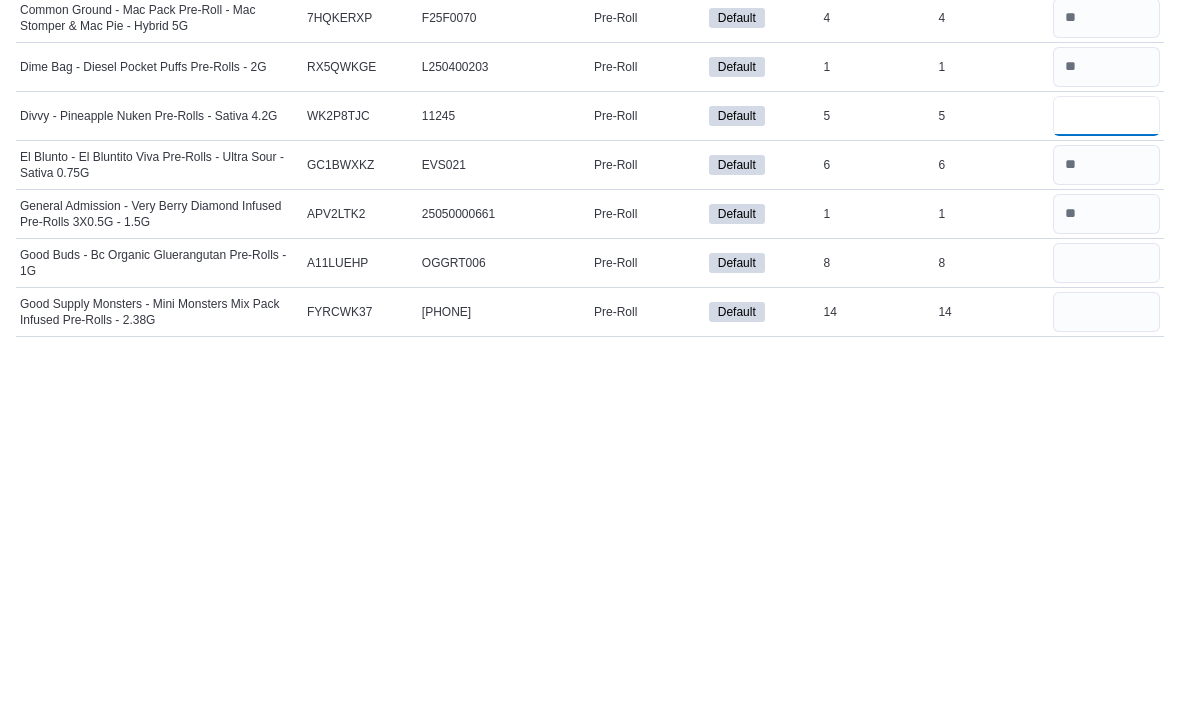 type on "*" 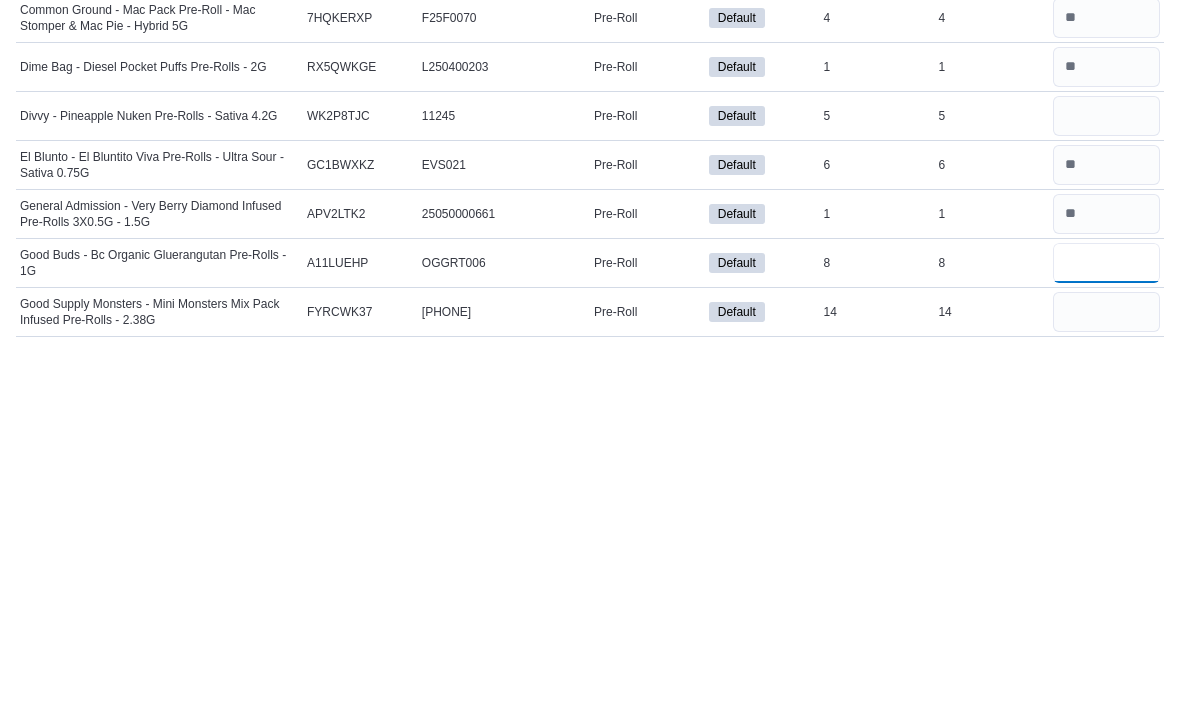 click at bounding box center [1106, 634] 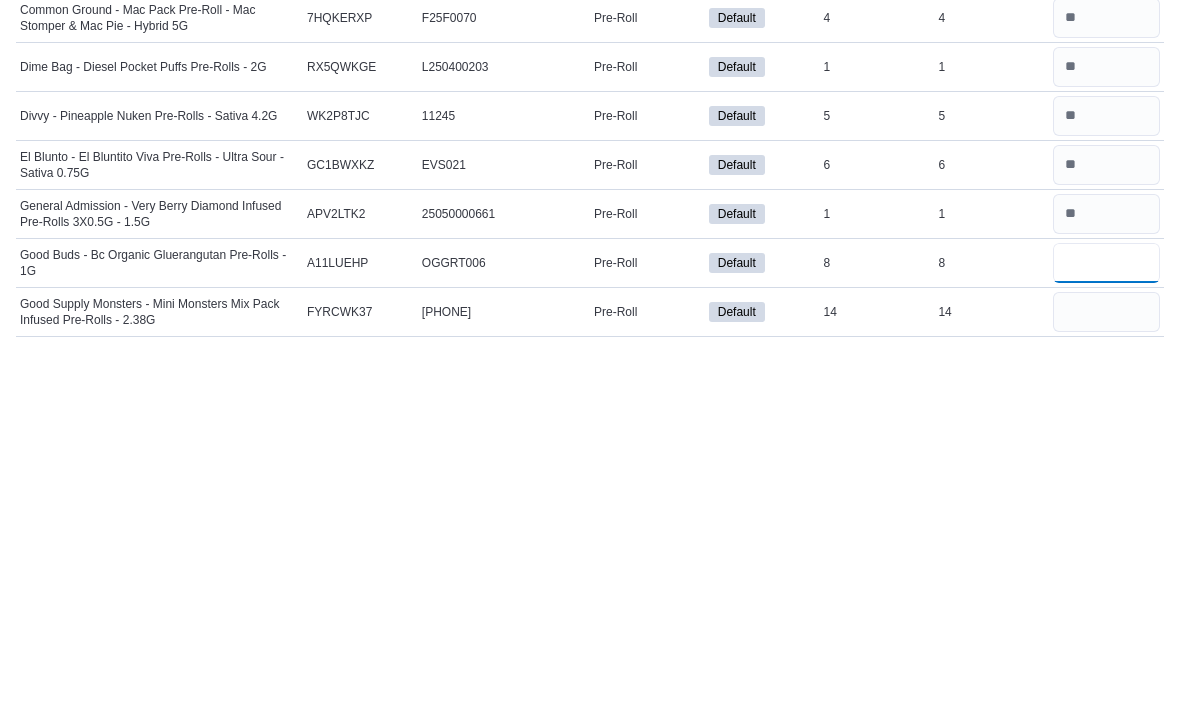 type on "*" 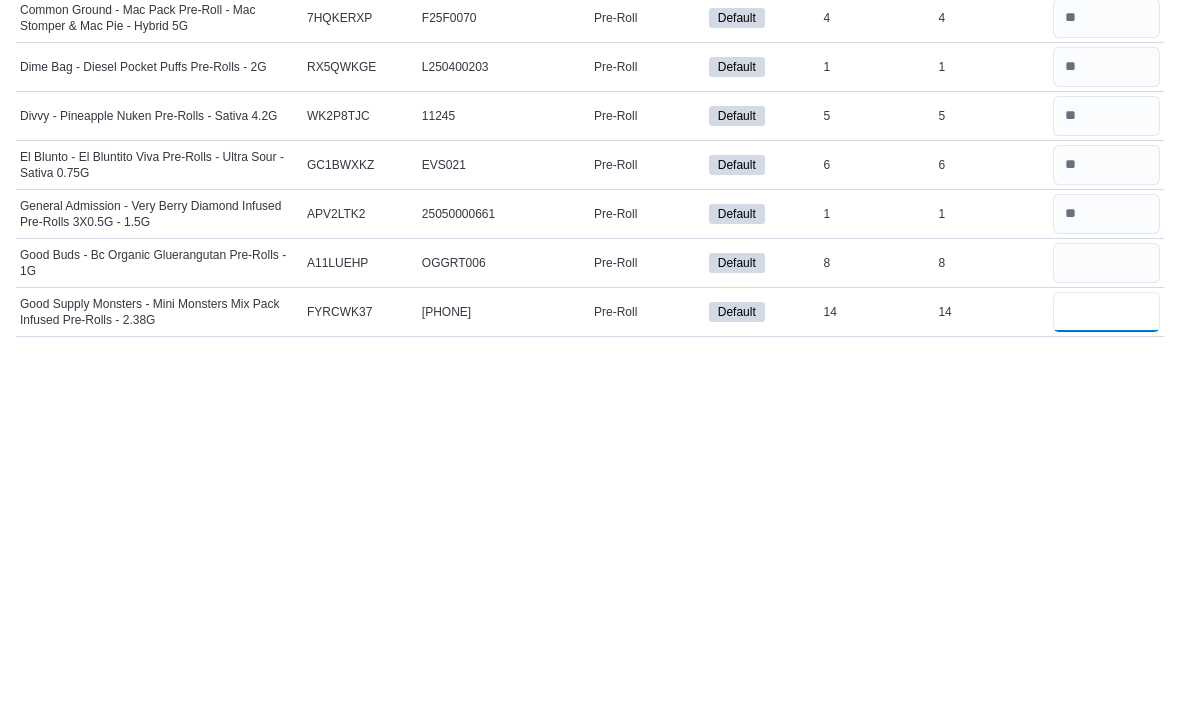 click at bounding box center (1106, 683) 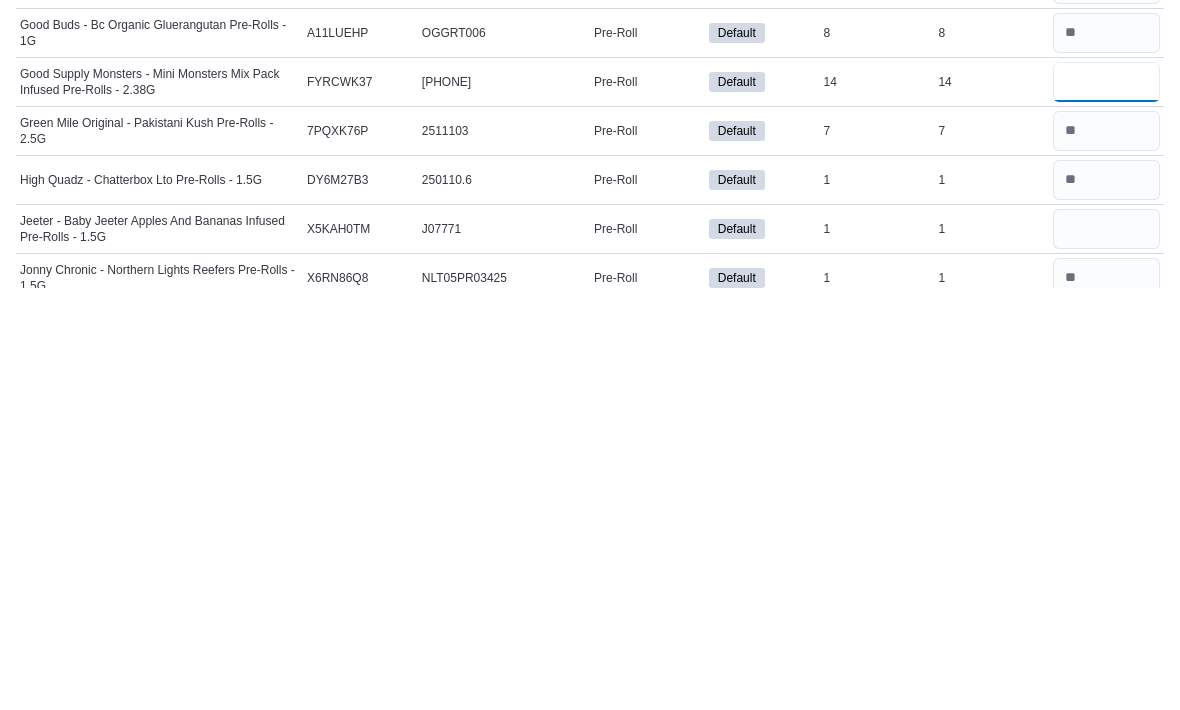 scroll, scrollTop: 901, scrollLeft: 0, axis: vertical 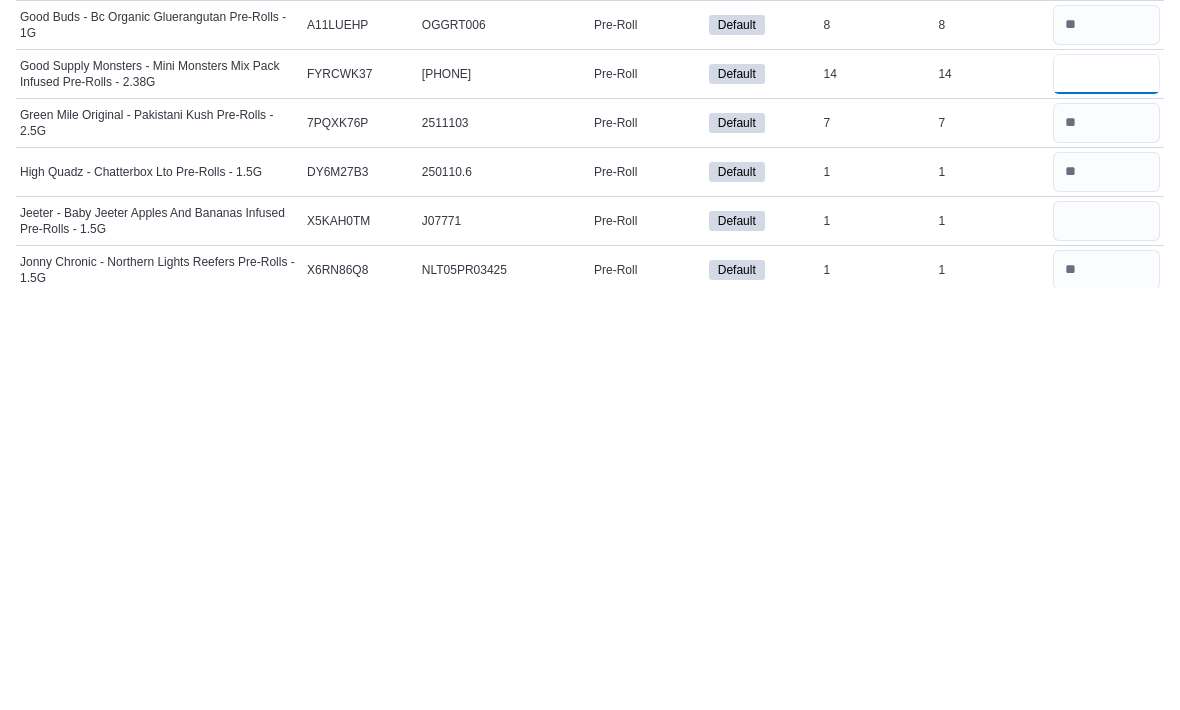 type on "**" 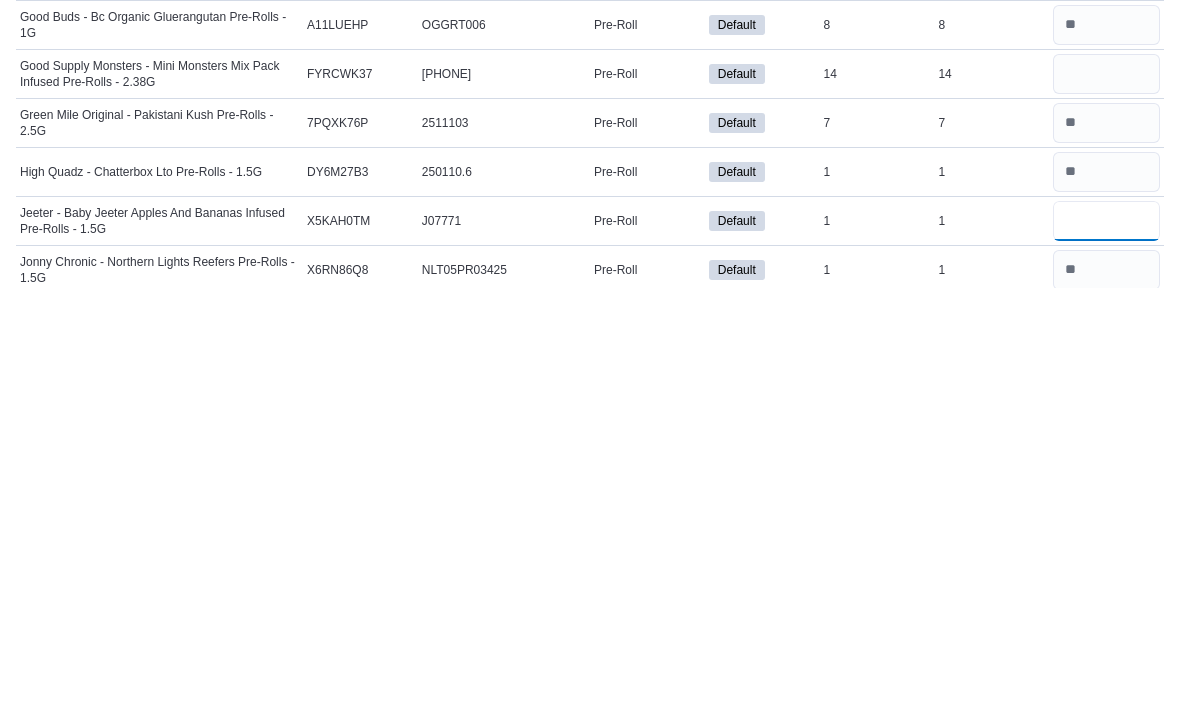 click at bounding box center (1106, 643) 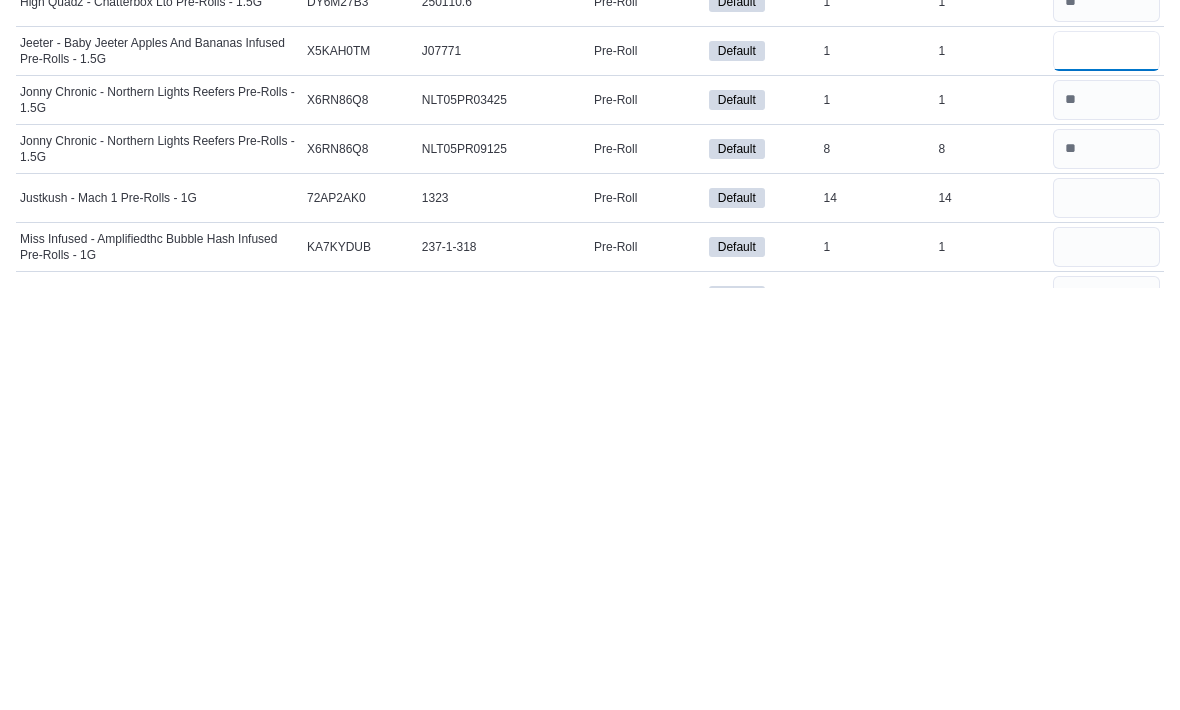 scroll, scrollTop: 1074, scrollLeft: 0, axis: vertical 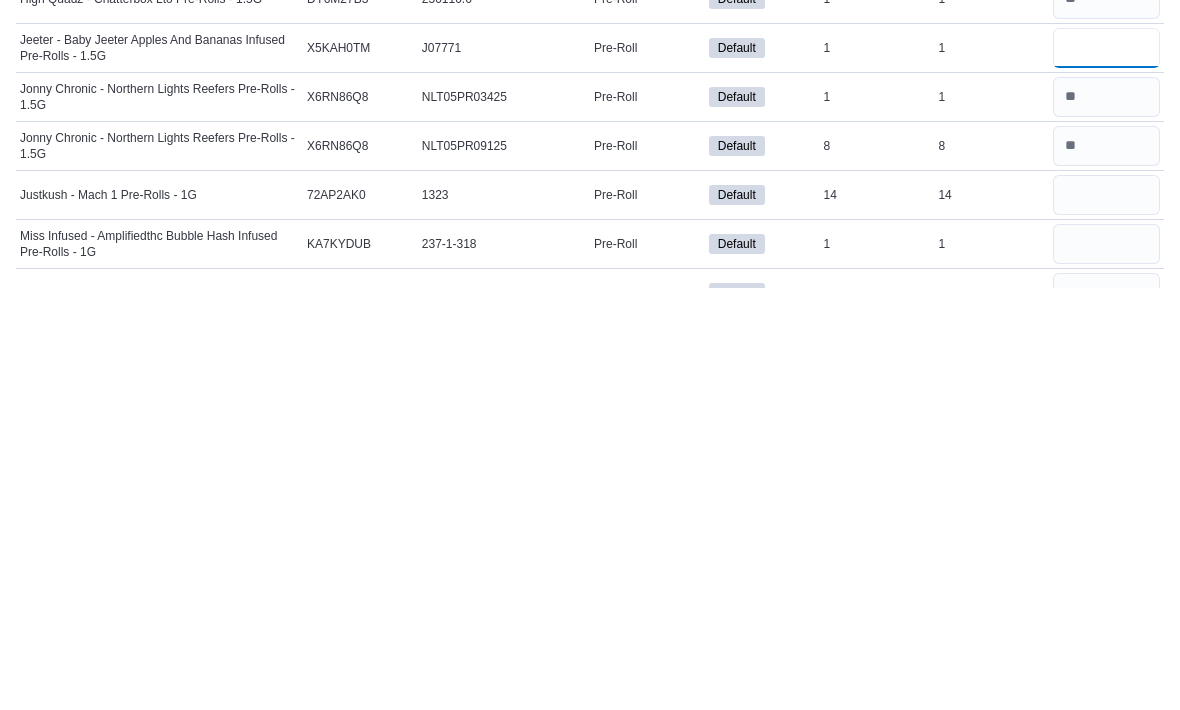 type on "*" 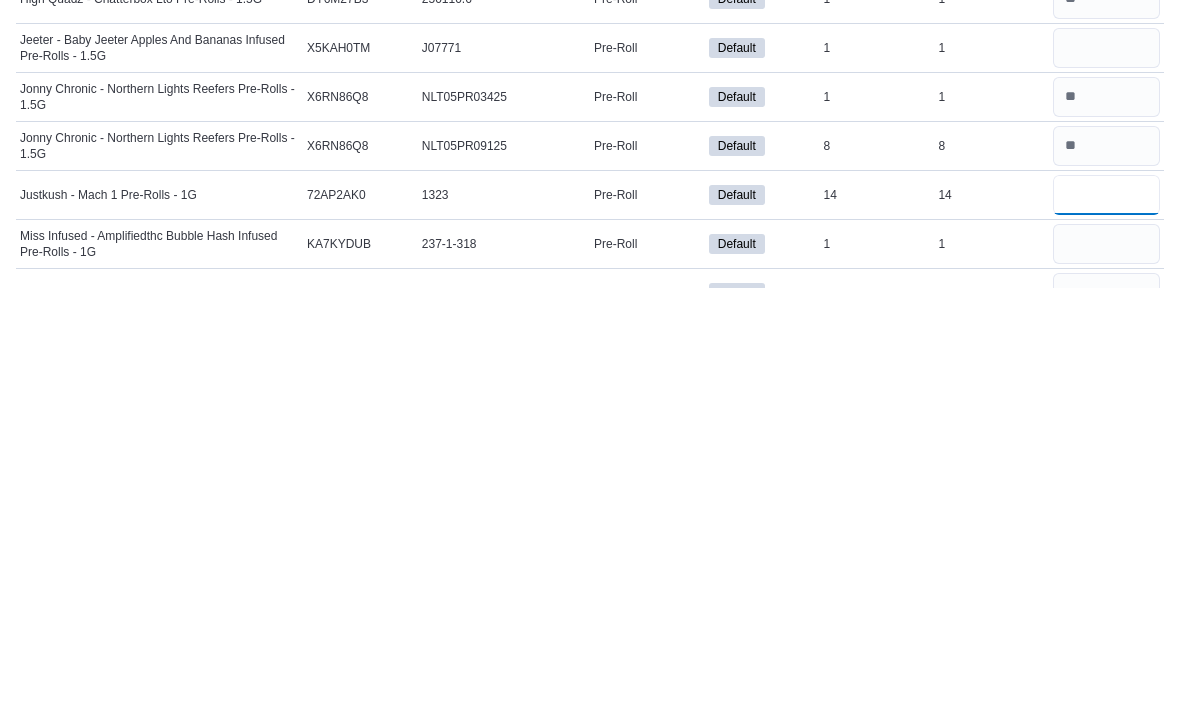 click at bounding box center [1106, 617] 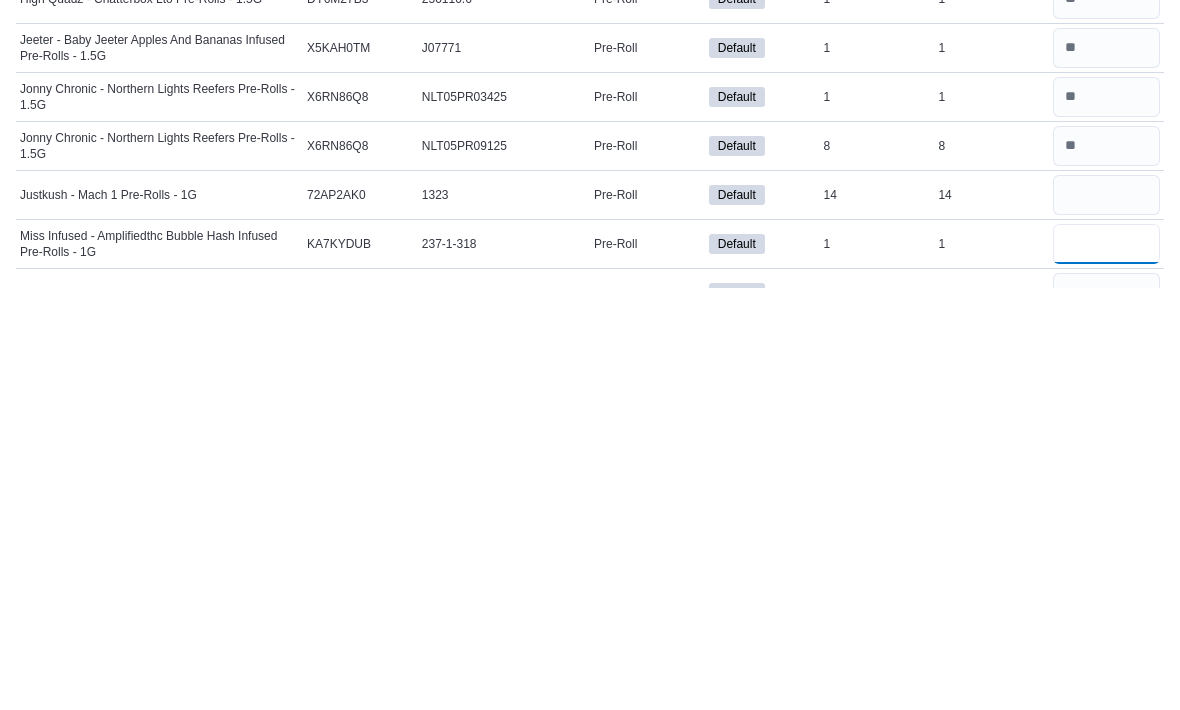 click at bounding box center (1106, 666) 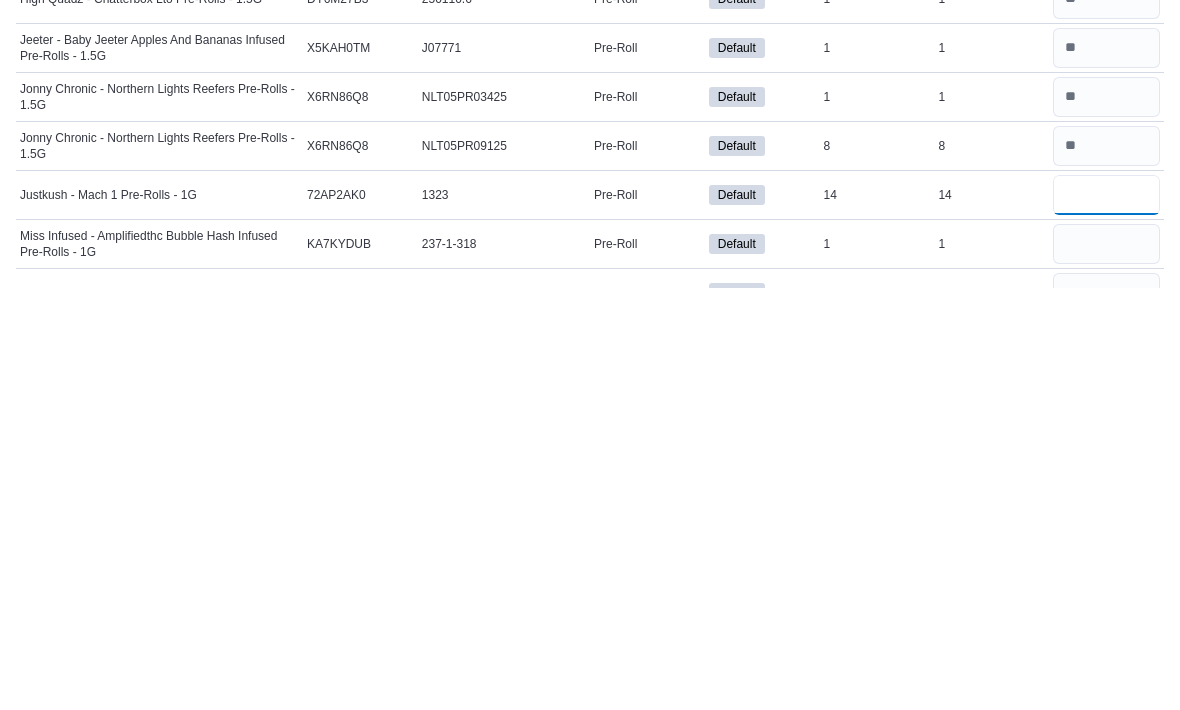 click at bounding box center (1106, 617) 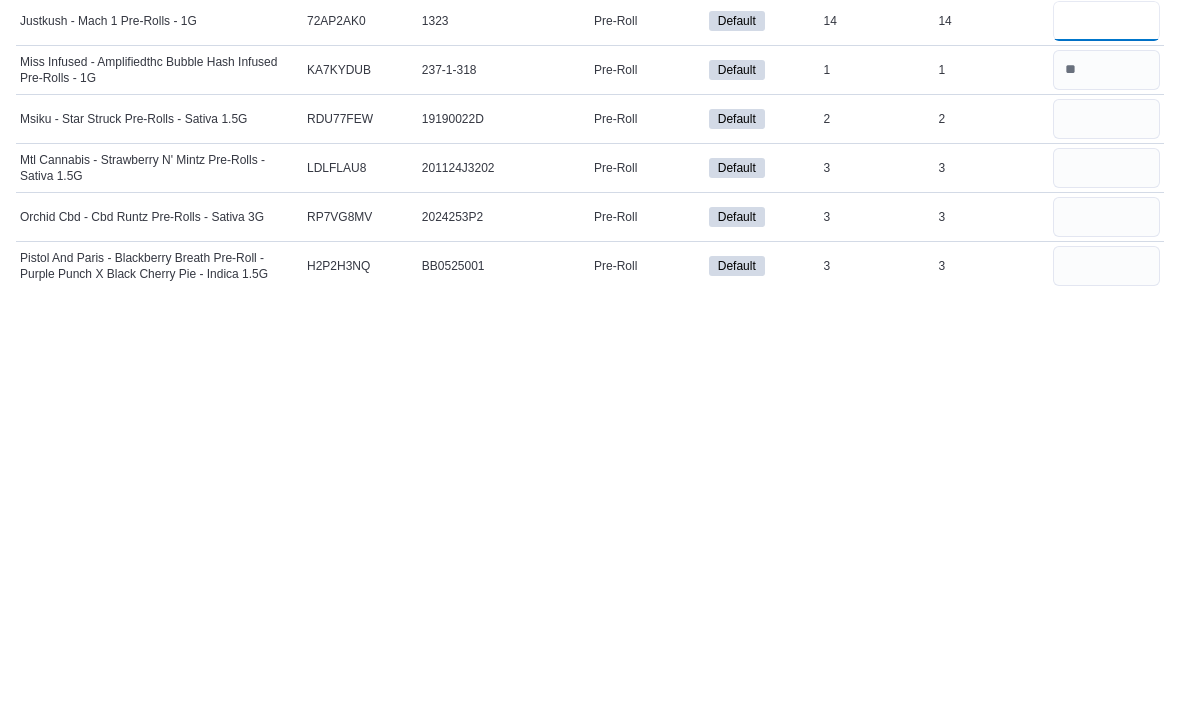 scroll, scrollTop: 1251, scrollLeft: 0, axis: vertical 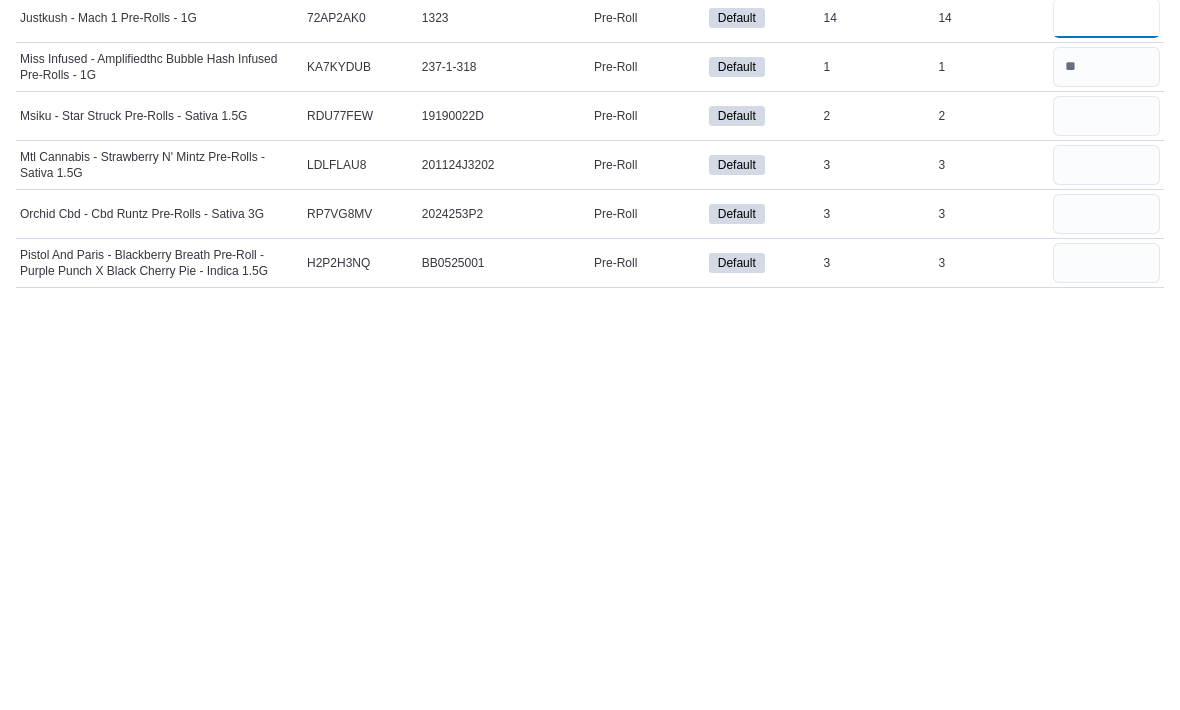type on "**" 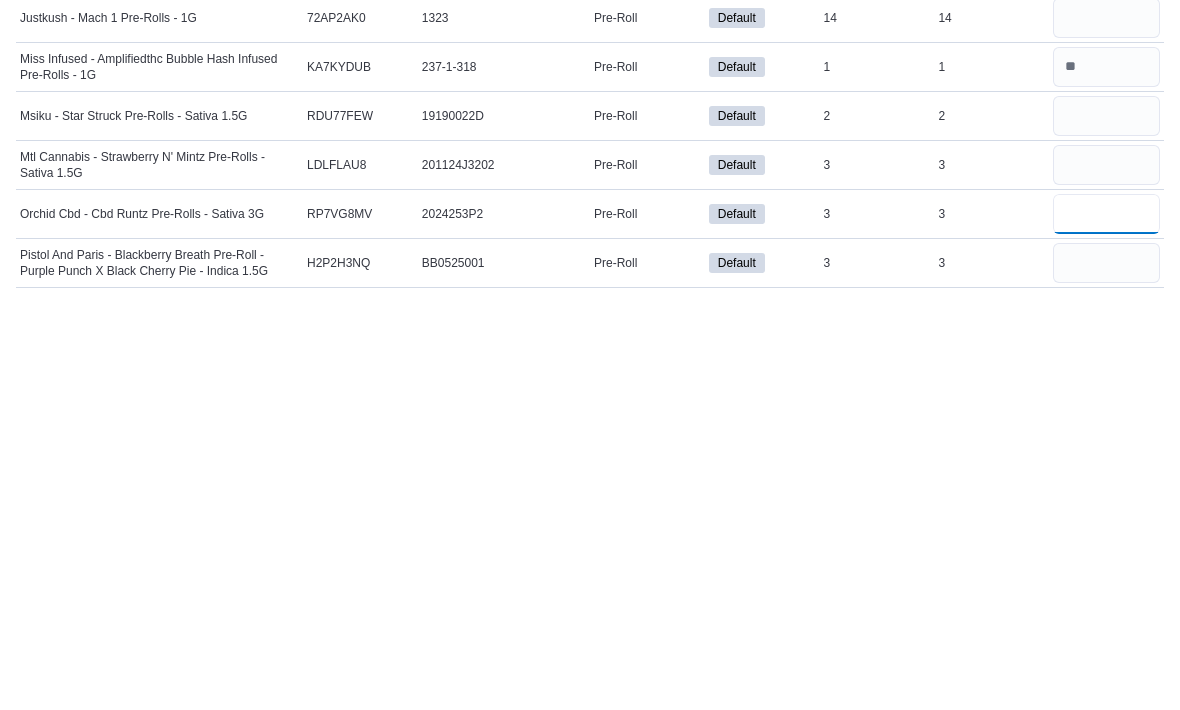 click at bounding box center [1106, 636] 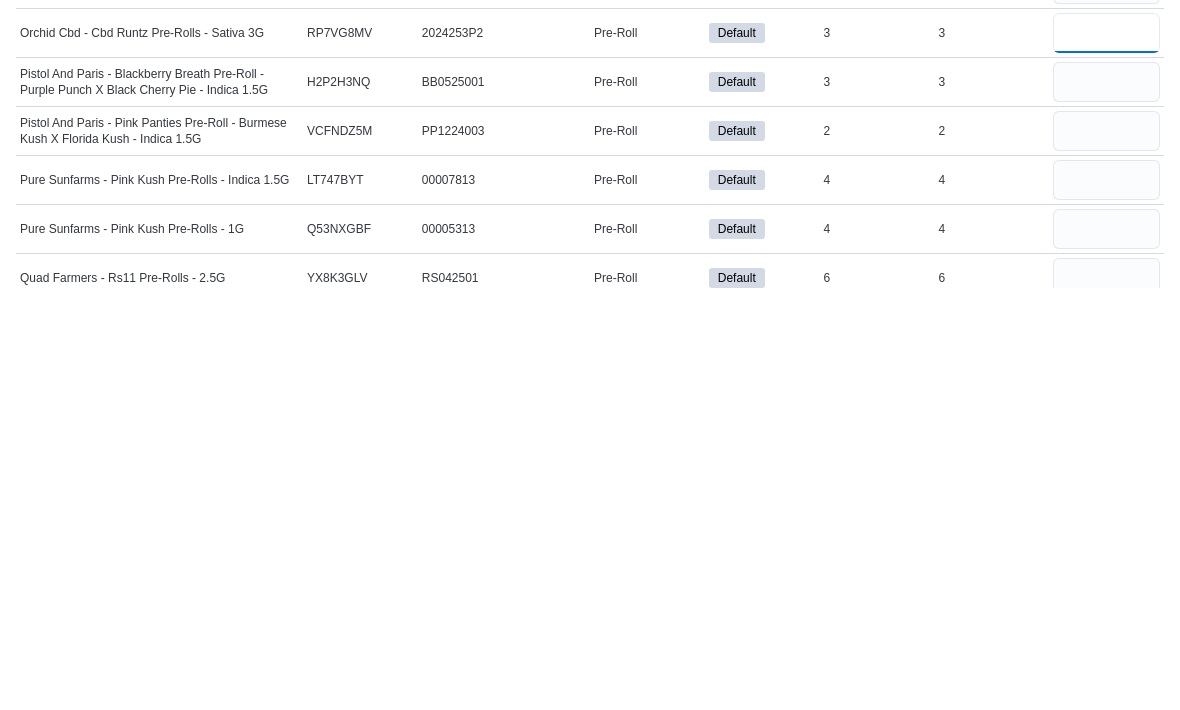 scroll, scrollTop: 1507, scrollLeft: 0, axis: vertical 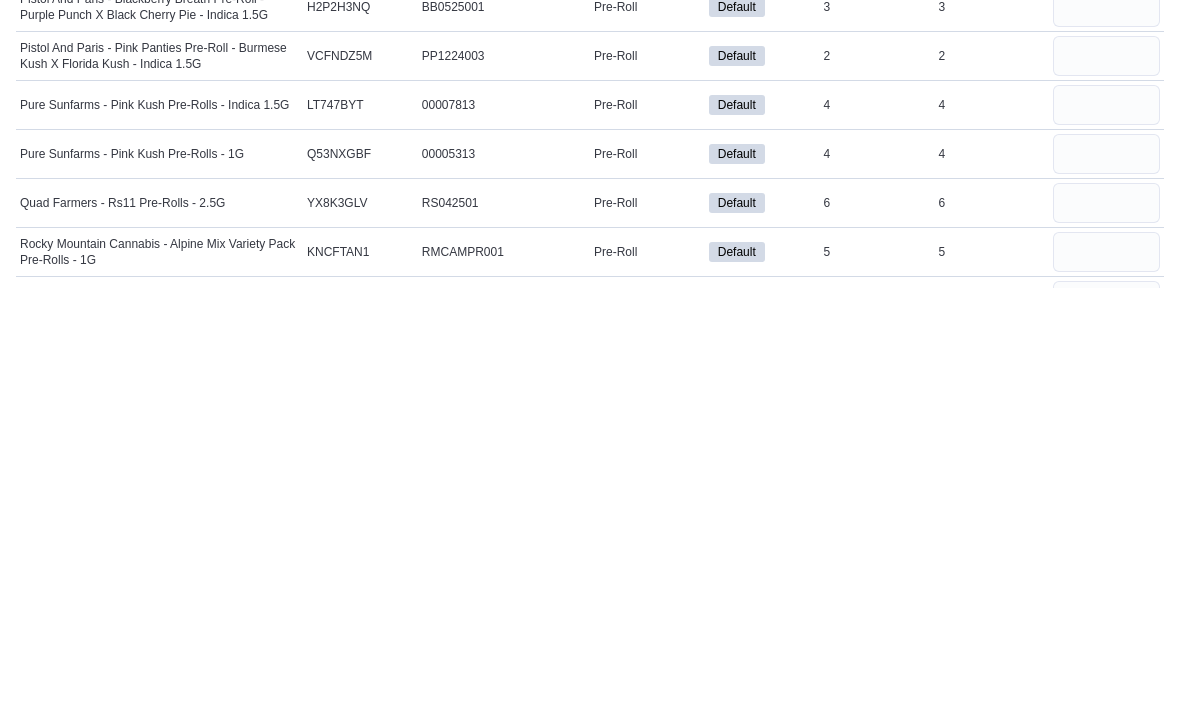 type on "*" 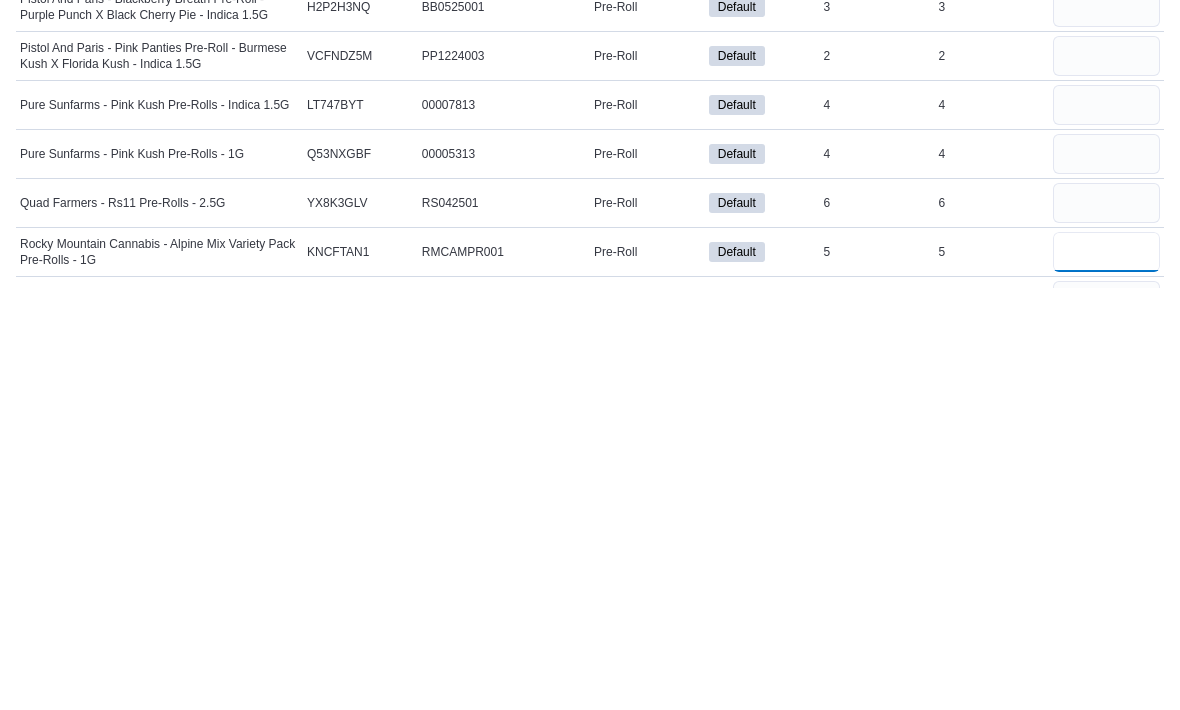 click at bounding box center (1106, 674) 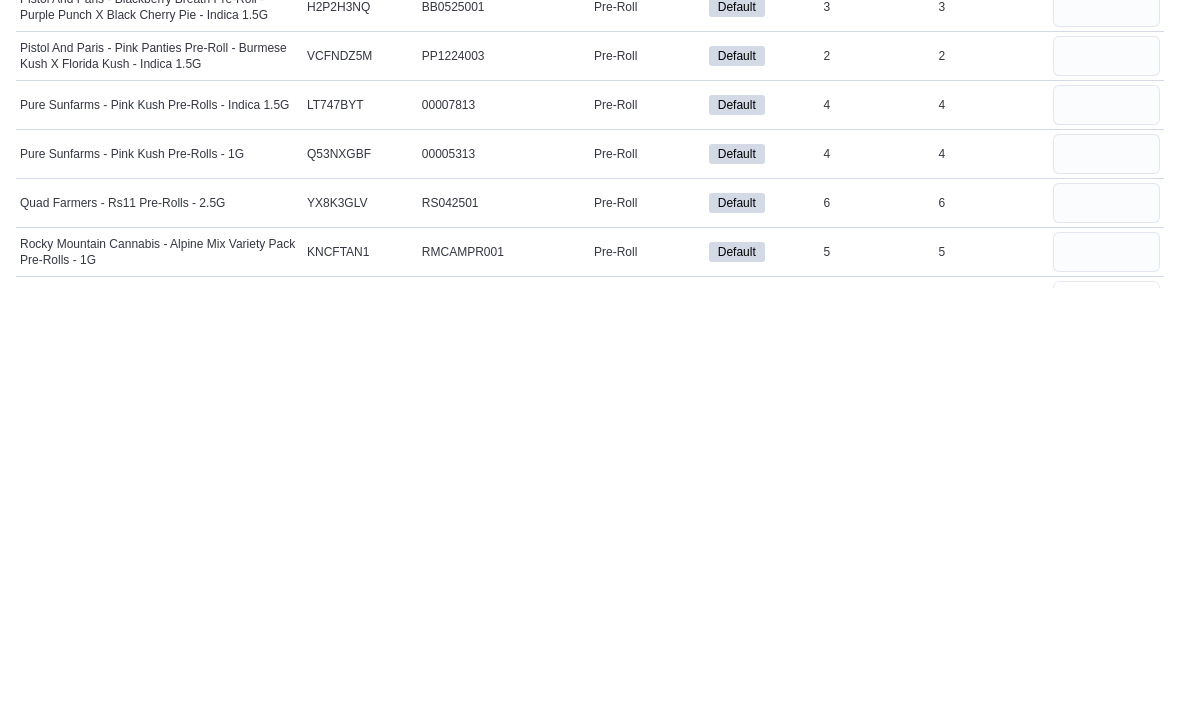 click at bounding box center (1106, 723) 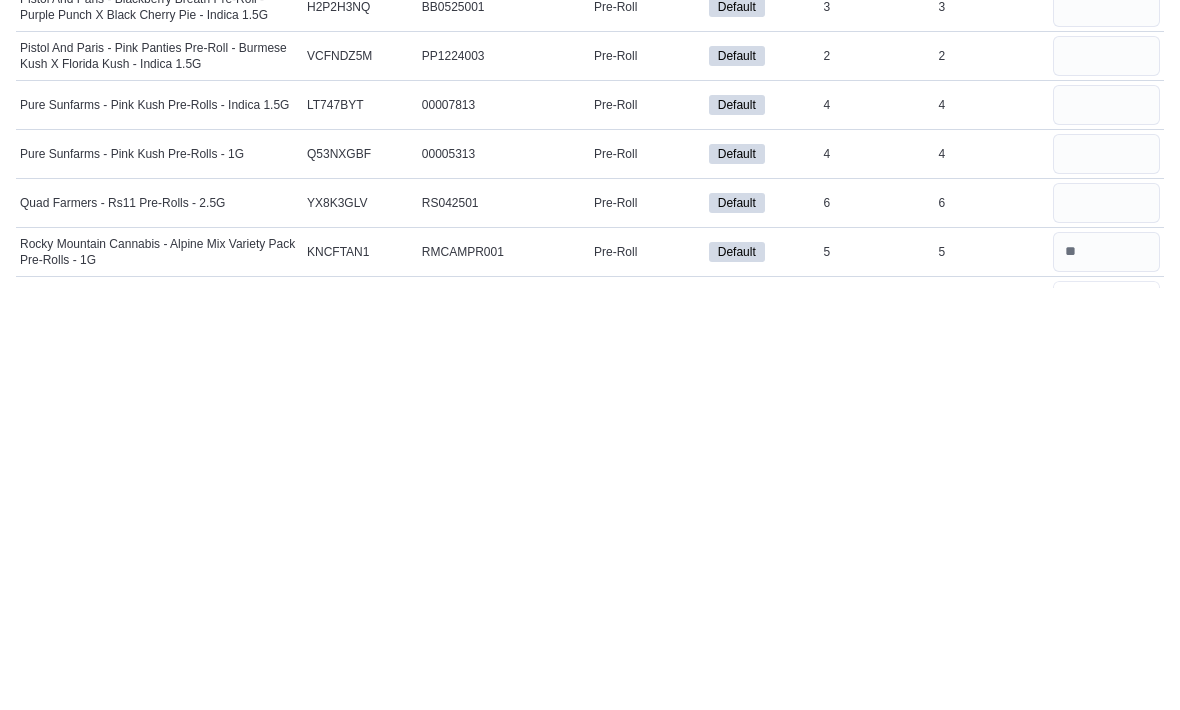 scroll, scrollTop: 1634, scrollLeft: 0, axis: vertical 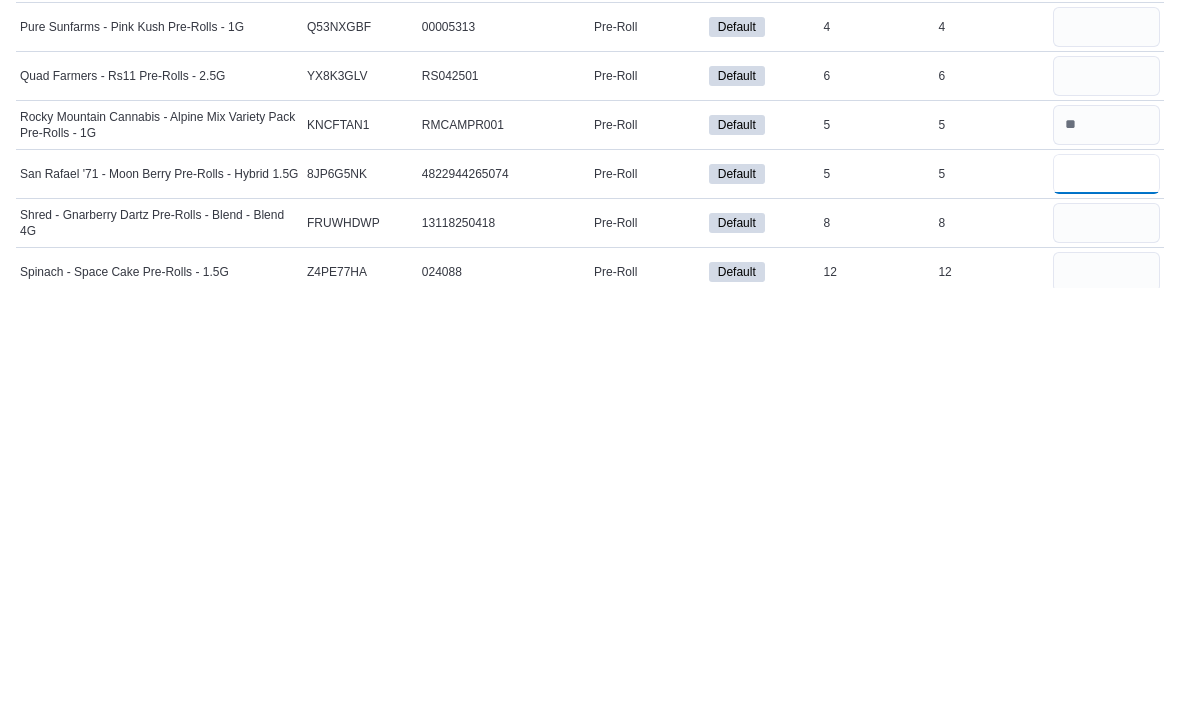 type on "*" 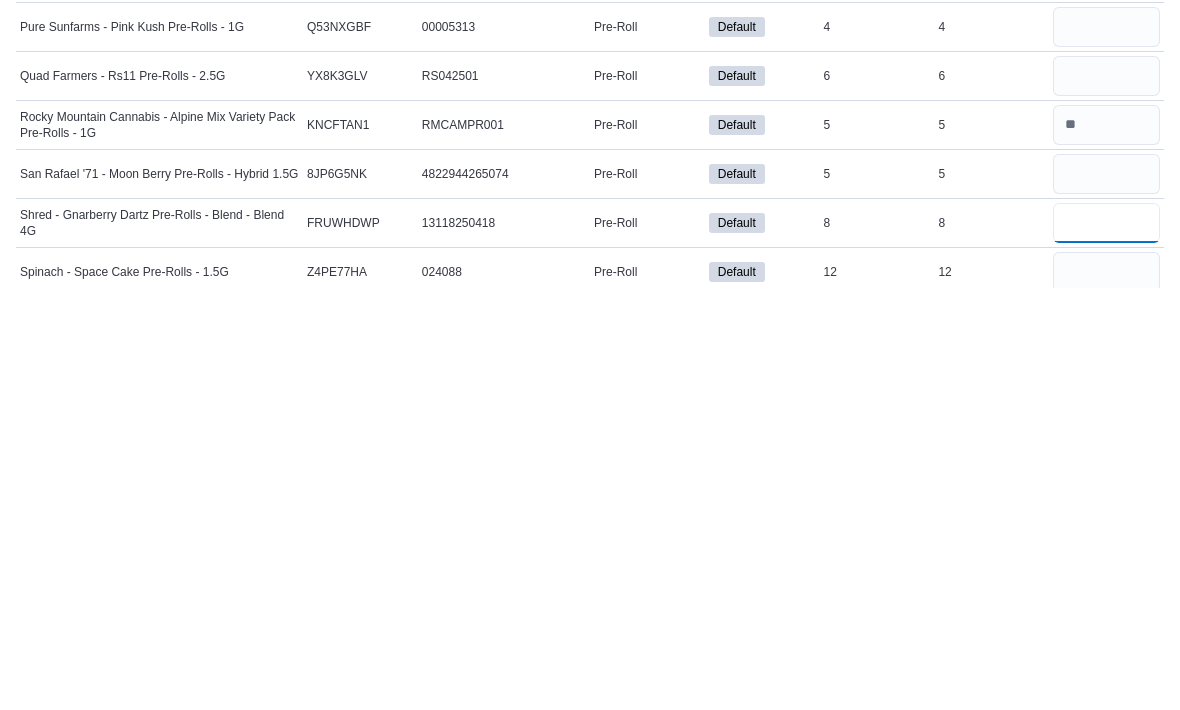 click at bounding box center [1106, 645] 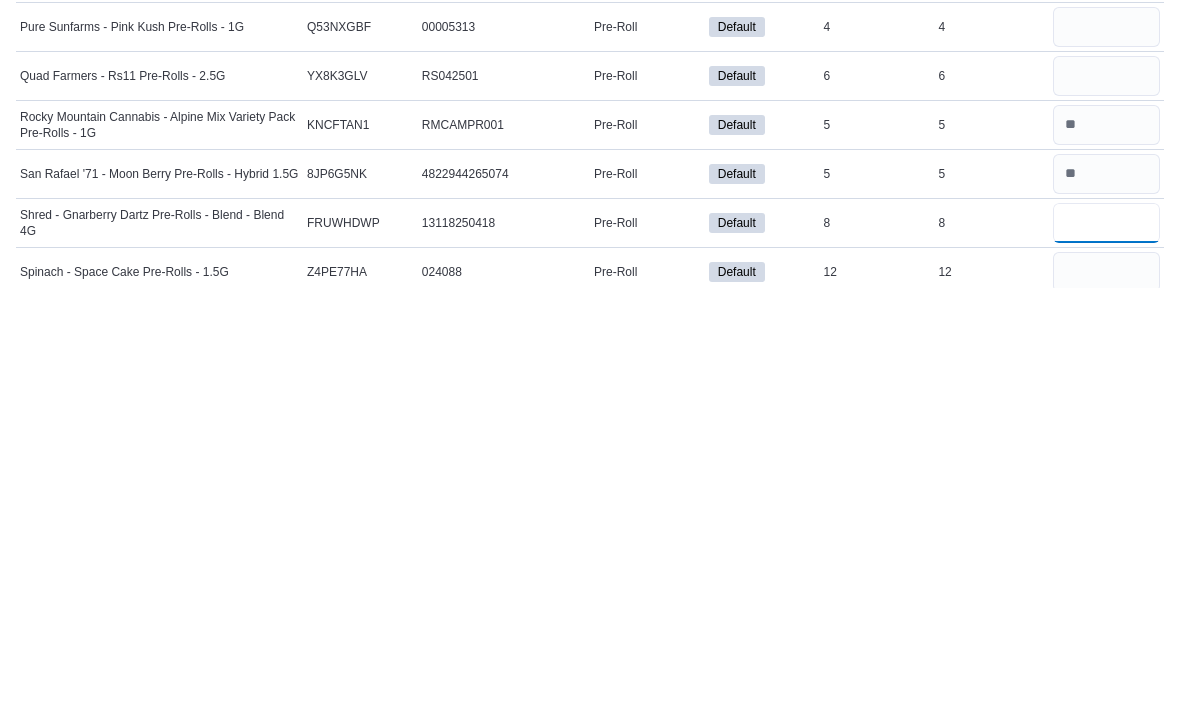 type on "*" 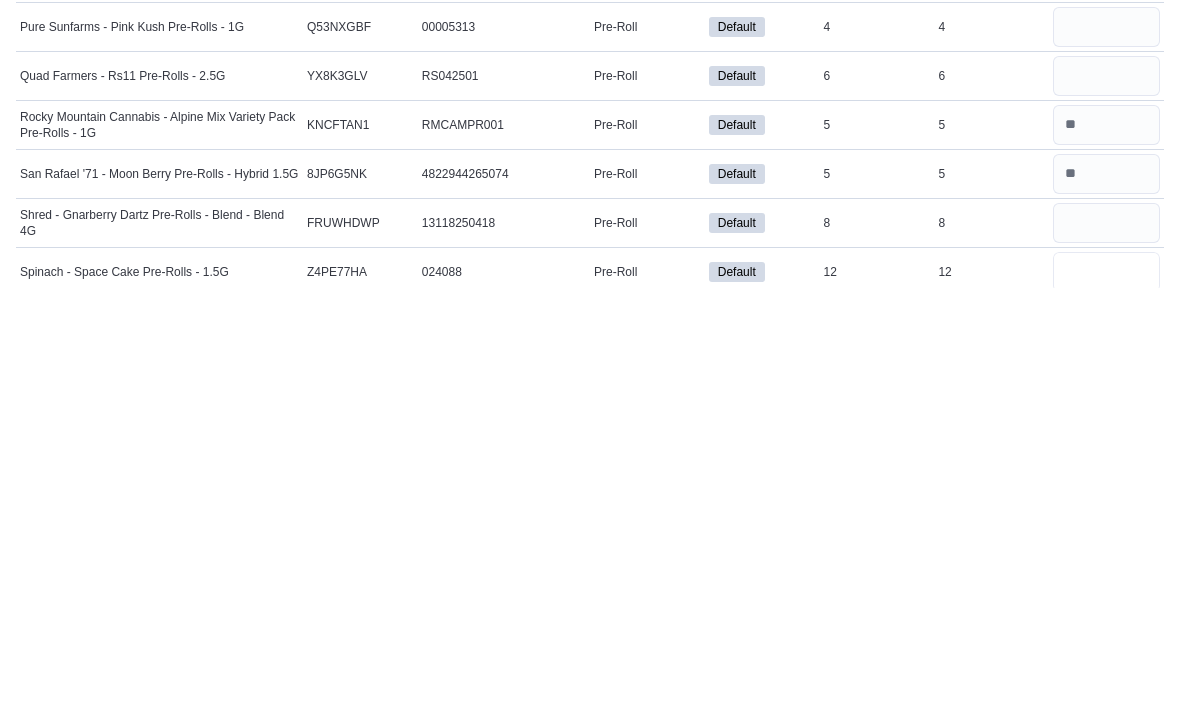 click at bounding box center [1106, 694] 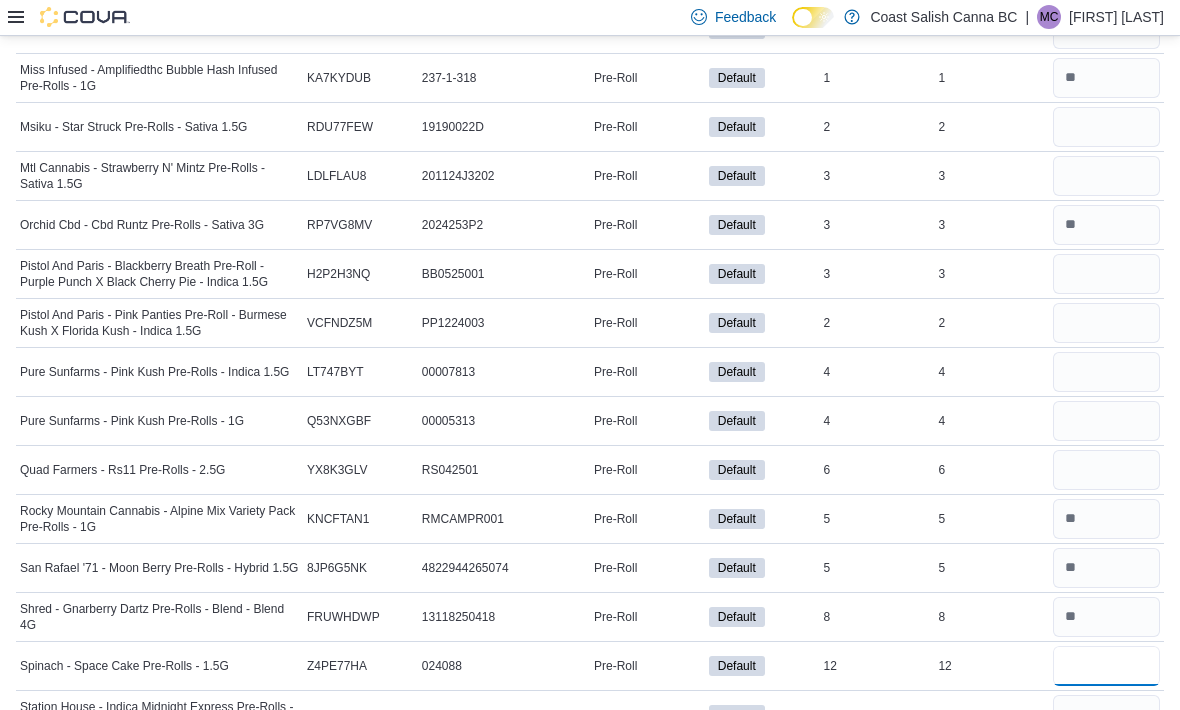 scroll, scrollTop: 1655, scrollLeft: 0, axis: vertical 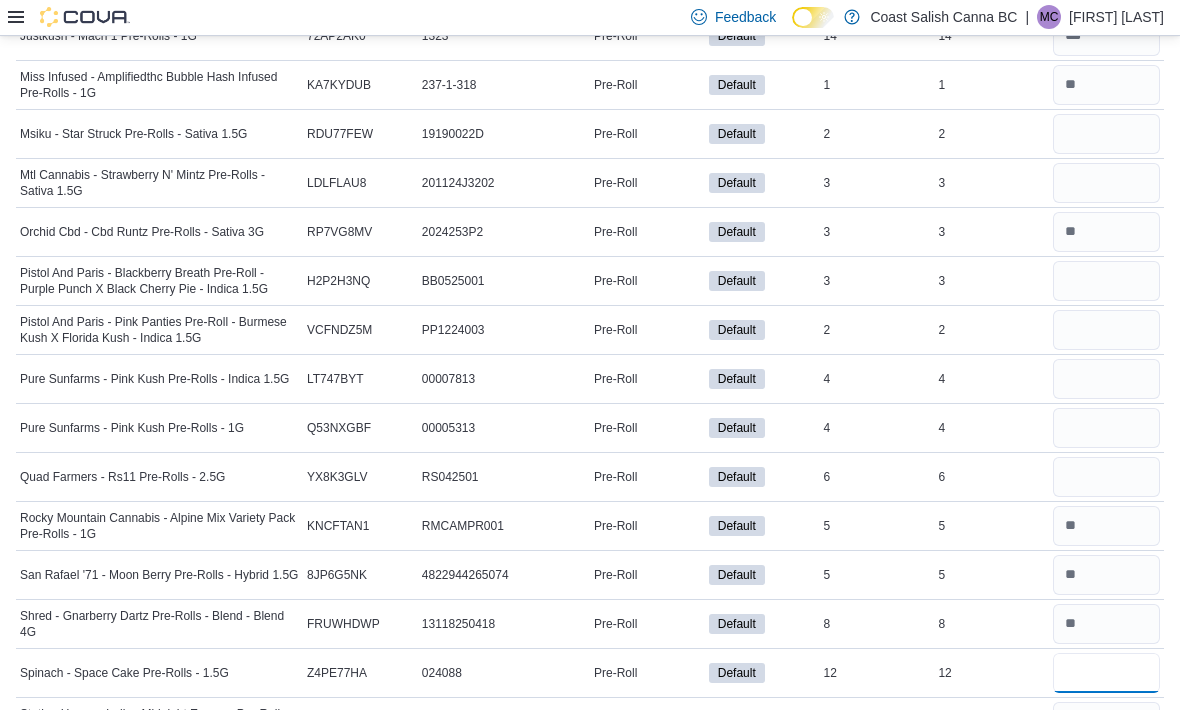 type on "**" 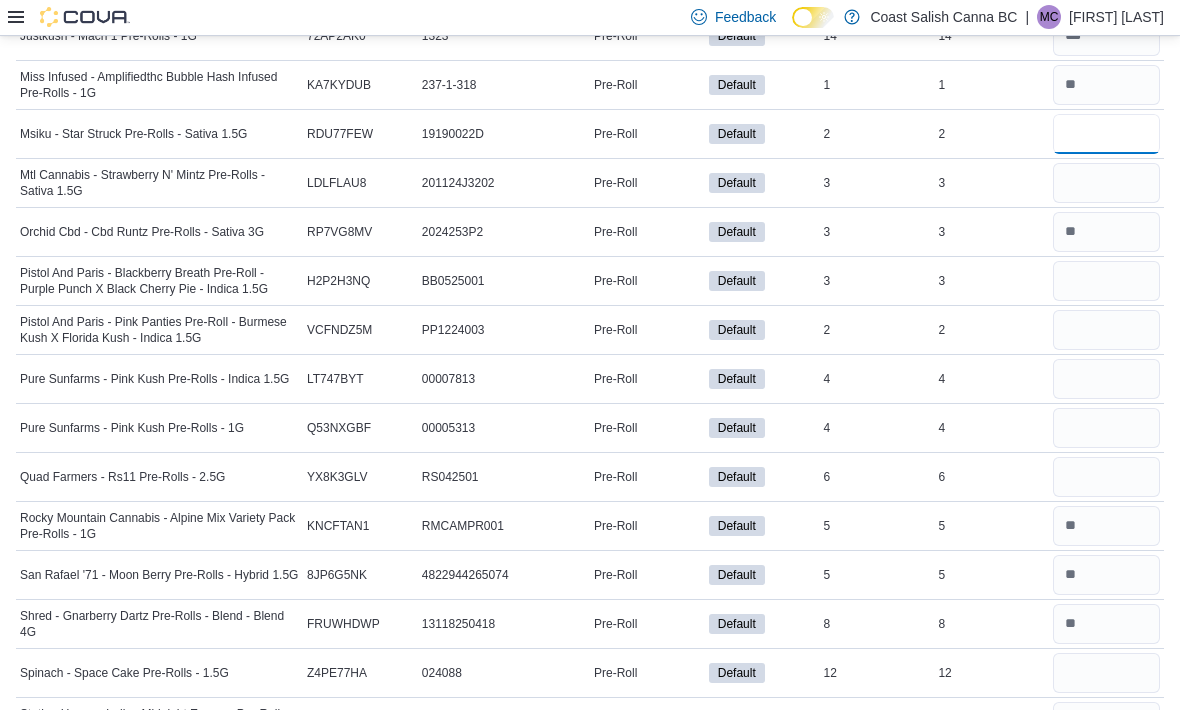 click at bounding box center (1106, 134) 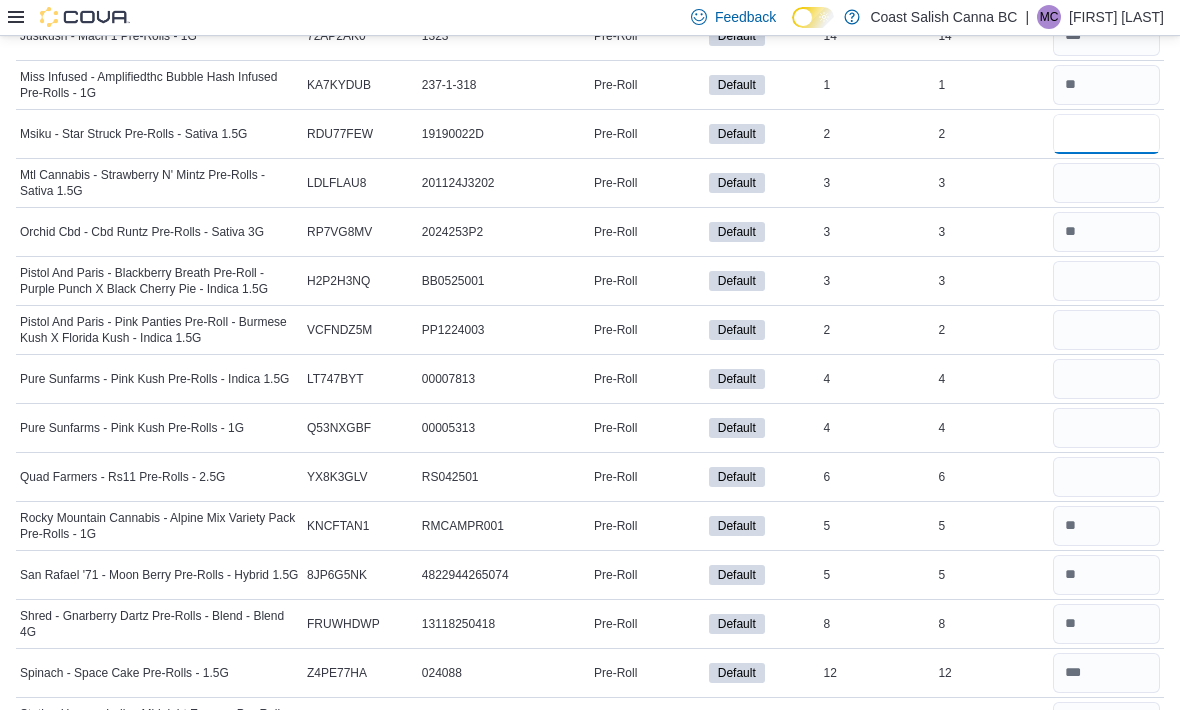 type on "*" 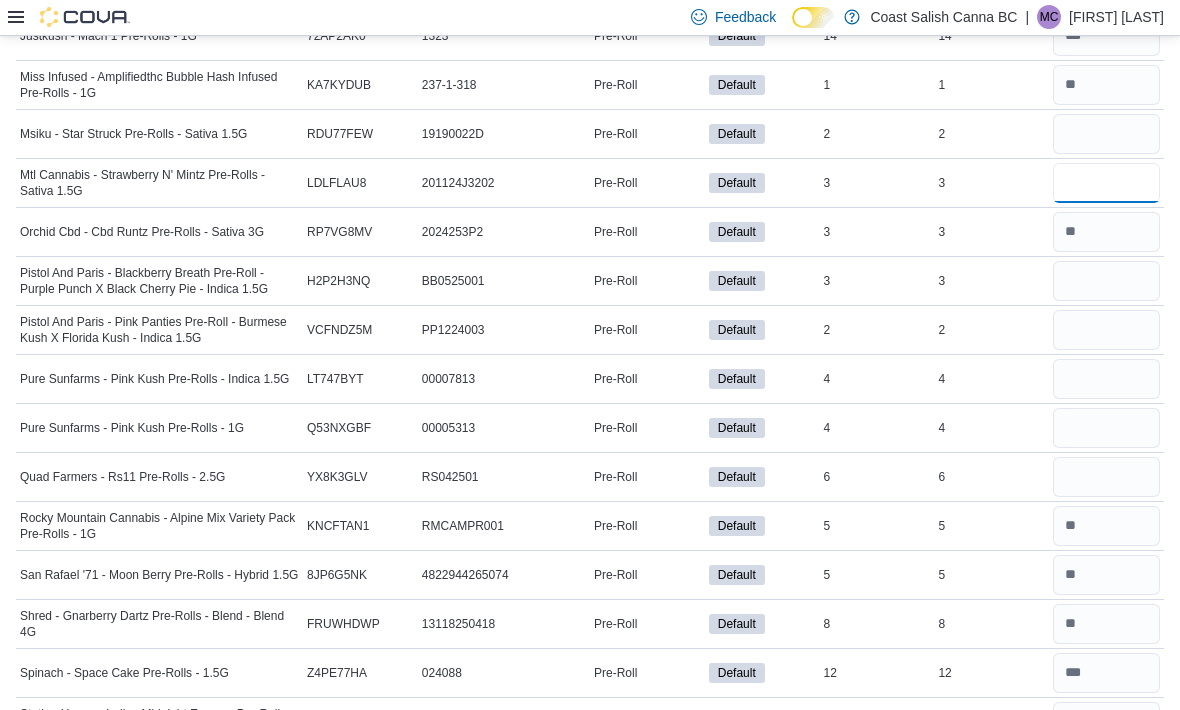 click at bounding box center [1106, 183] 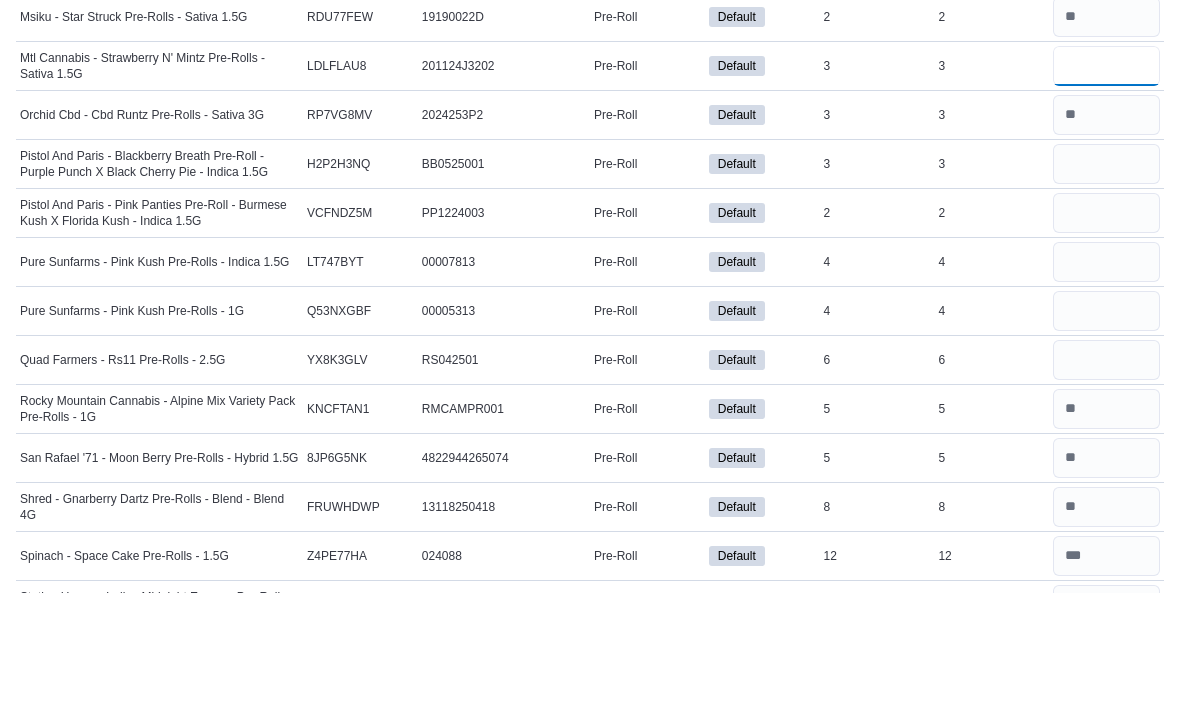 type on "*" 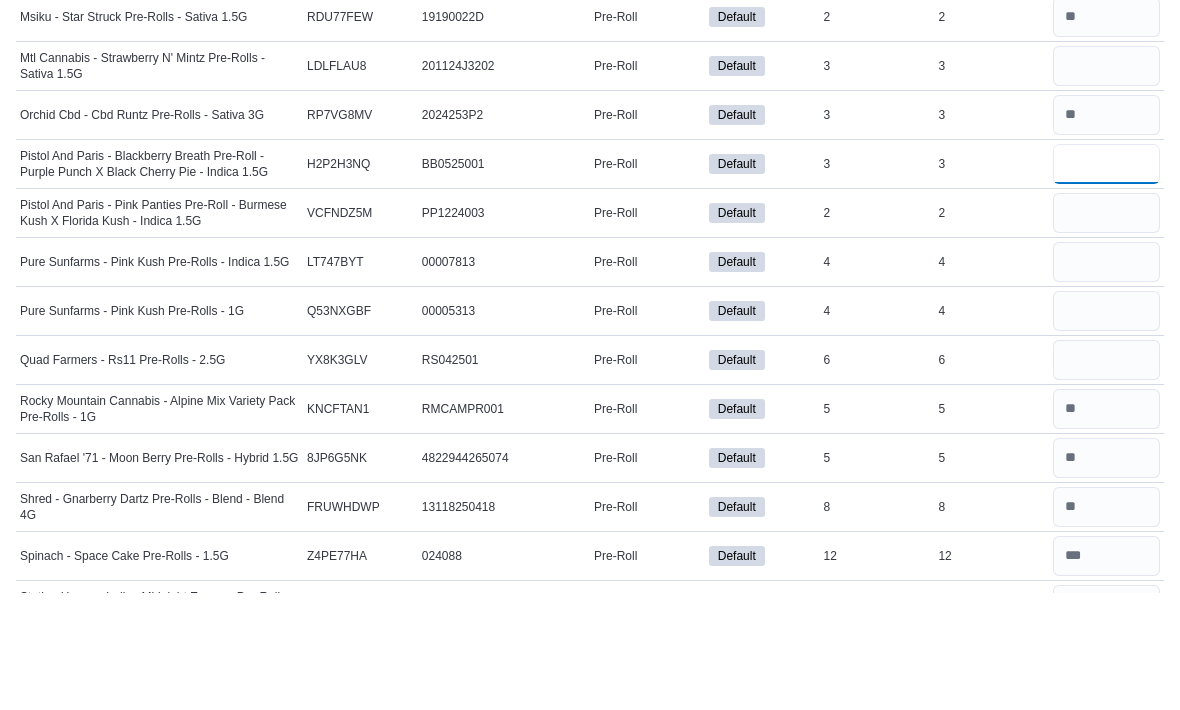 click at bounding box center (1106, 281) 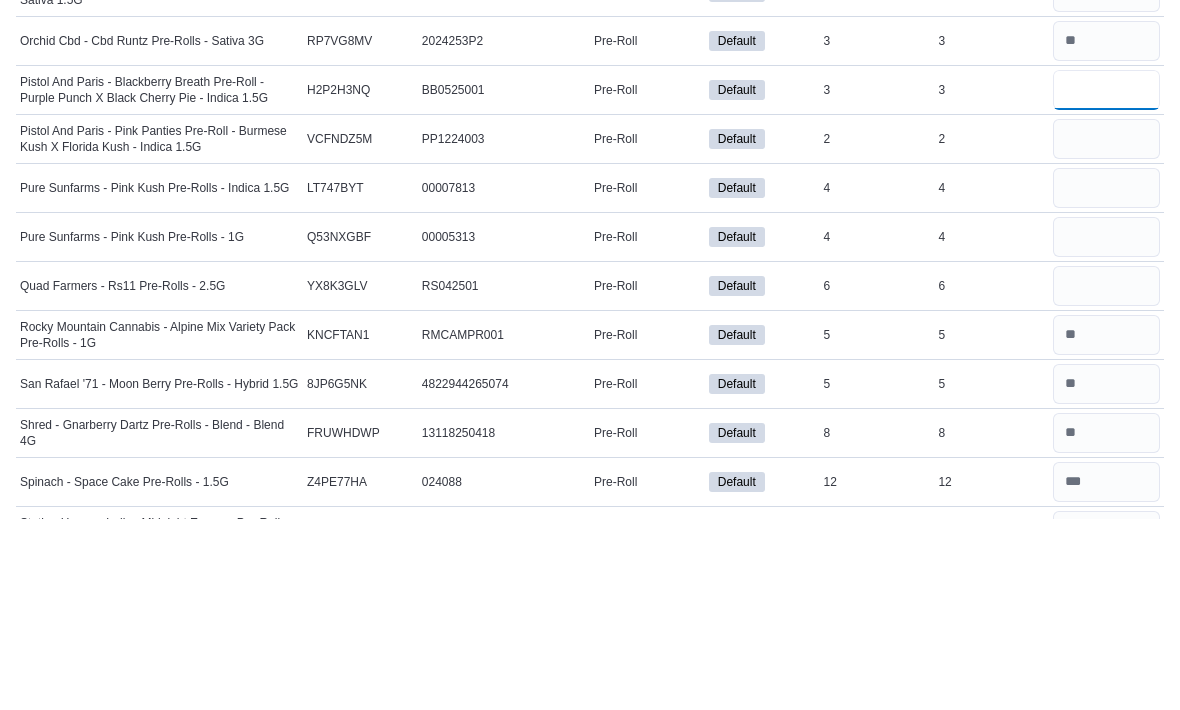 type on "*" 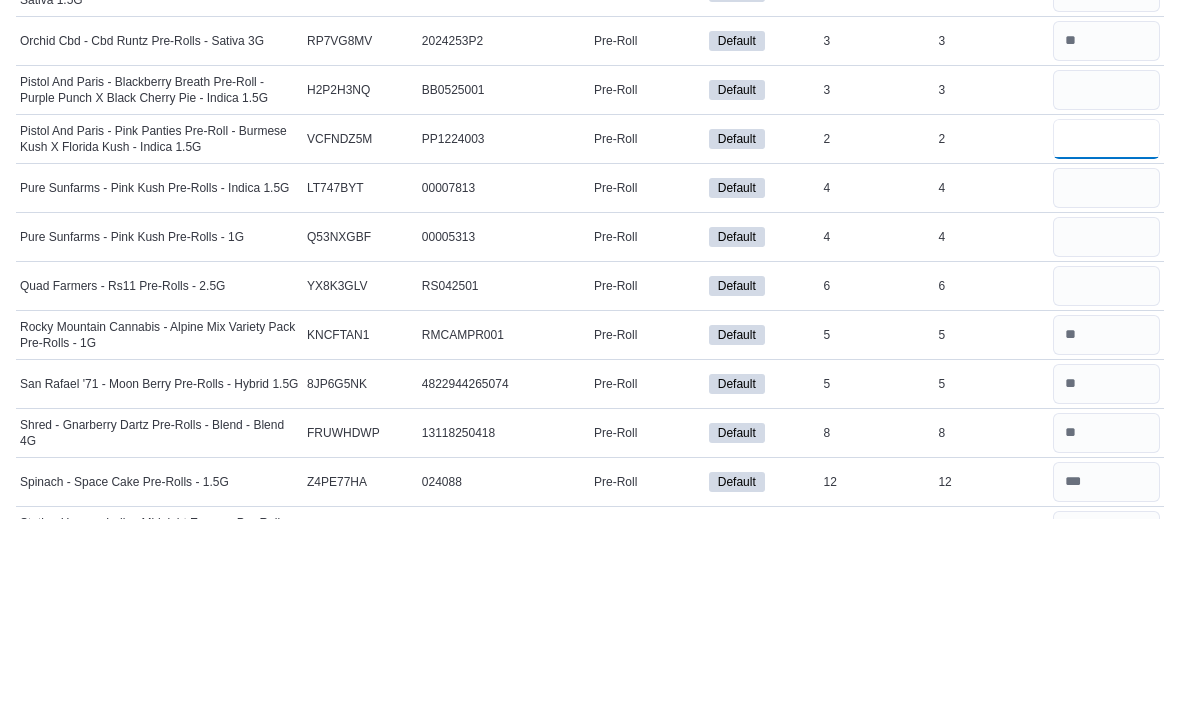 click at bounding box center [1106, 330] 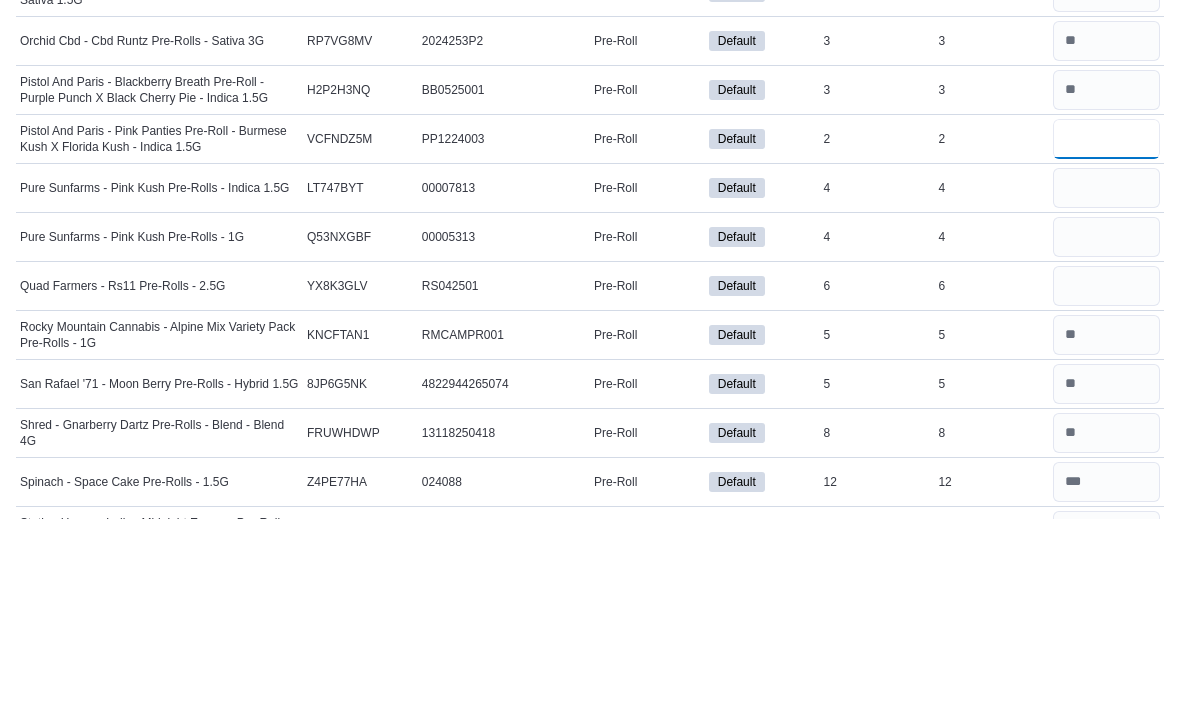 type on "*" 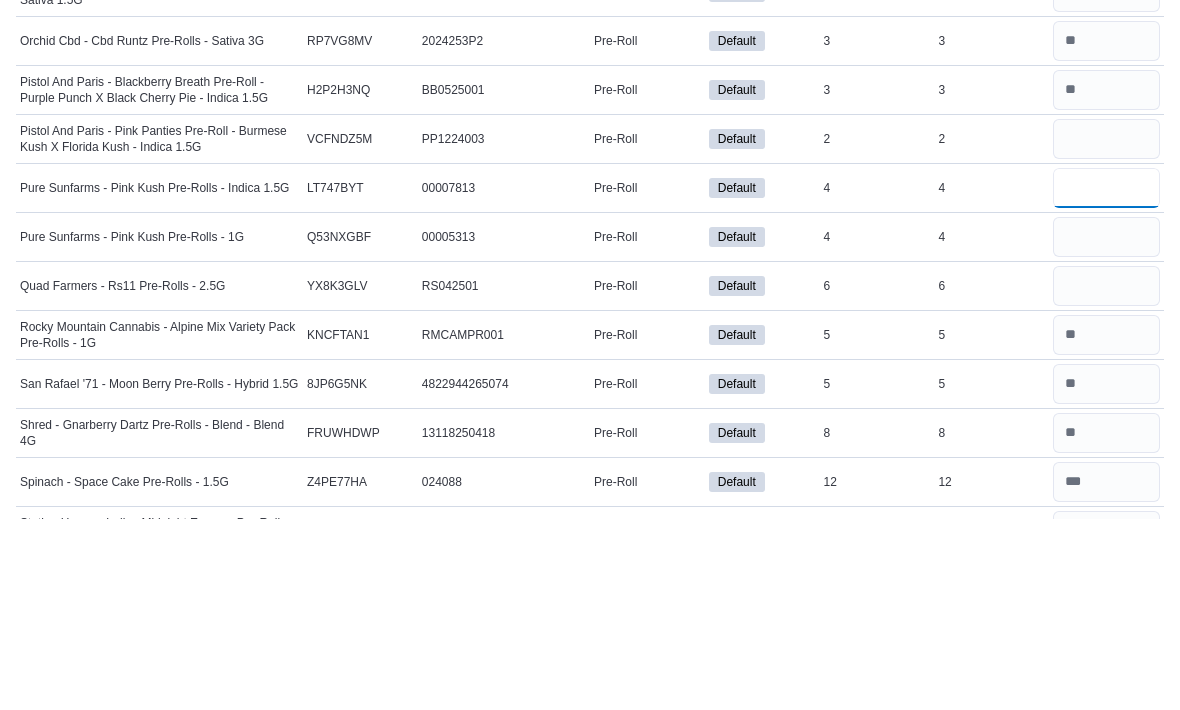 click at bounding box center (1106, 379) 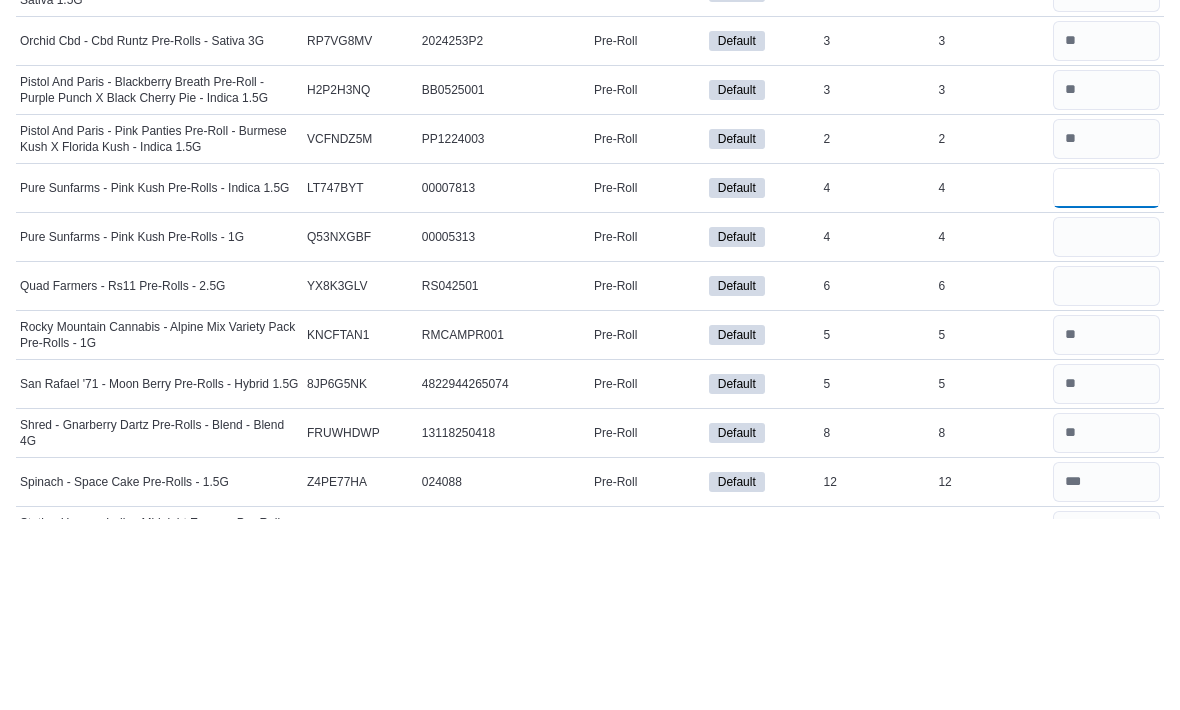 type on "*" 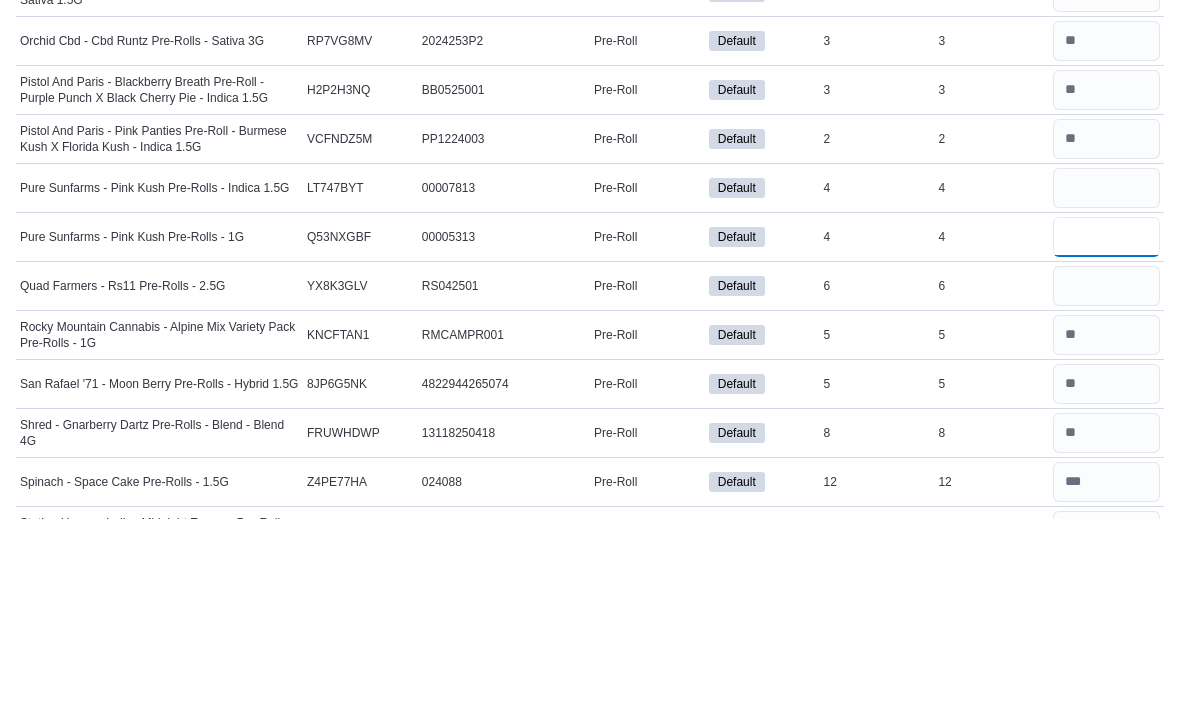 click at bounding box center (1106, 428) 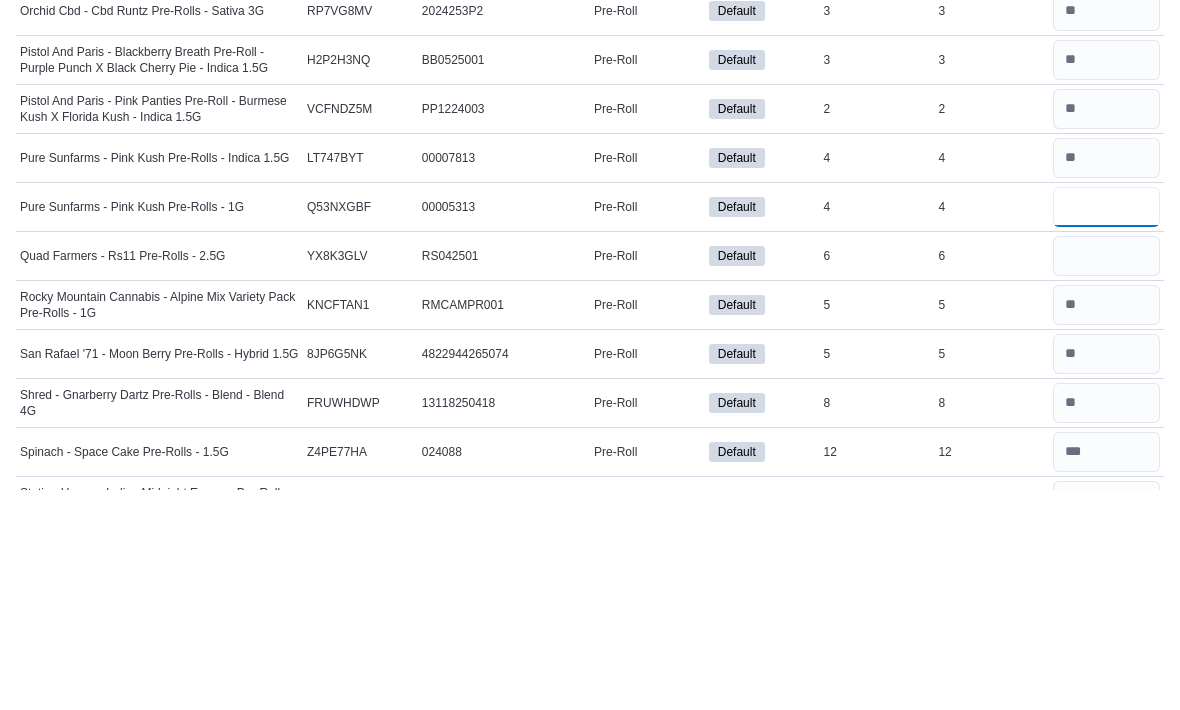 type on "*" 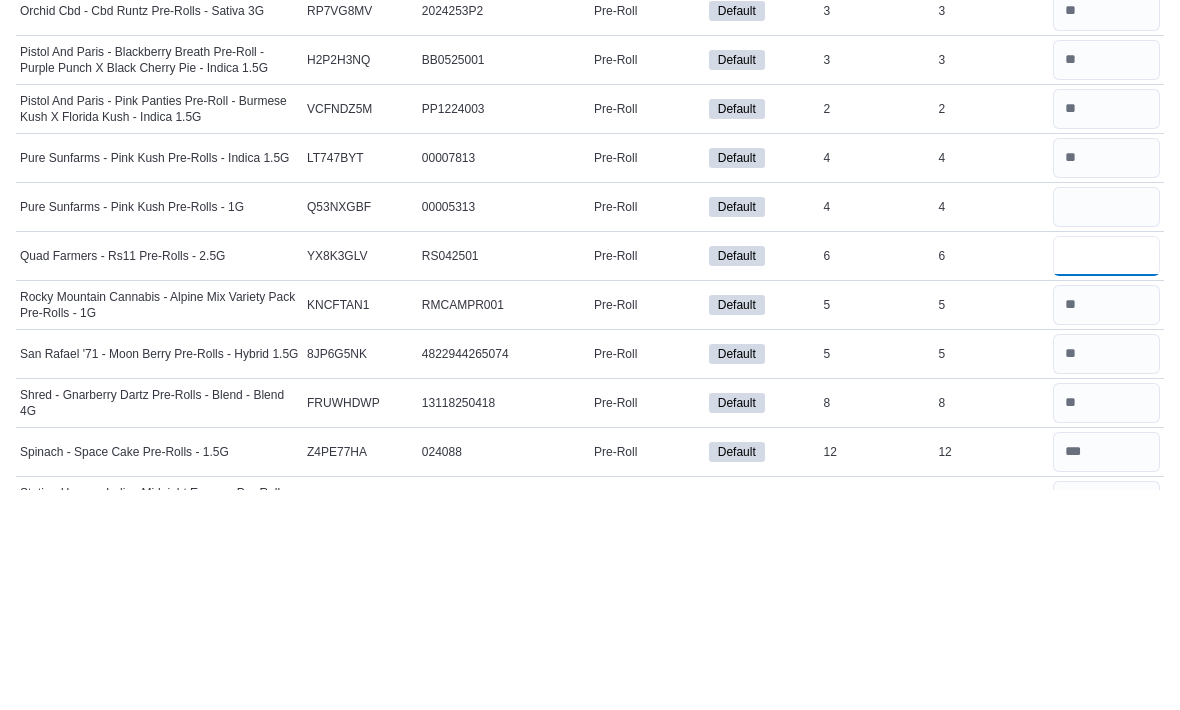 click at bounding box center (1106, 477) 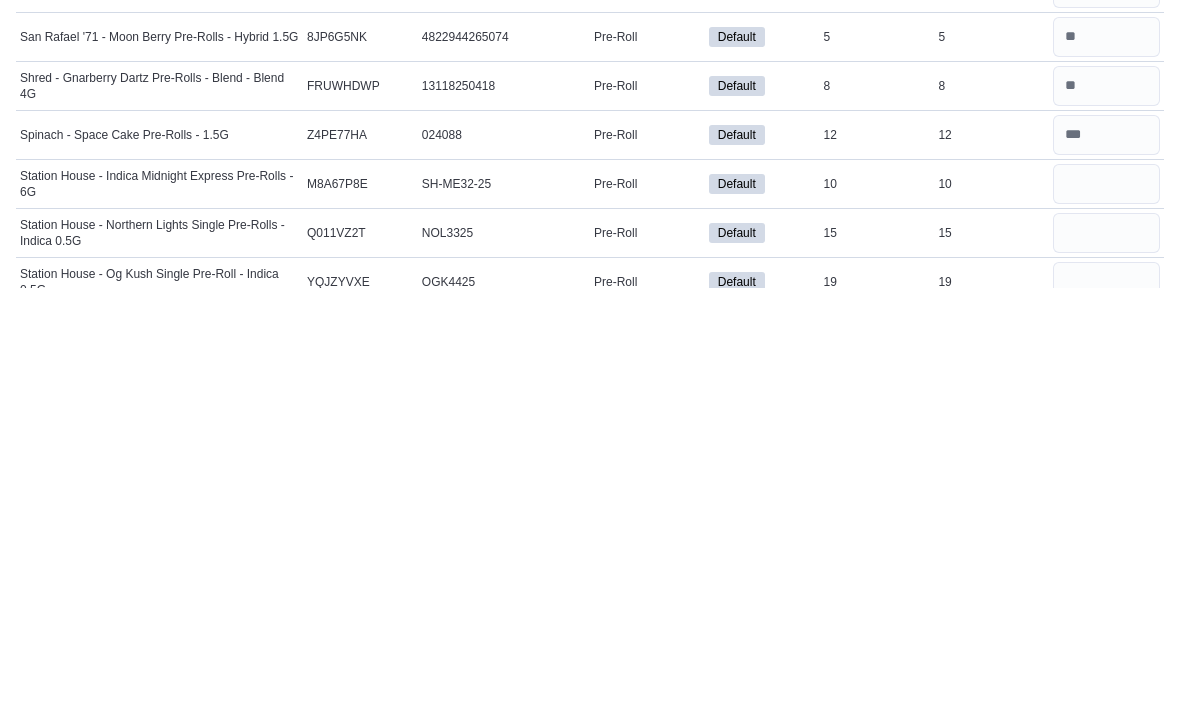 scroll, scrollTop: 1779, scrollLeft: 0, axis: vertical 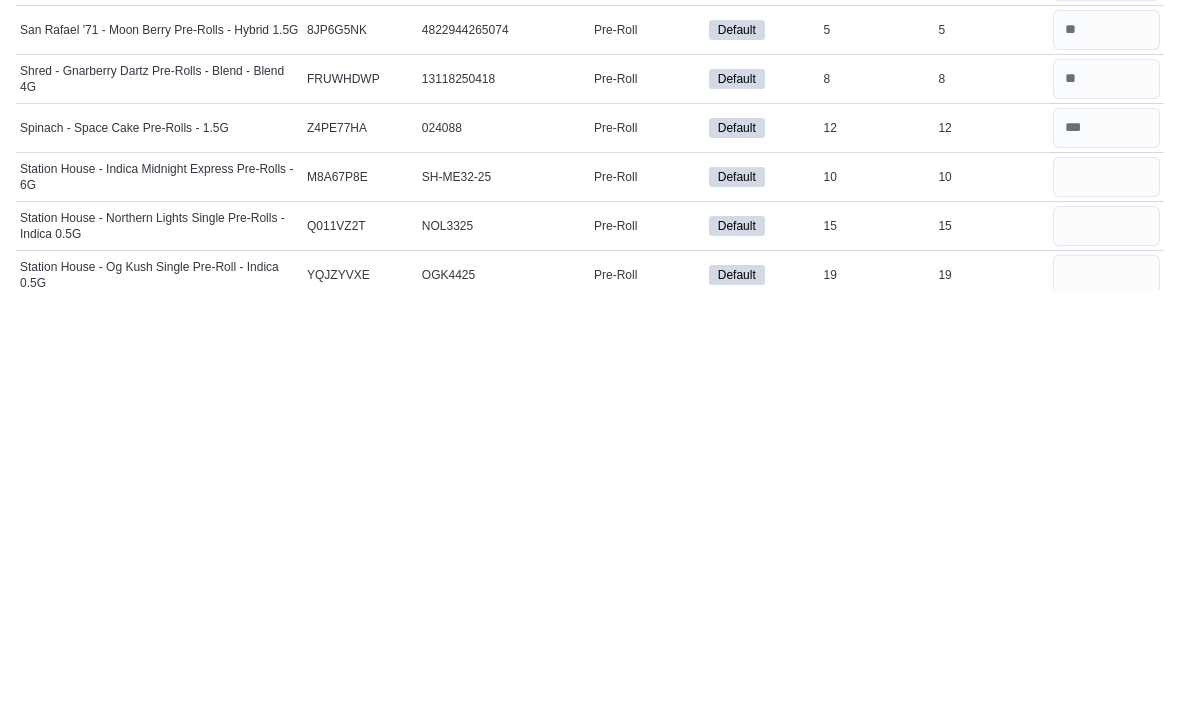 type on "*" 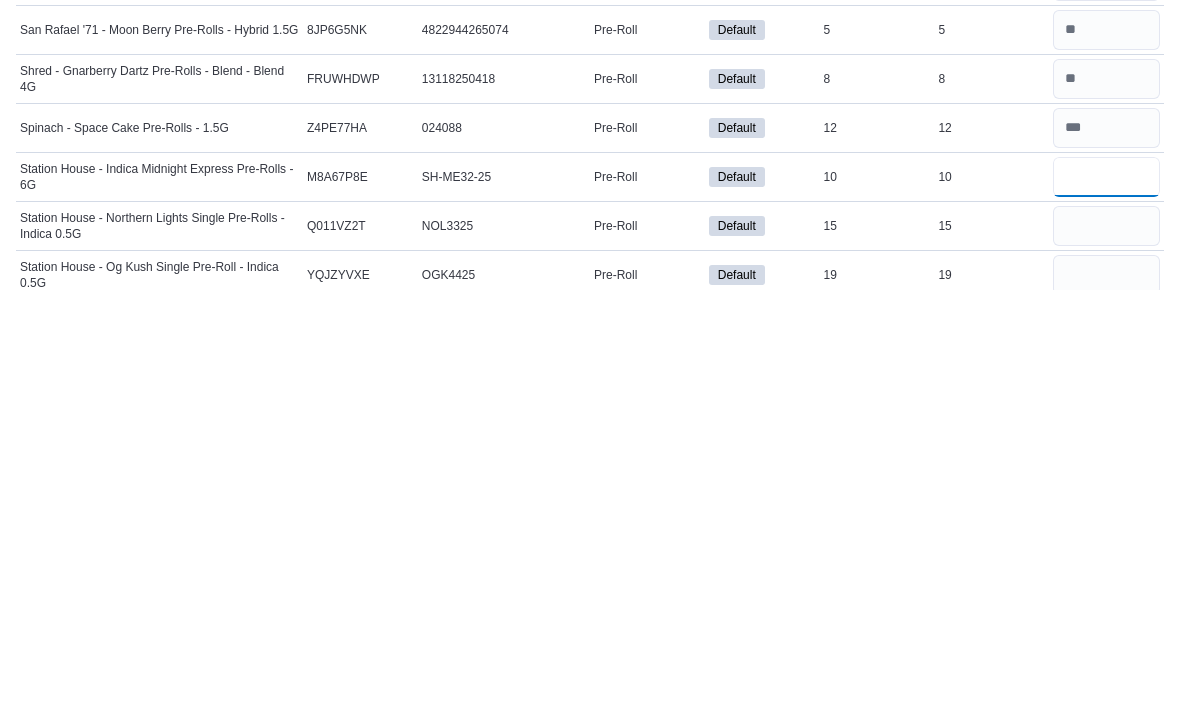 click at bounding box center [1106, 598] 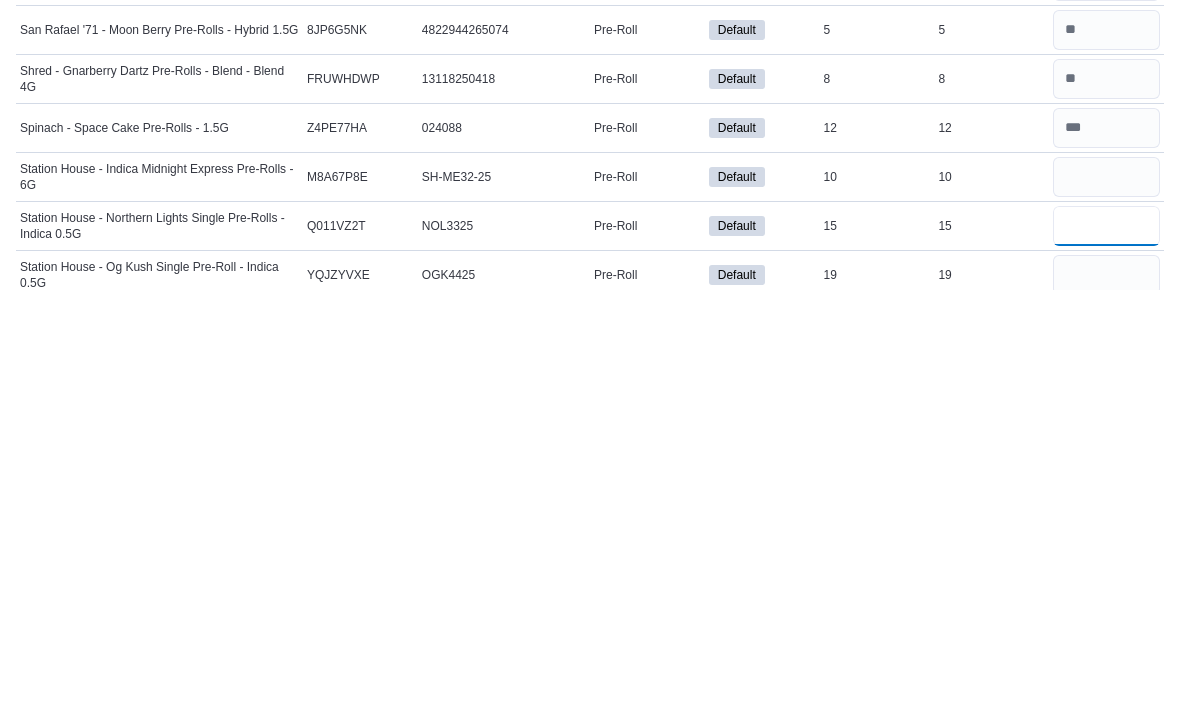 click at bounding box center (1106, 647) 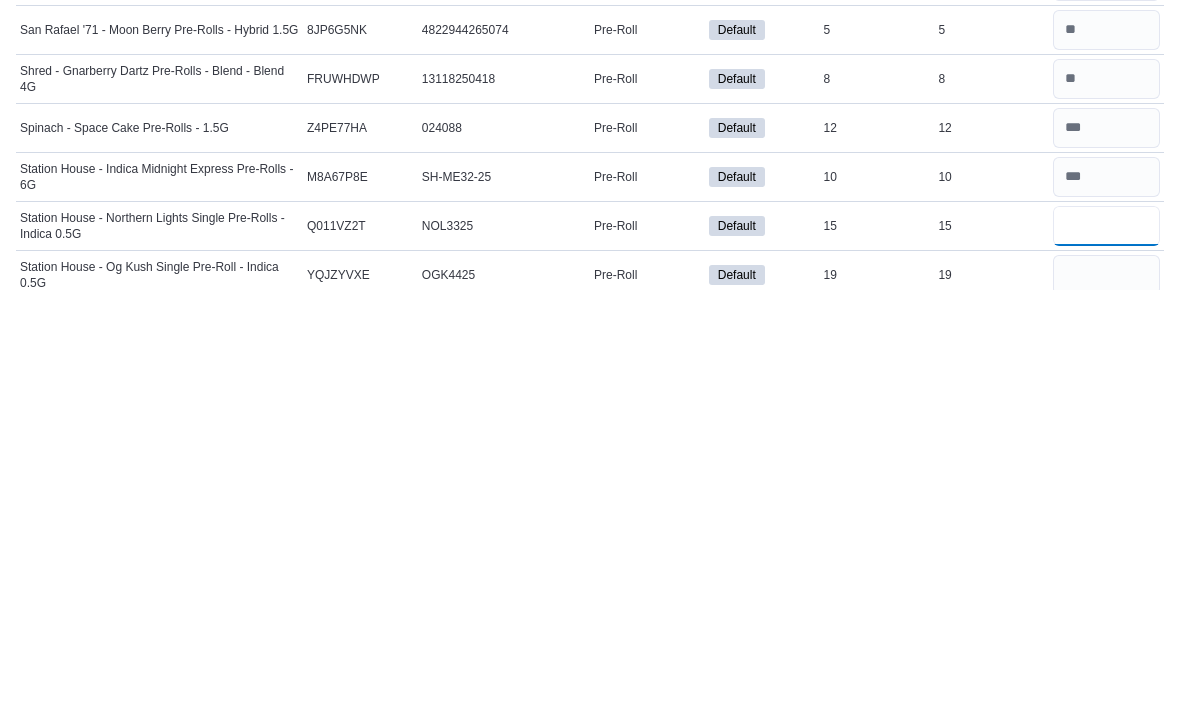 type on "**" 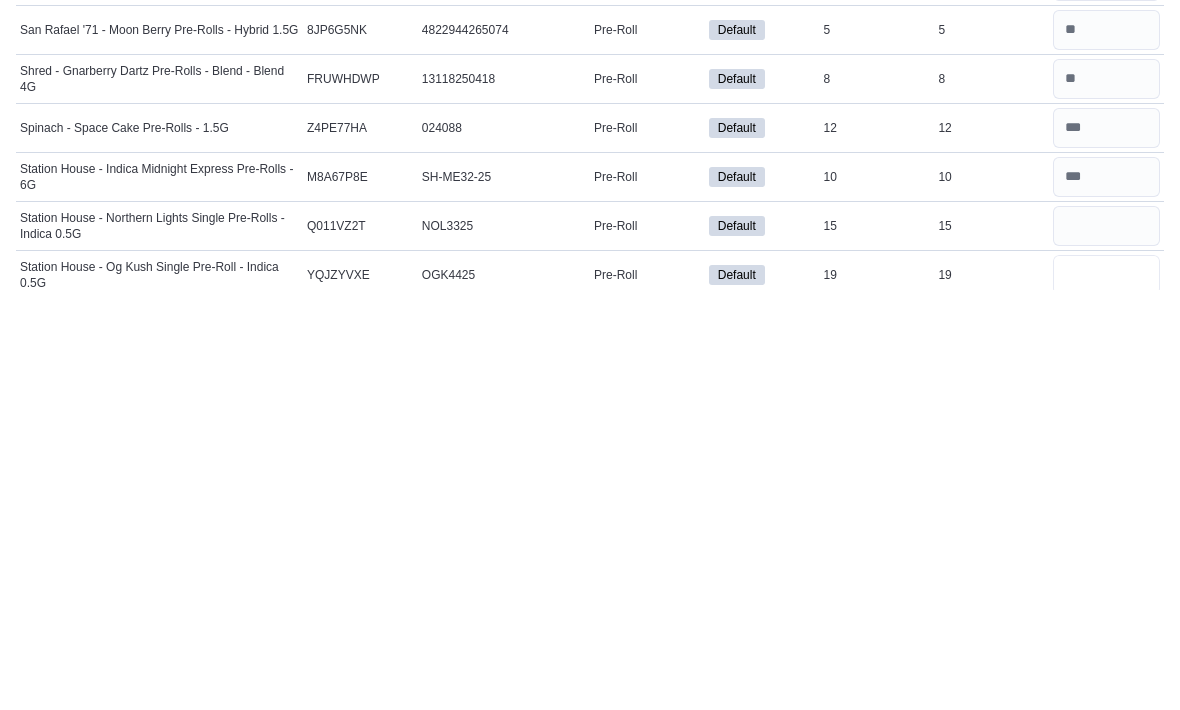 click at bounding box center (1106, 696) 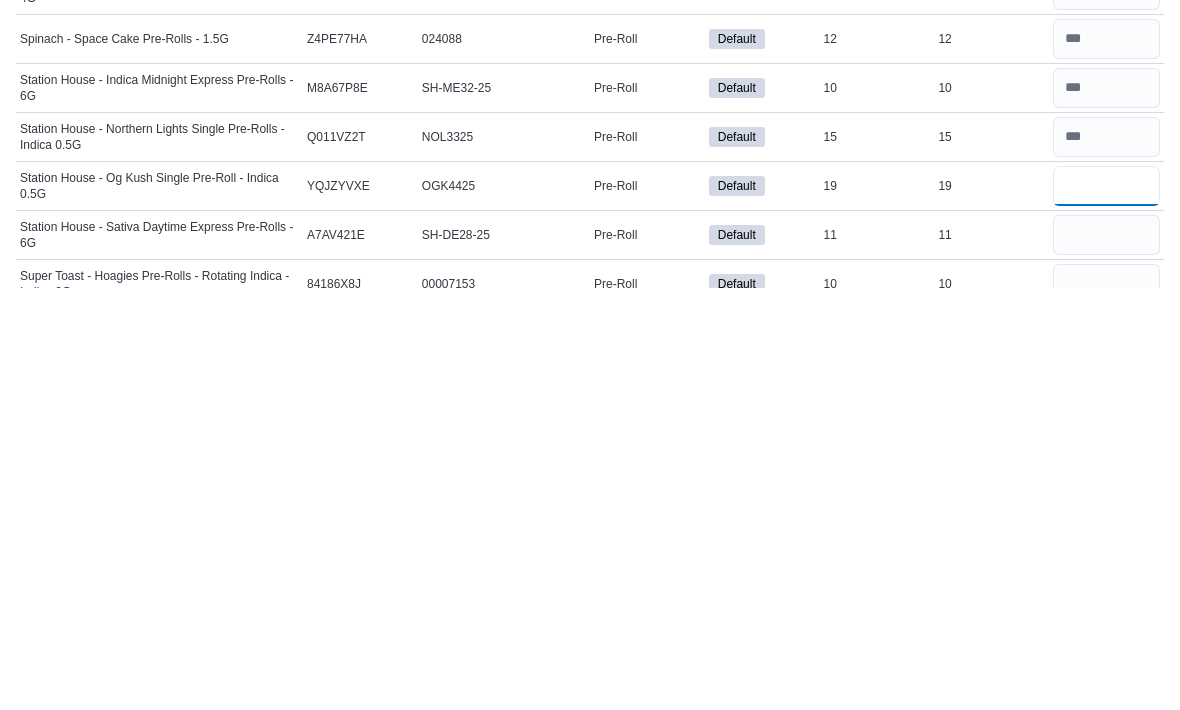 scroll, scrollTop: 1879, scrollLeft: 0, axis: vertical 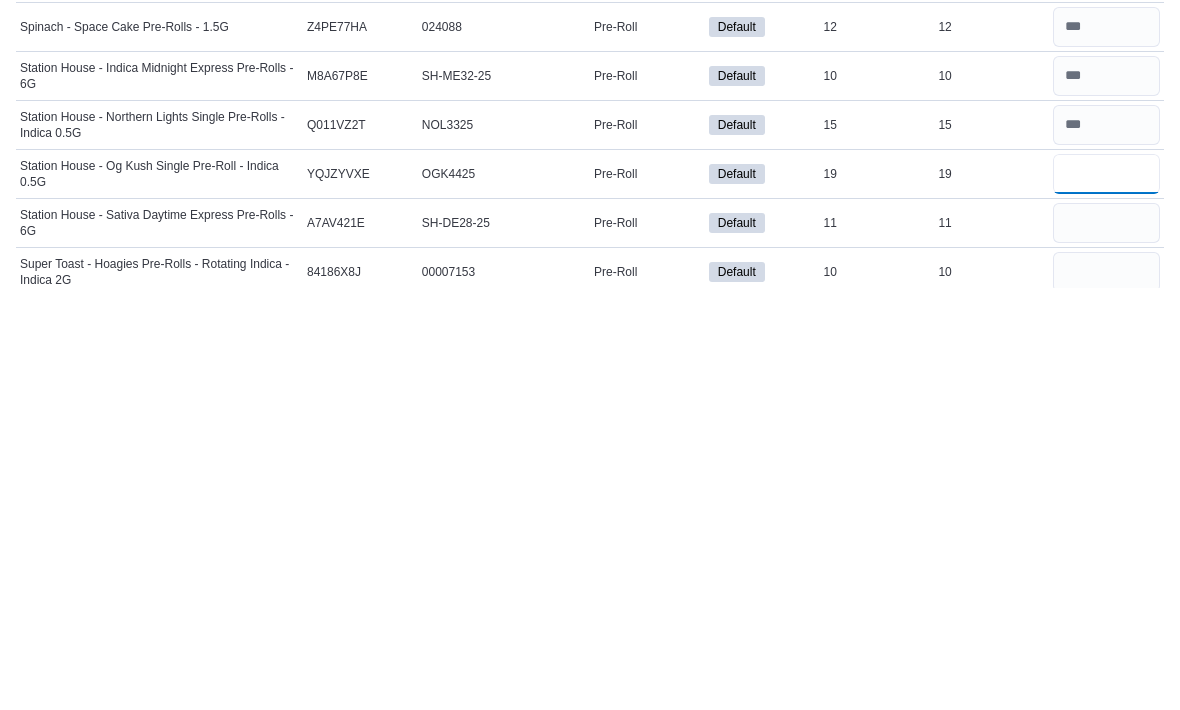 type on "**" 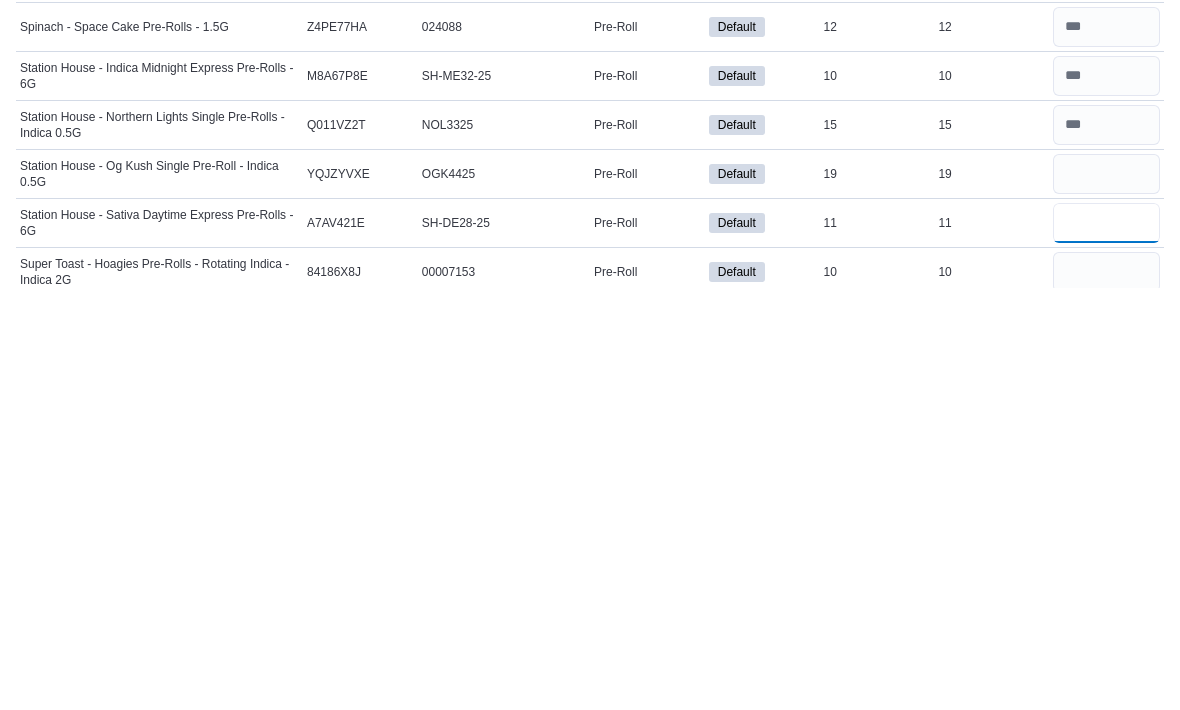 click at bounding box center [1106, 645] 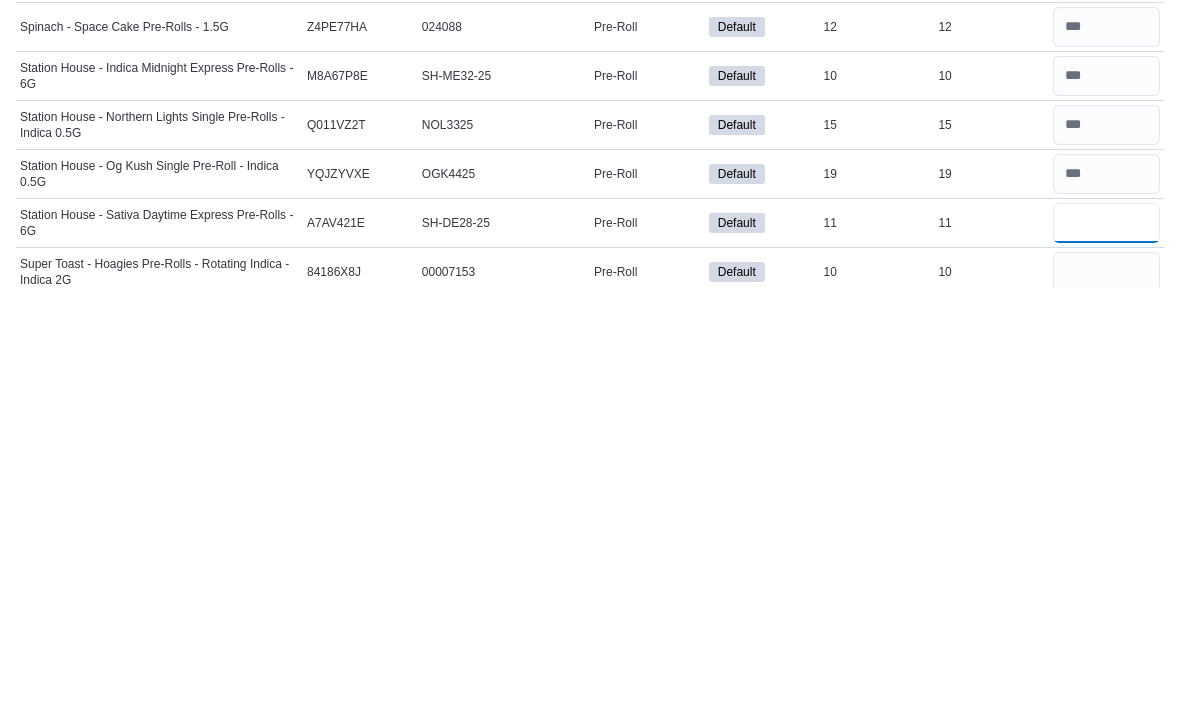 type on "**" 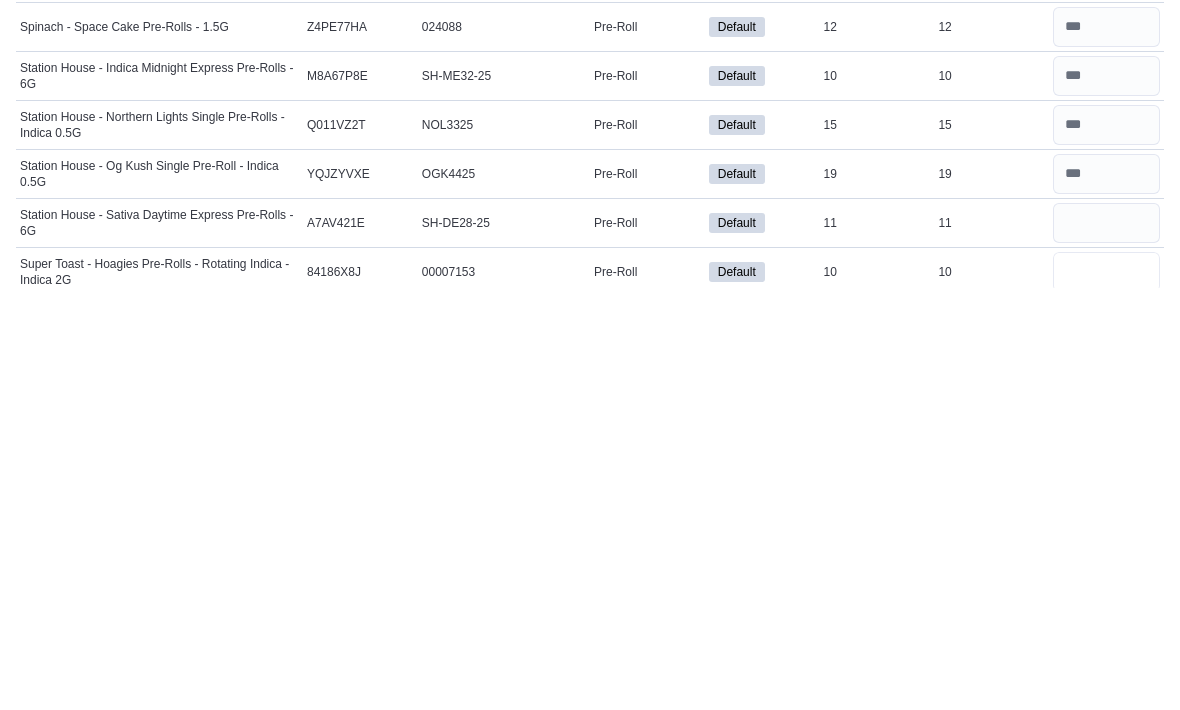 click at bounding box center [1106, 694] 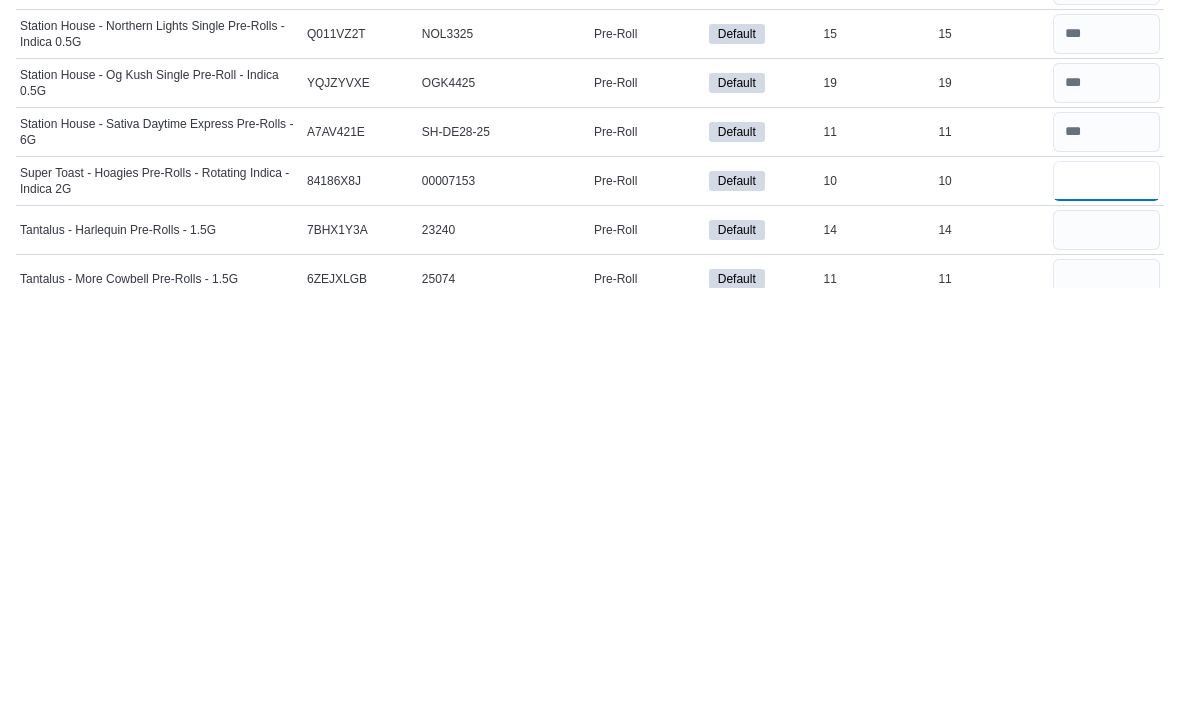 scroll, scrollTop: 2012, scrollLeft: 0, axis: vertical 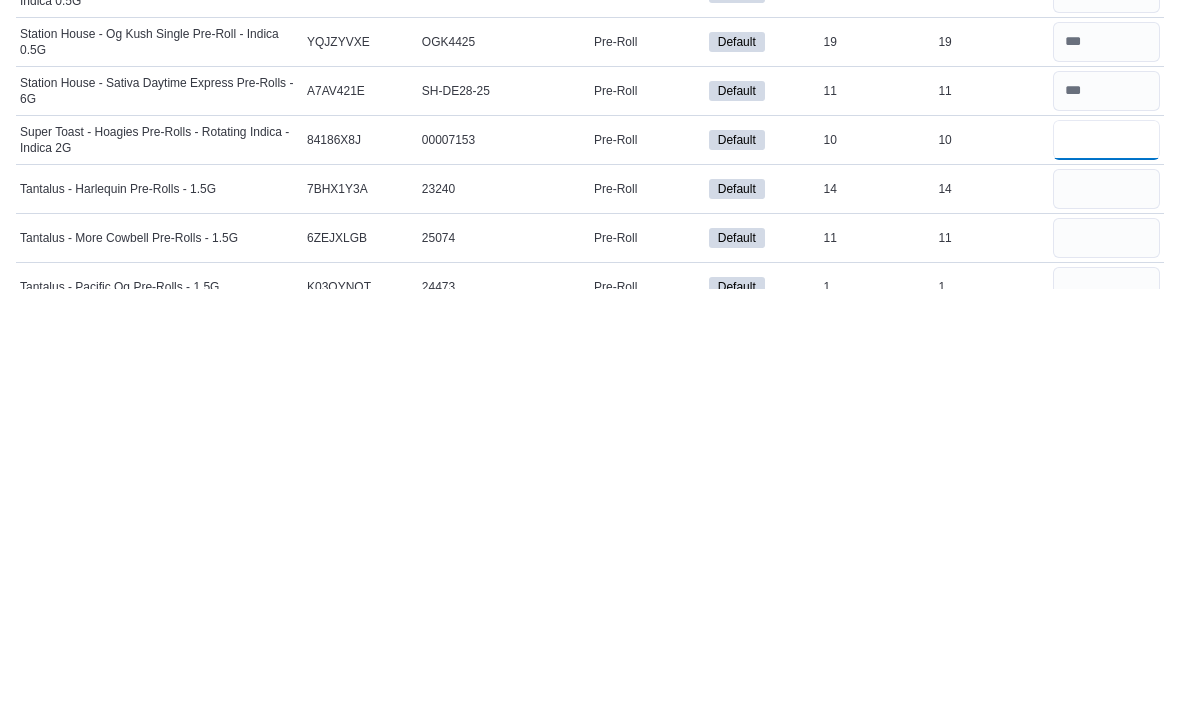 type on "**" 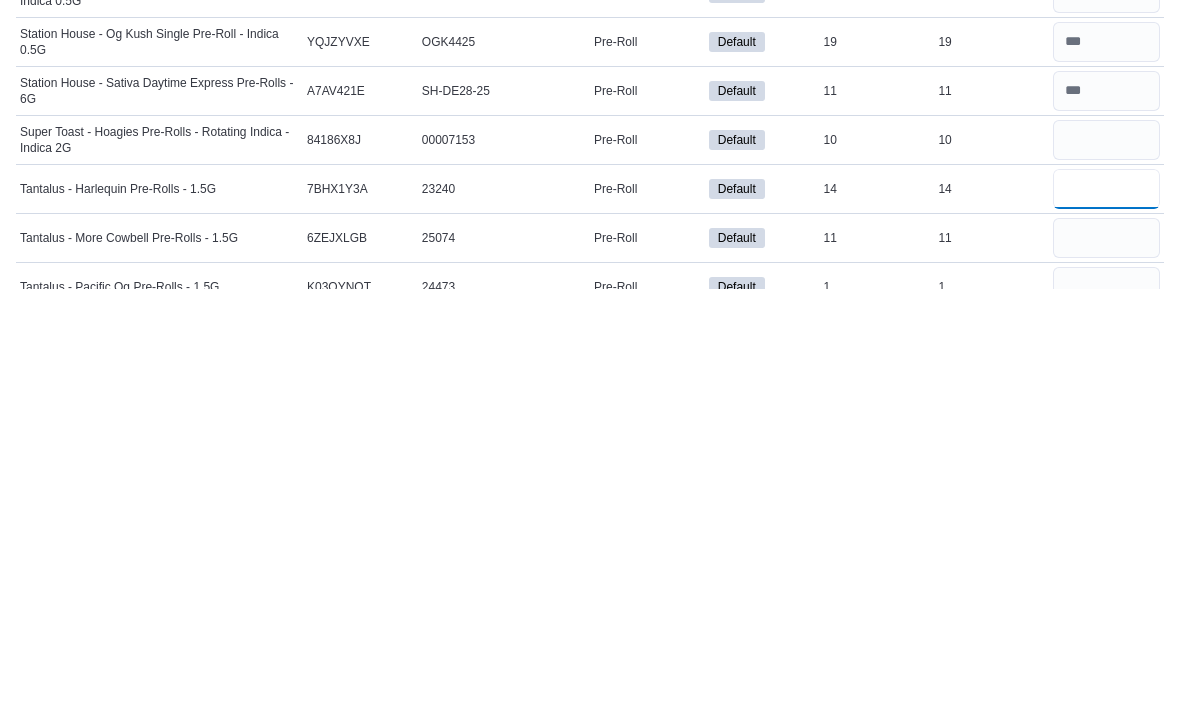 click at bounding box center [1106, 610] 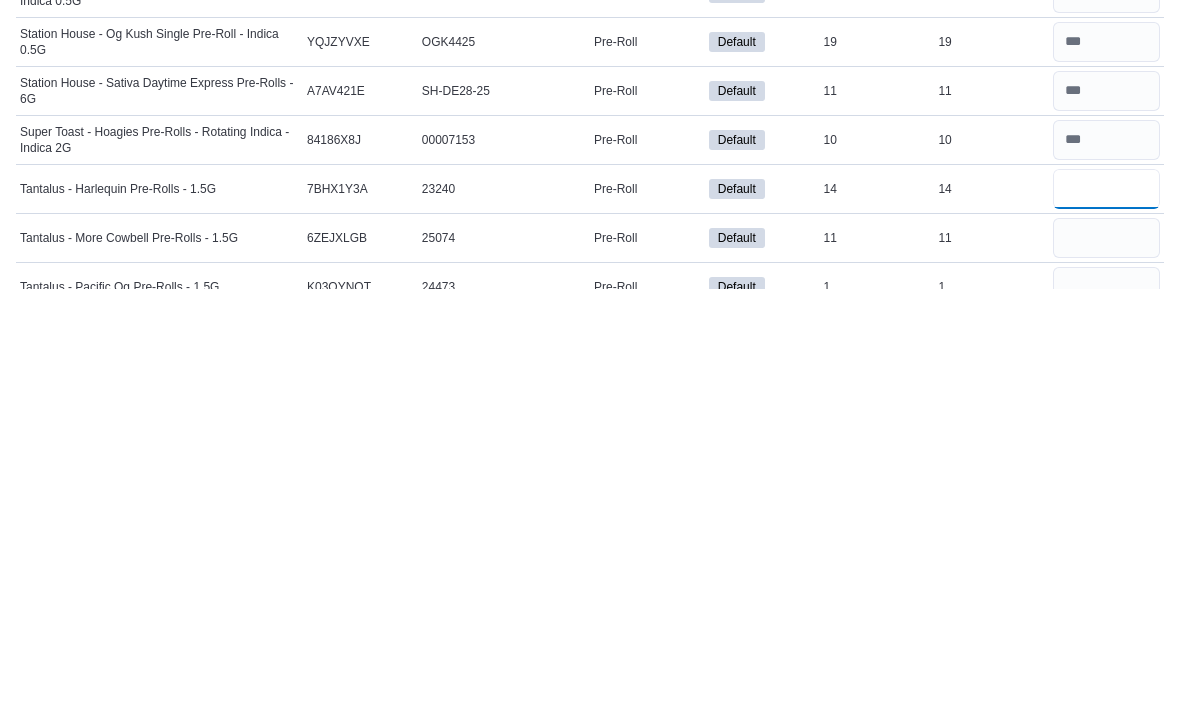type on "**" 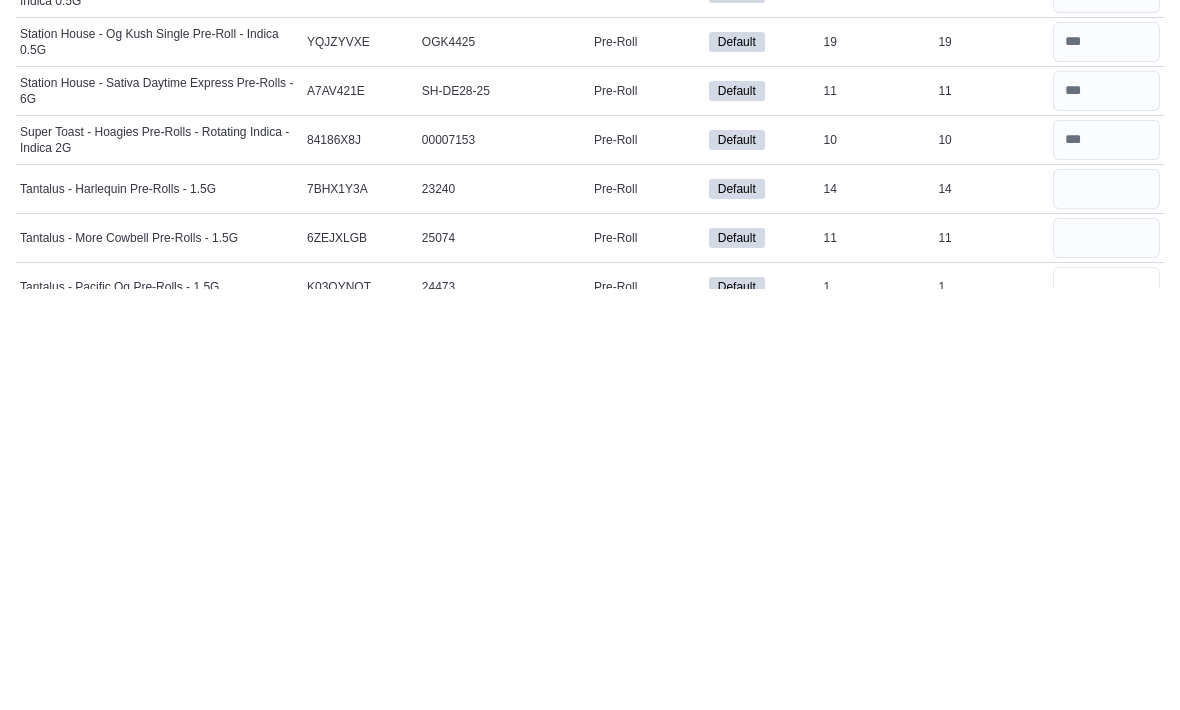 click at bounding box center [1106, 708] 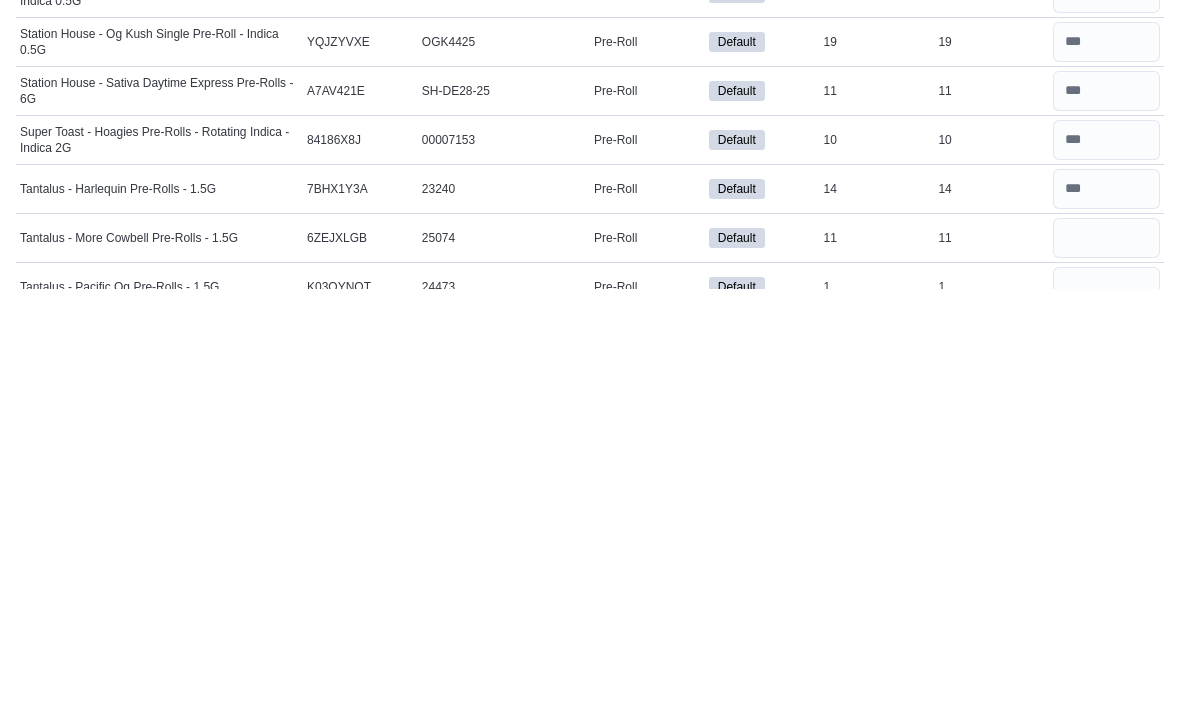 click at bounding box center (1106, 757) 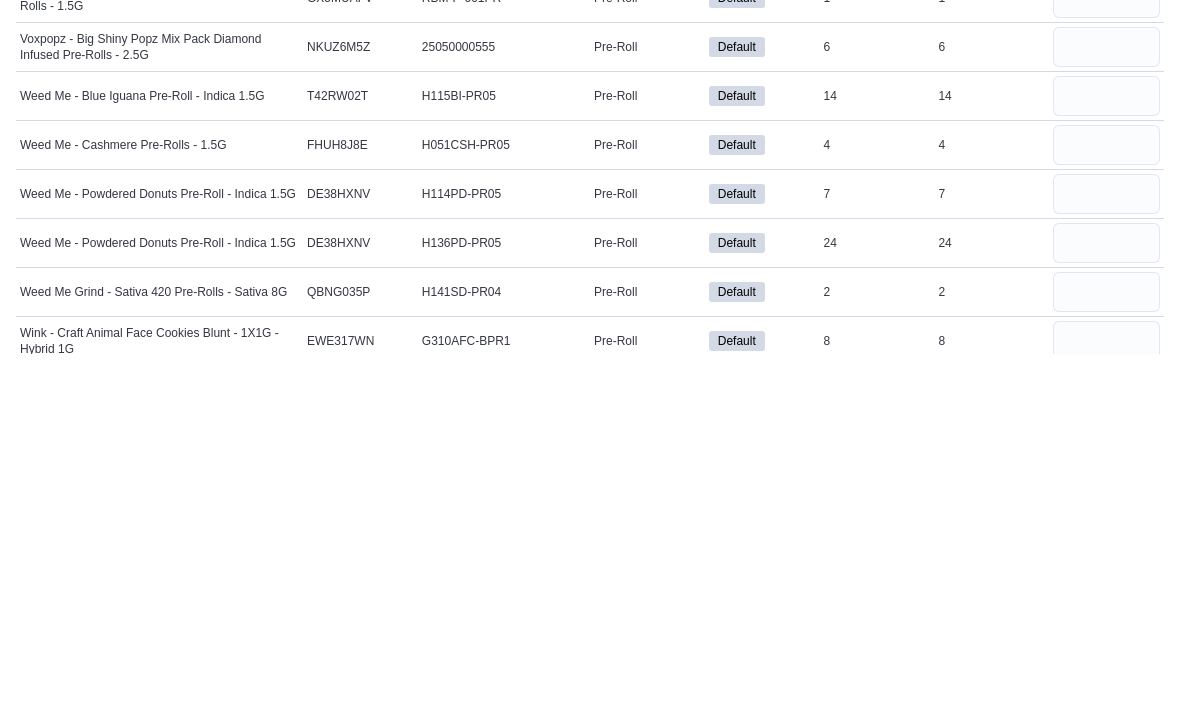 scroll, scrollTop: 2789, scrollLeft: 0, axis: vertical 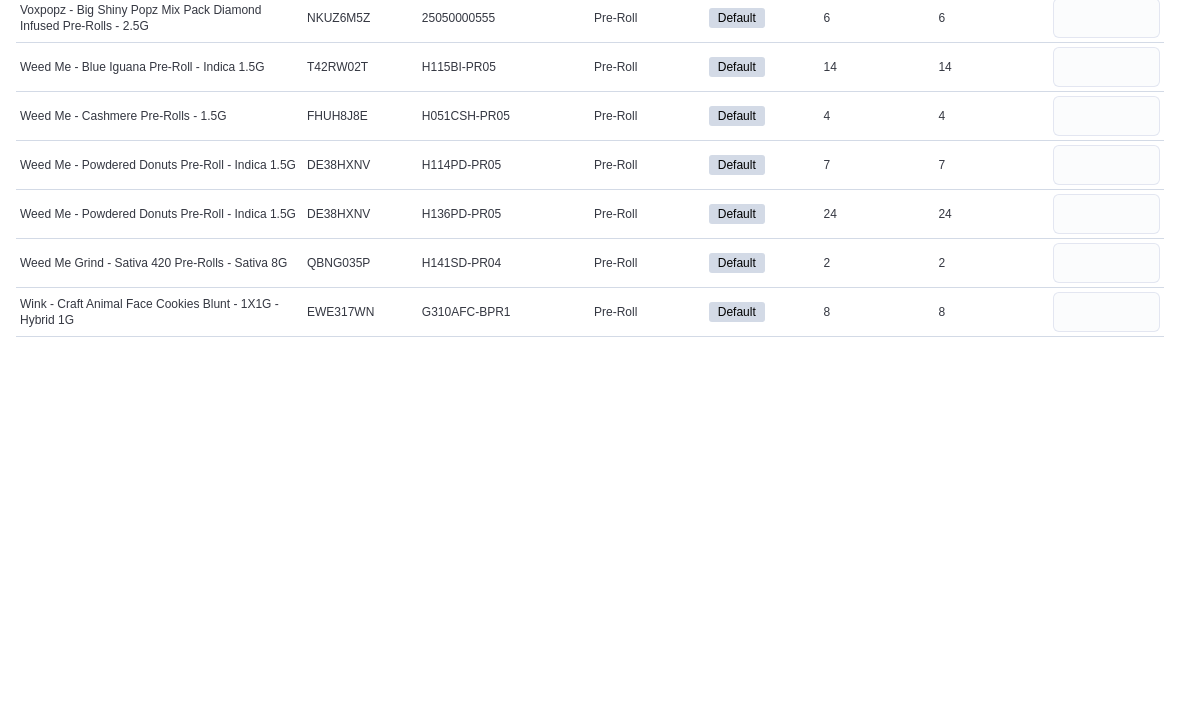 type on "*" 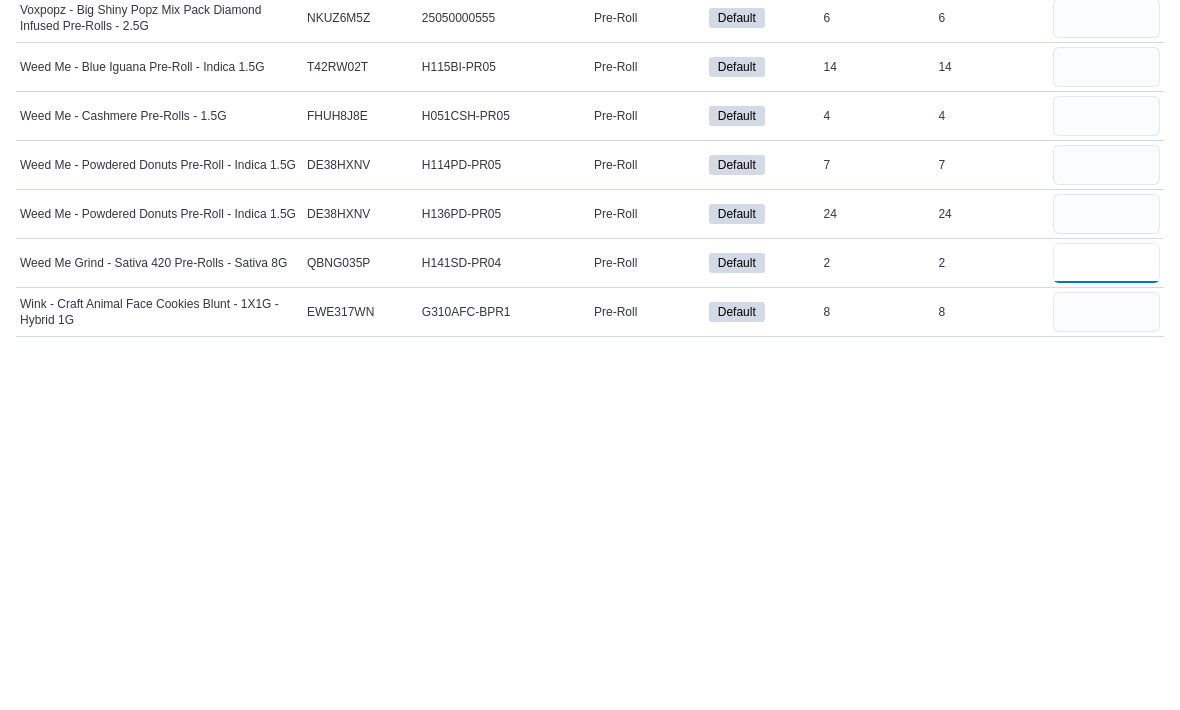 click at bounding box center [1106, 620] 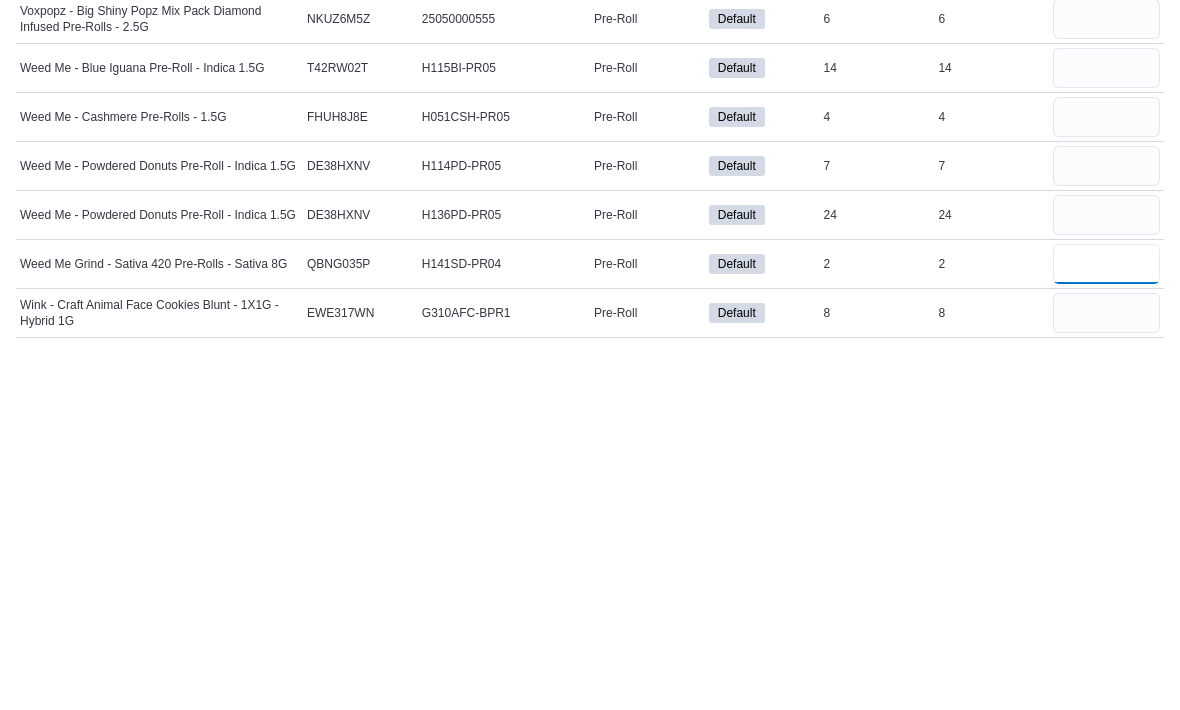 scroll, scrollTop: 2789, scrollLeft: 0, axis: vertical 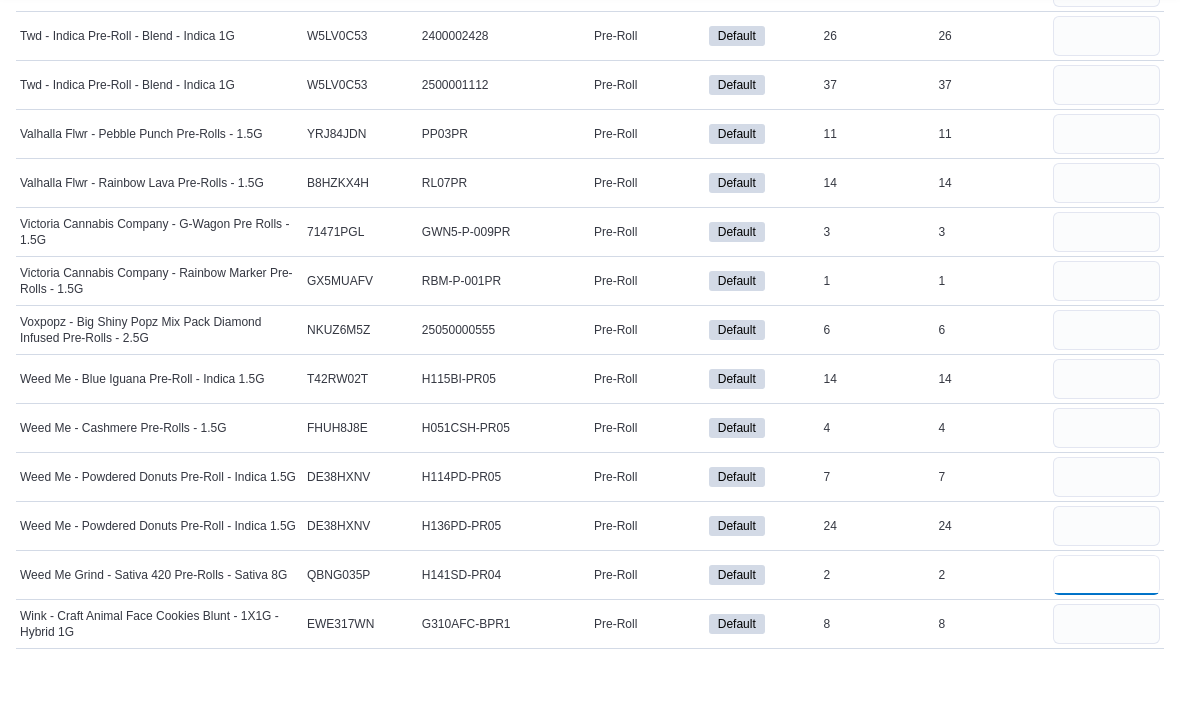type on "*" 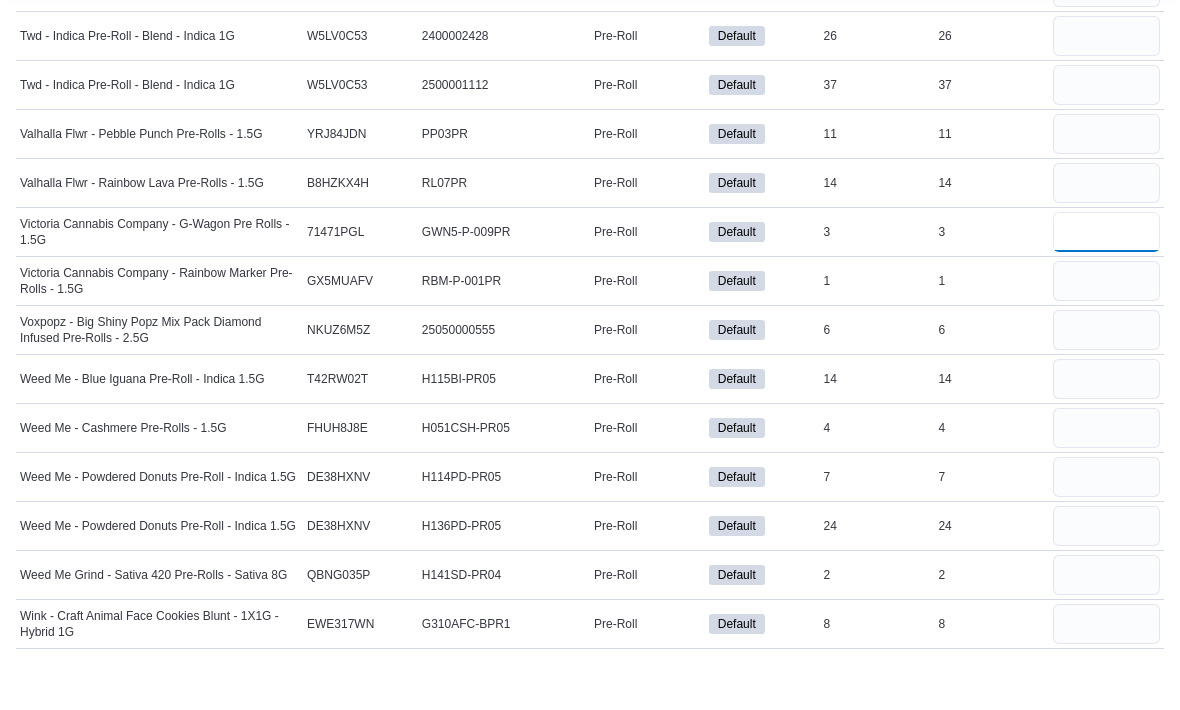click at bounding box center (1106, 277) 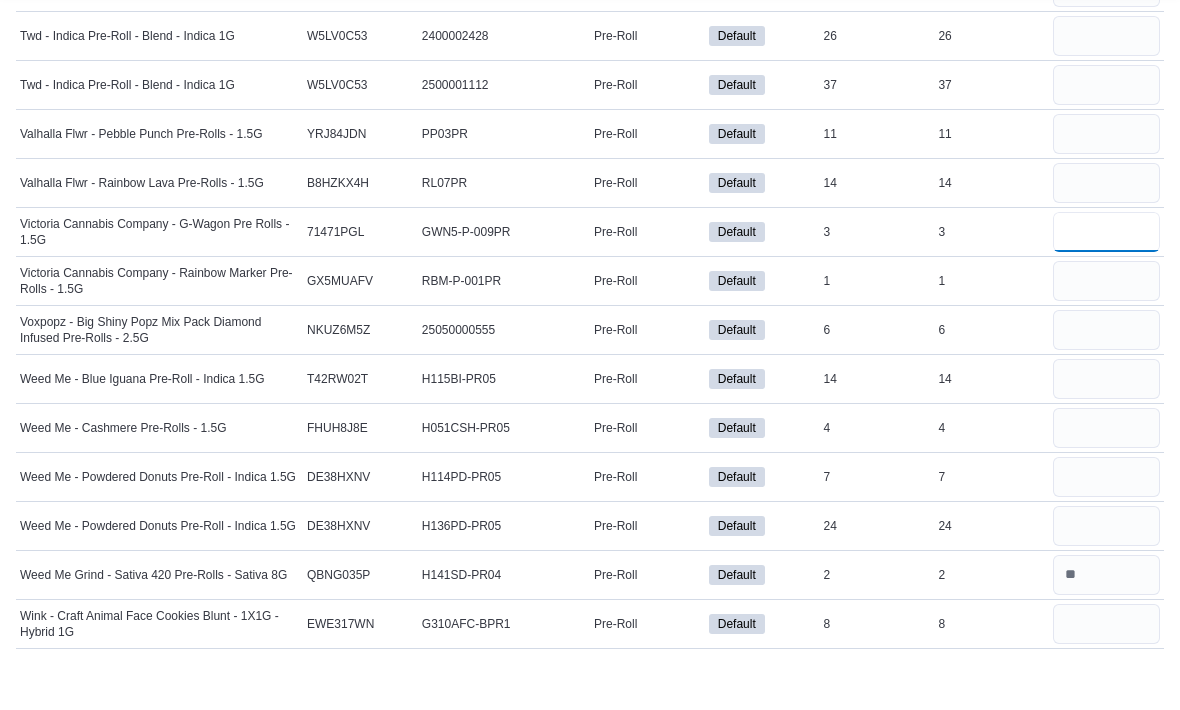 type on "*" 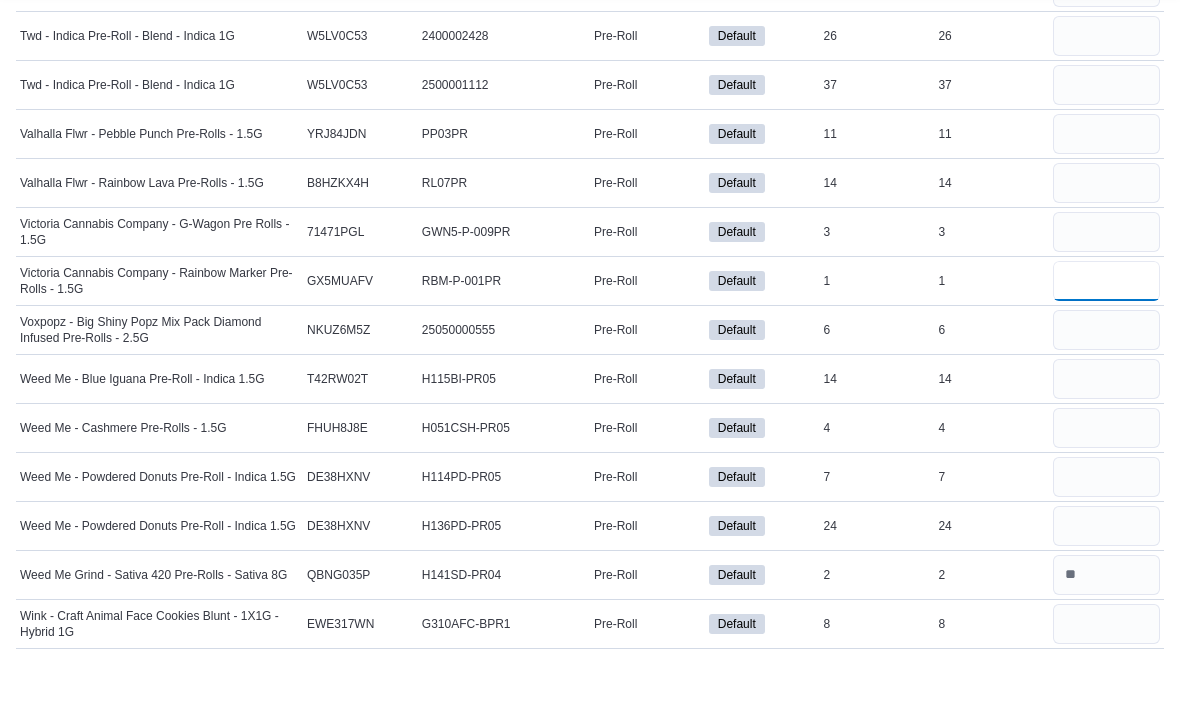 click at bounding box center [1106, 326] 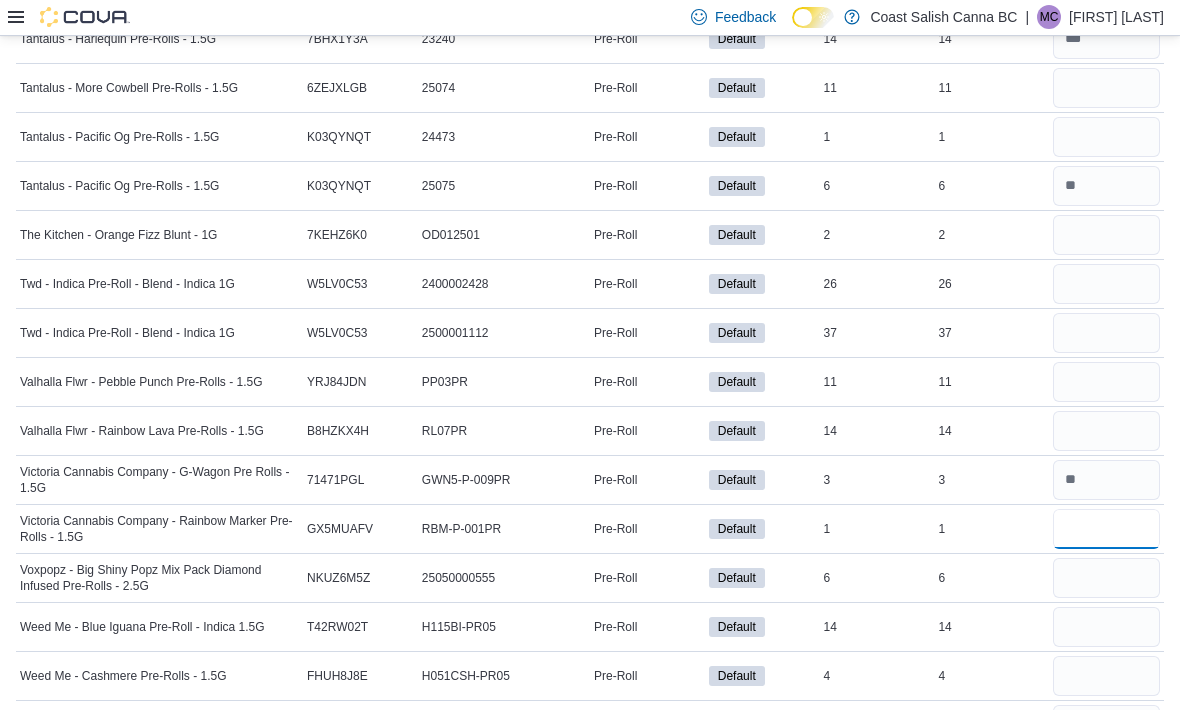 scroll, scrollTop: 2582, scrollLeft: 0, axis: vertical 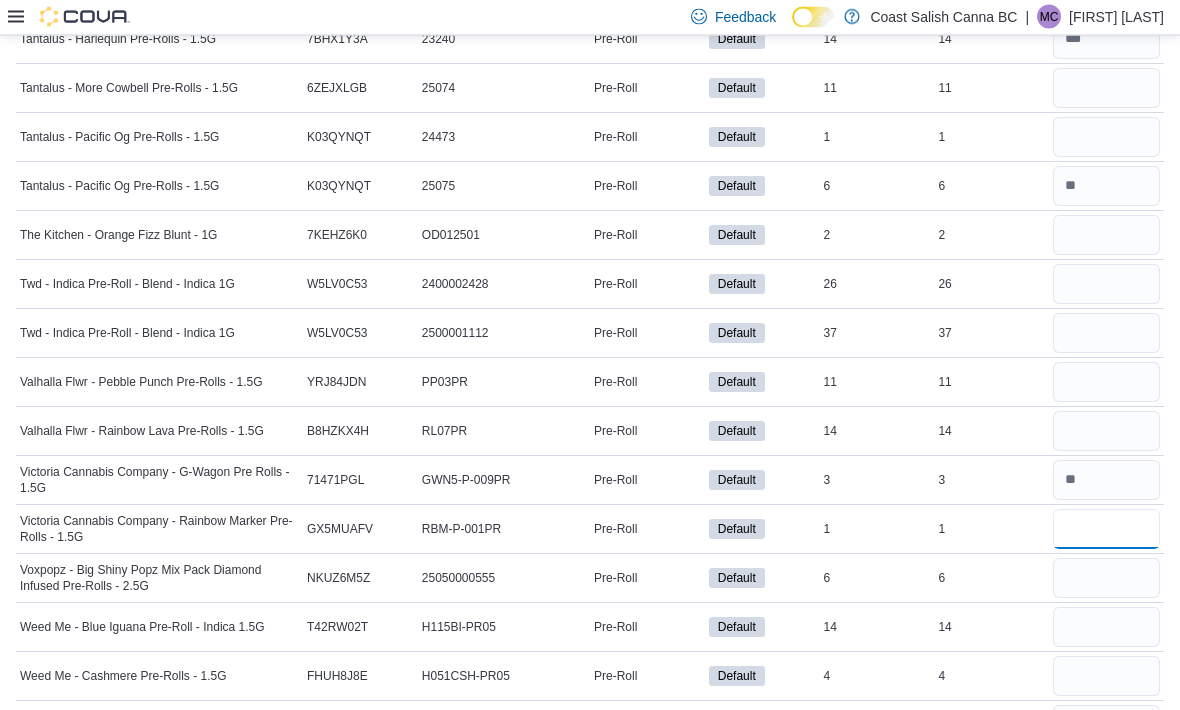 type on "*" 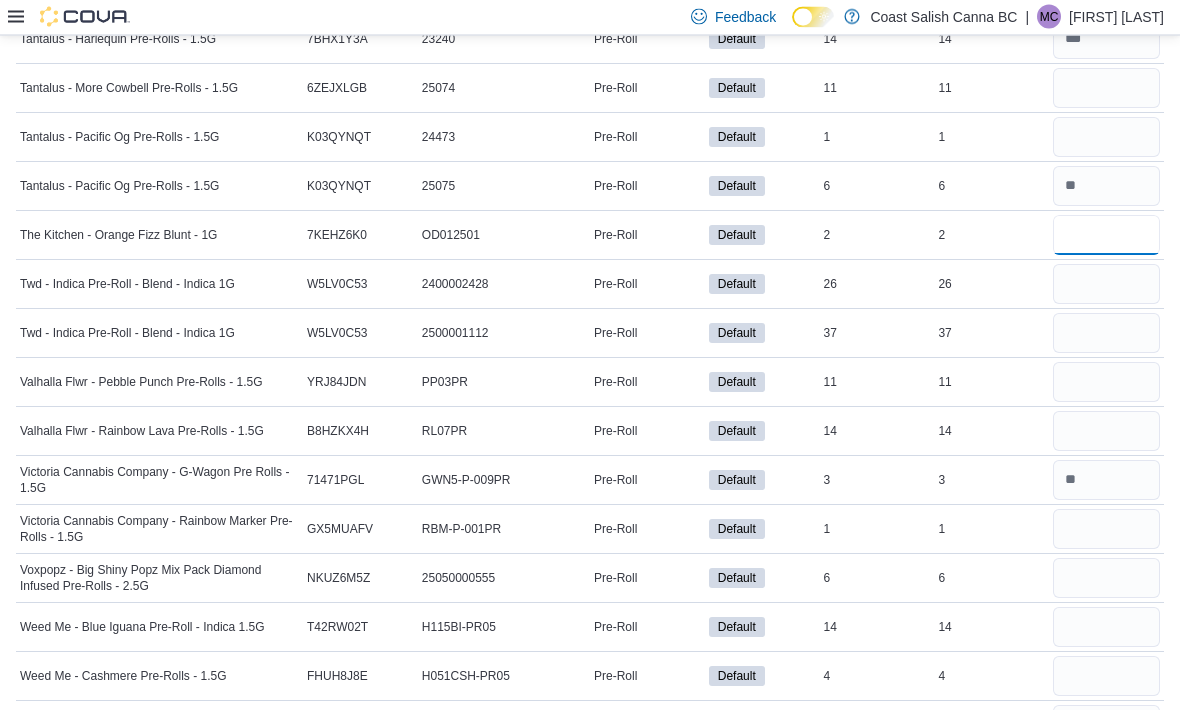 click at bounding box center [1106, 236] 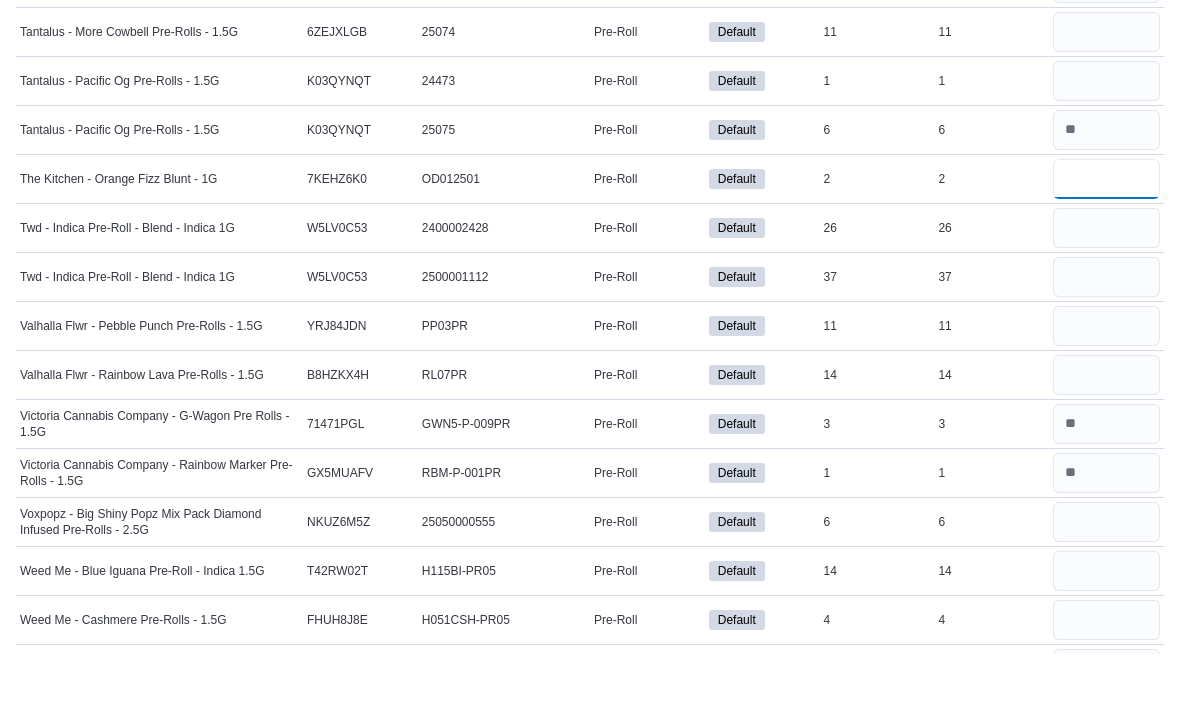 type on "*" 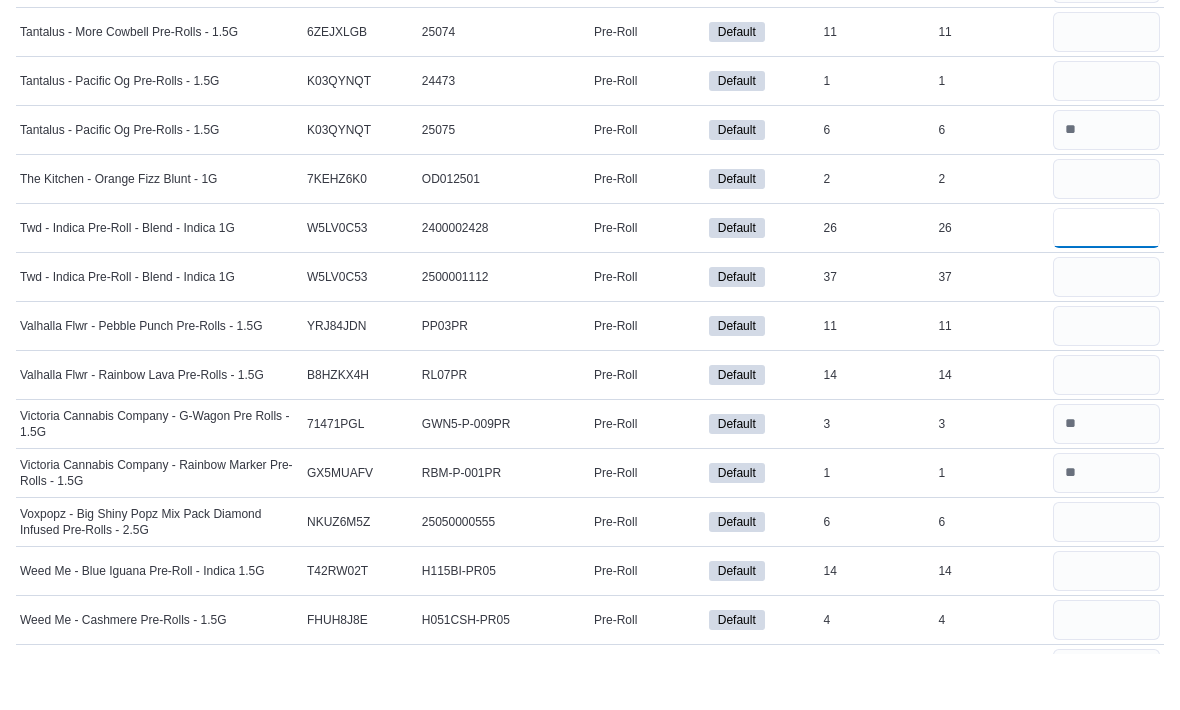 click at bounding box center (1106, 285) 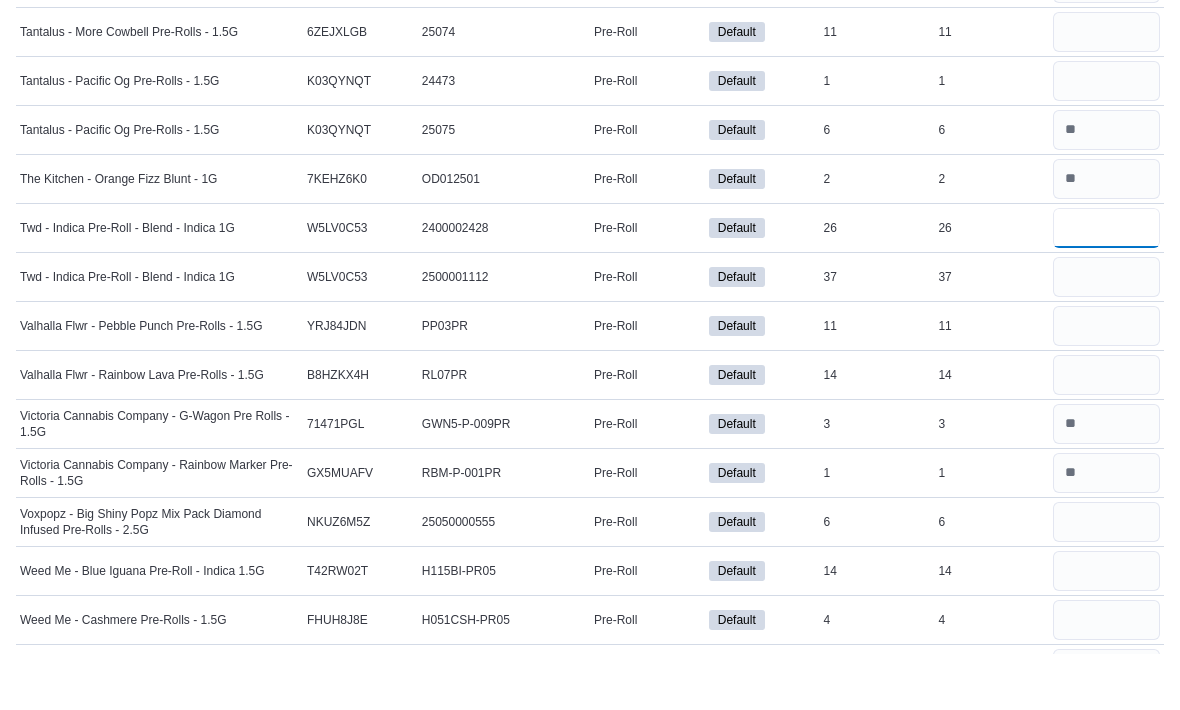 type on "**" 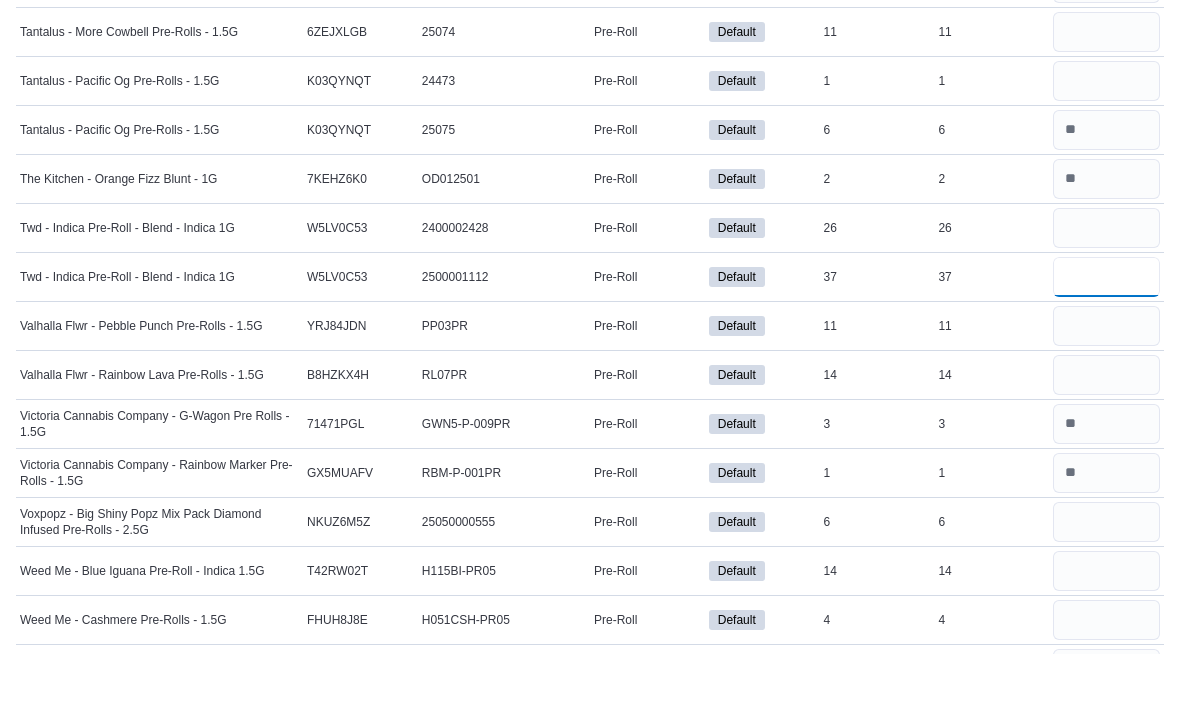 click at bounding box center [1106, 334] 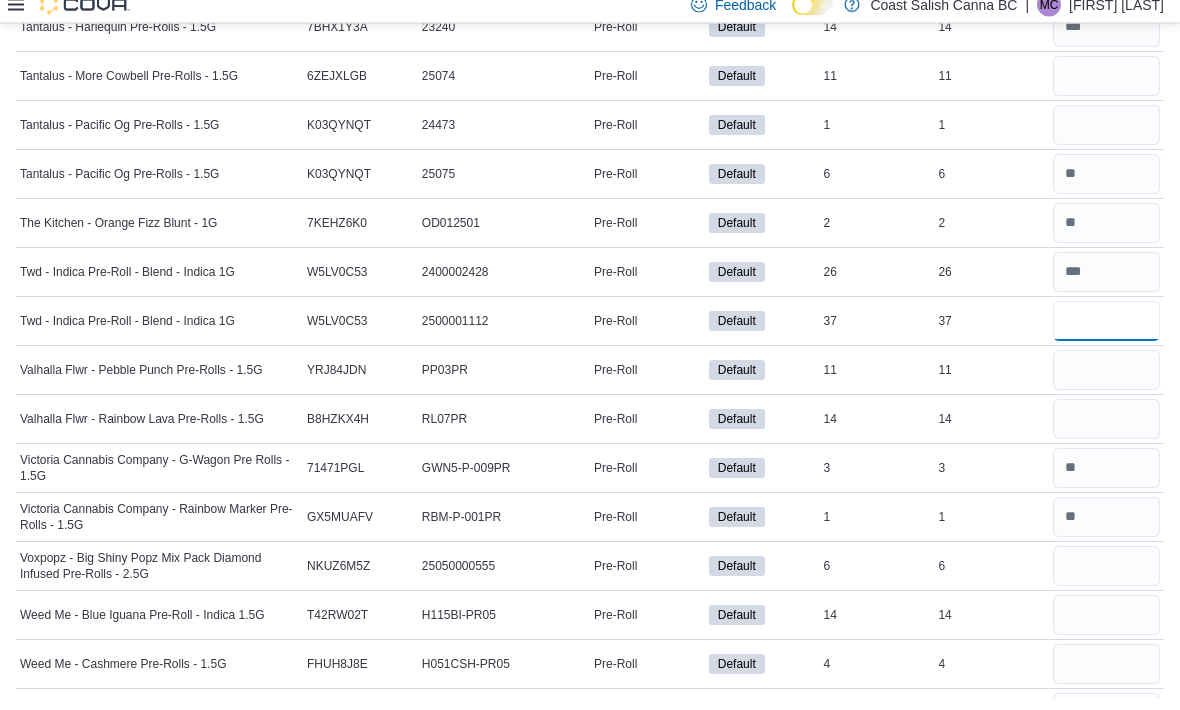 scroll, scrollTop: 2507, scrollLeft: 0, axis: vertical 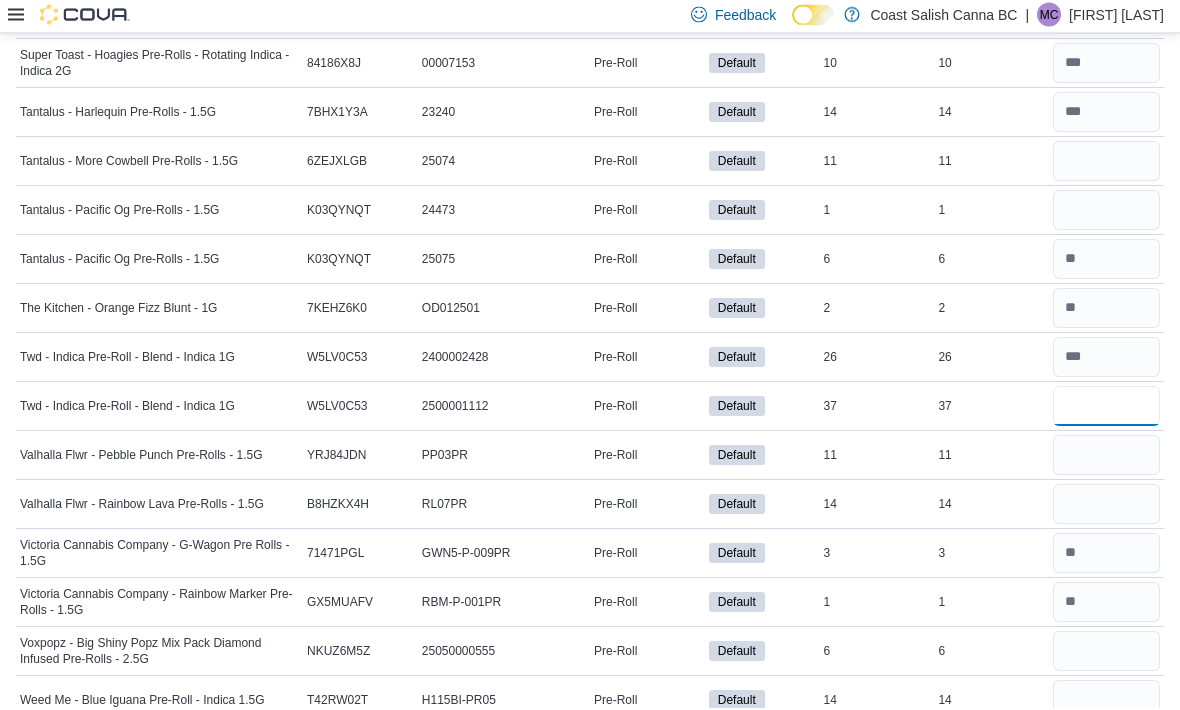 type on "**" 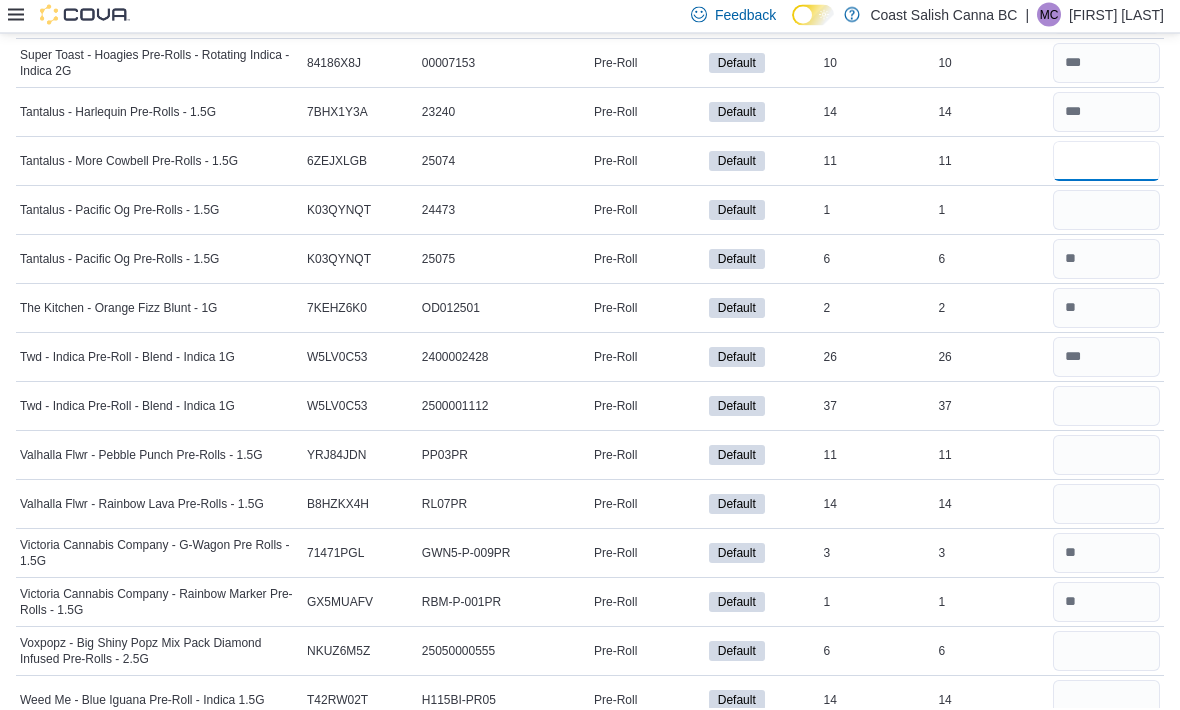 click at bounding box center [1106, 164] 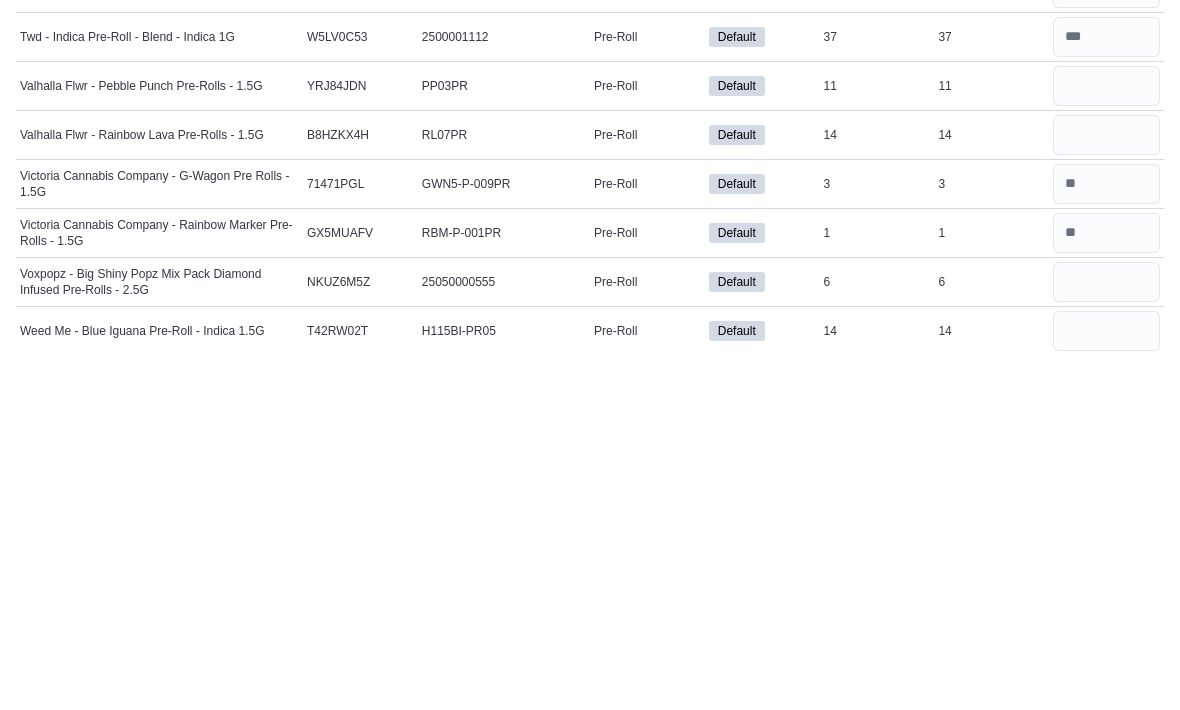 scroll, scrollTop: 2523, scrollLeft: 0, axis: vertical 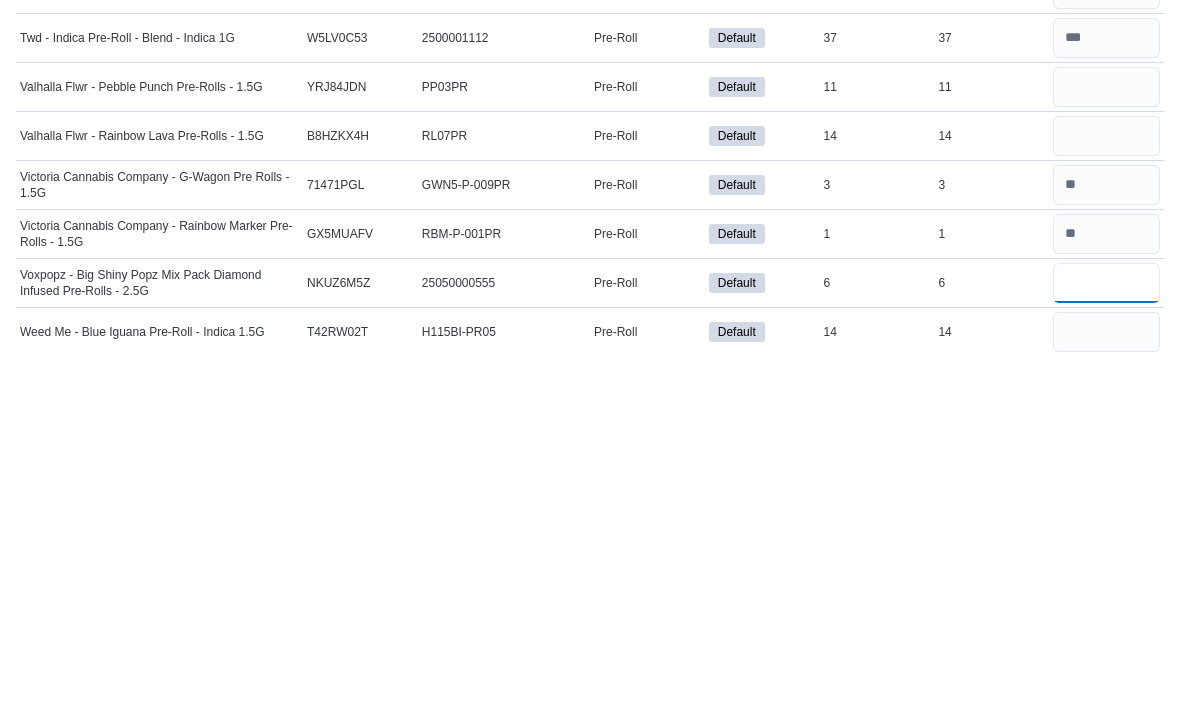 click at bounding box center [1106, 638] 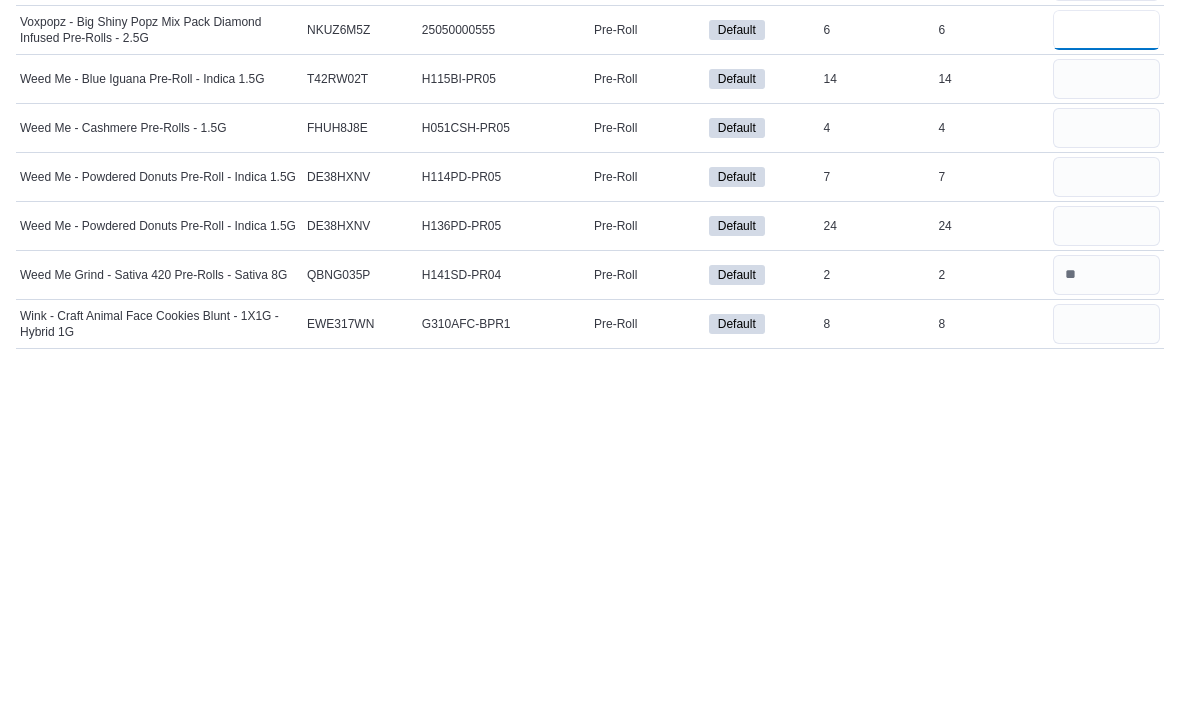 scroll, scrollTop: 2789, scrollLeft: 0, axis: vertical 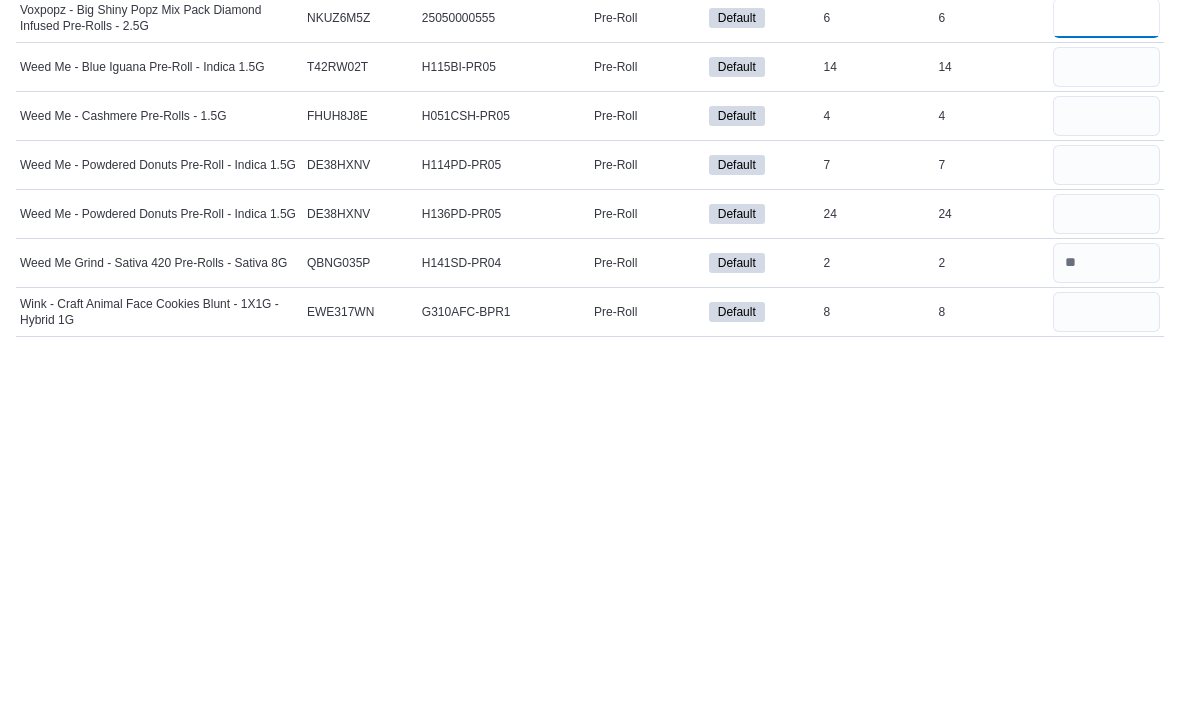 type on "*" 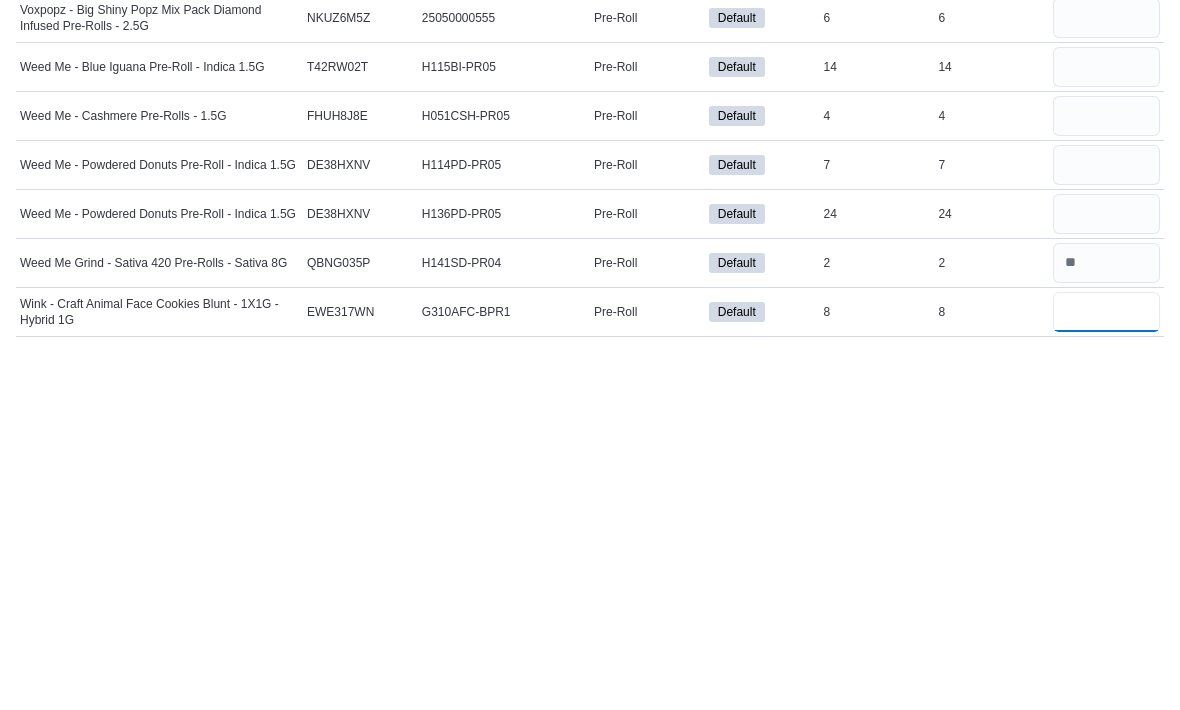 click at bounding box center [1106, 669] 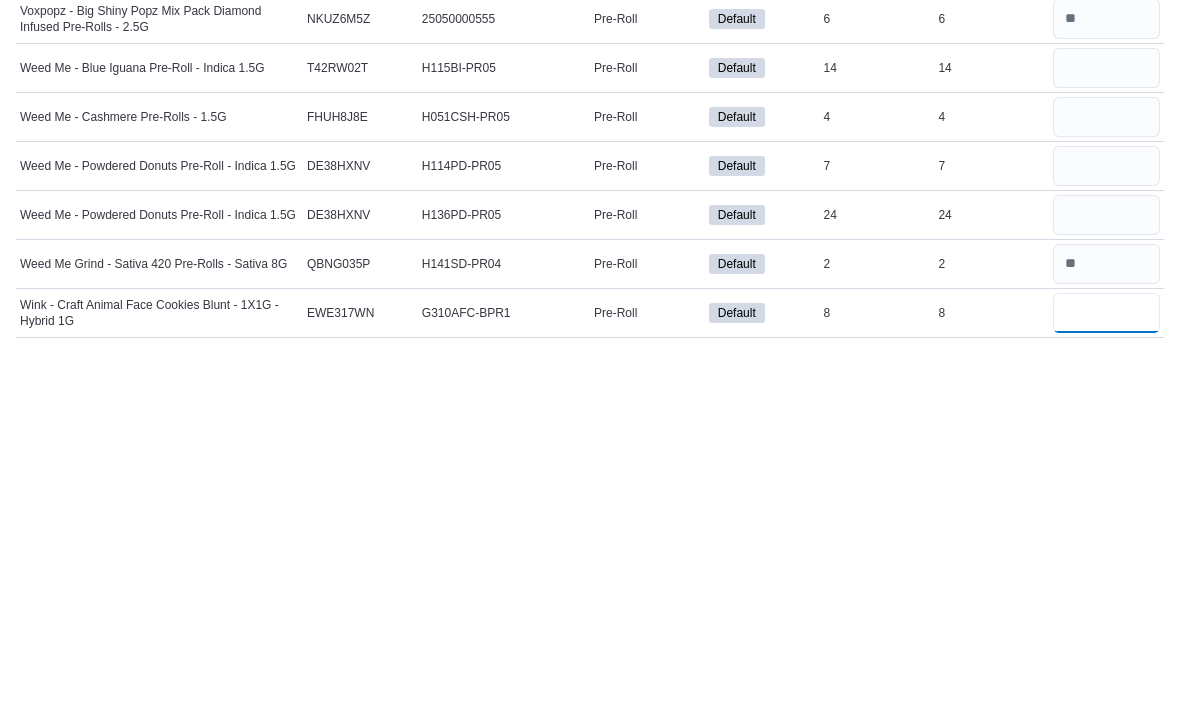 scroll, scrollTop: 2789, scrollLeft: 0, axis: vertical 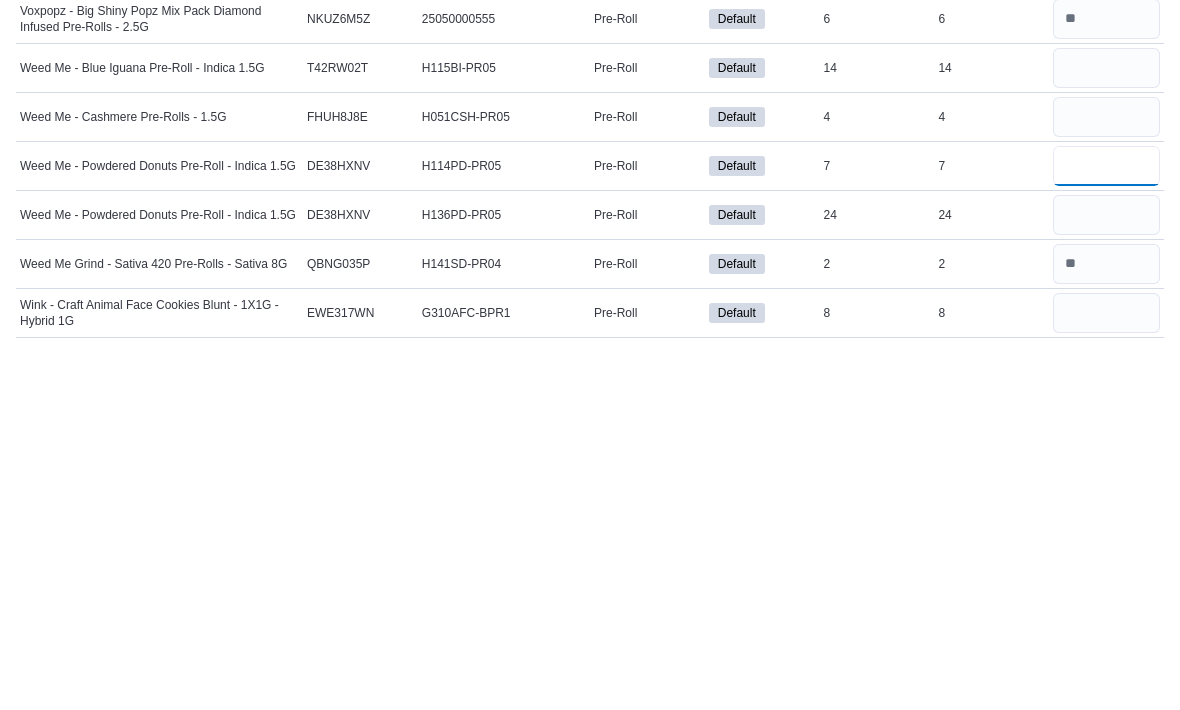 click at bounding box center [1106, 522] 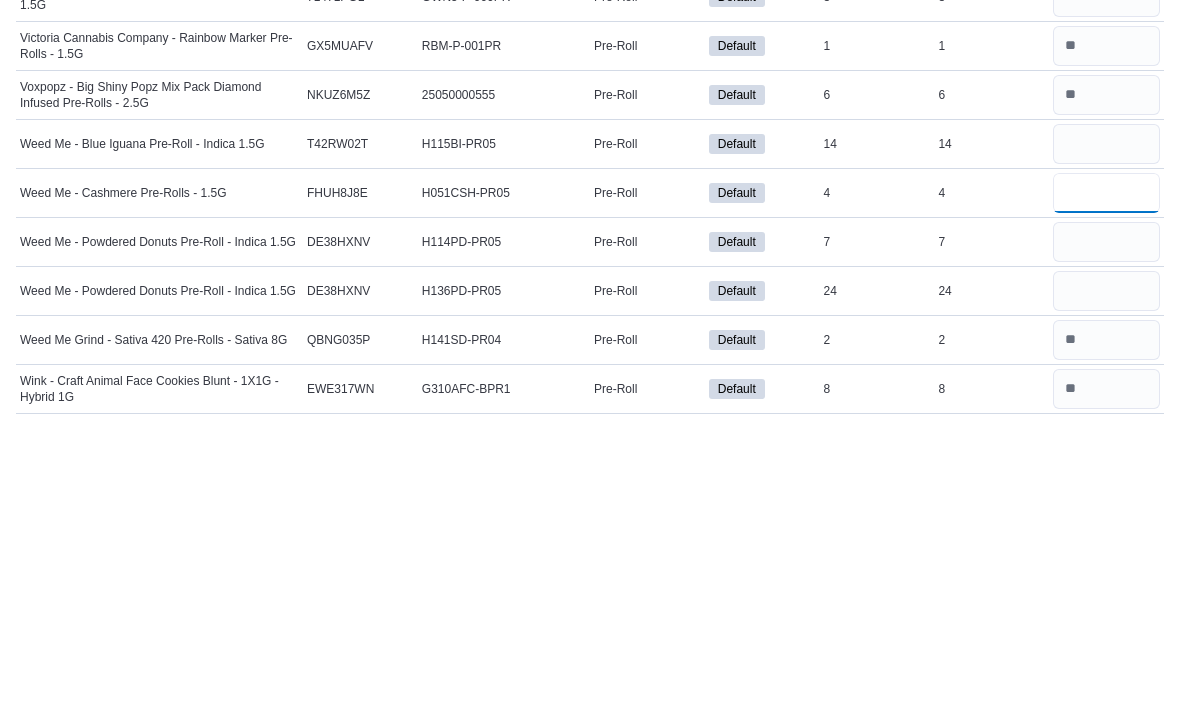 click at bounding box center (1106, 473) 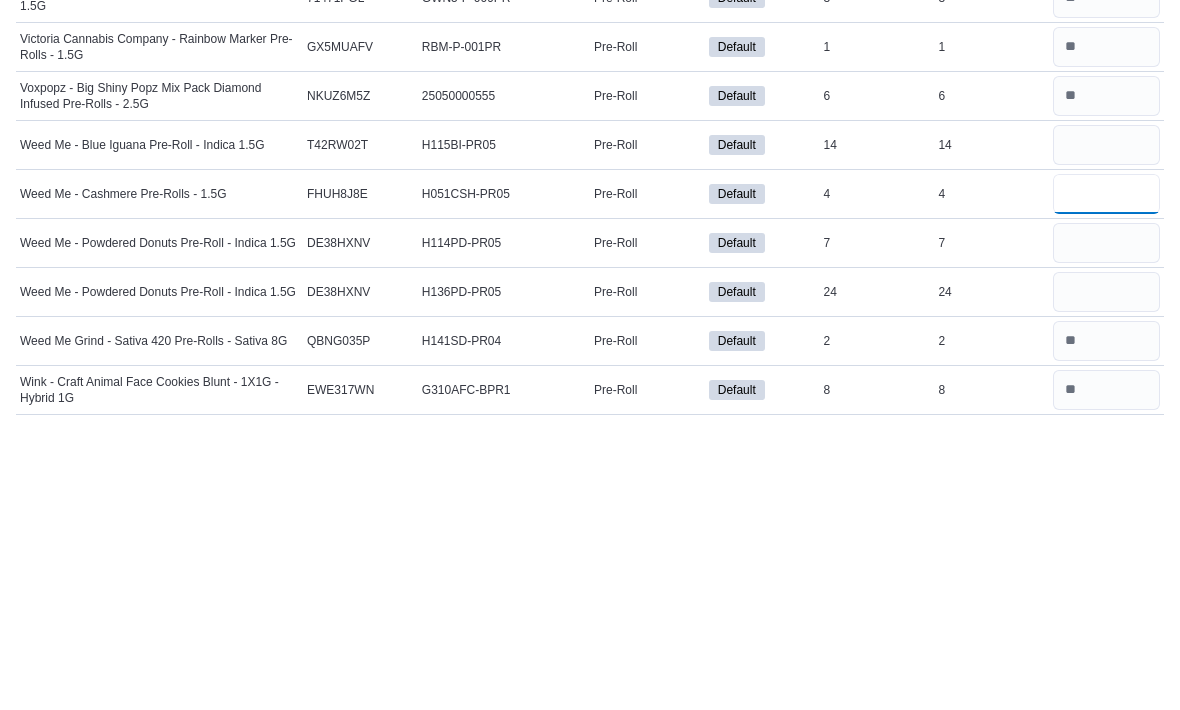 type on "*" 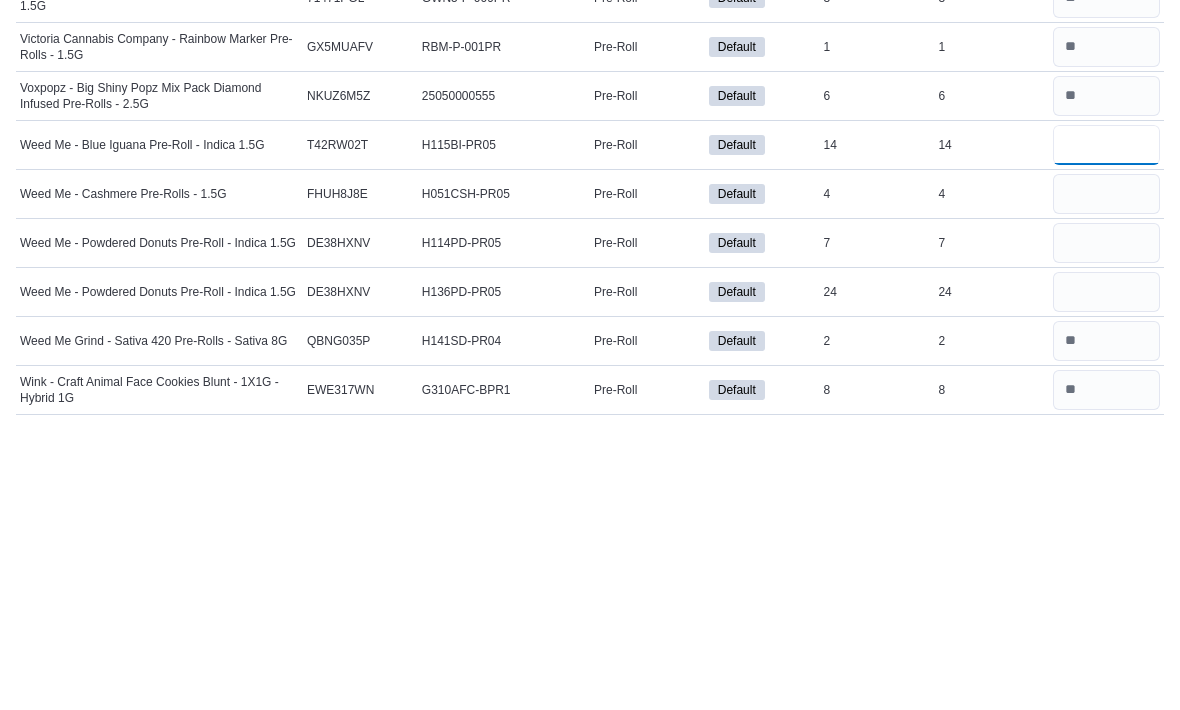 click at bounding box center (1106, 424) 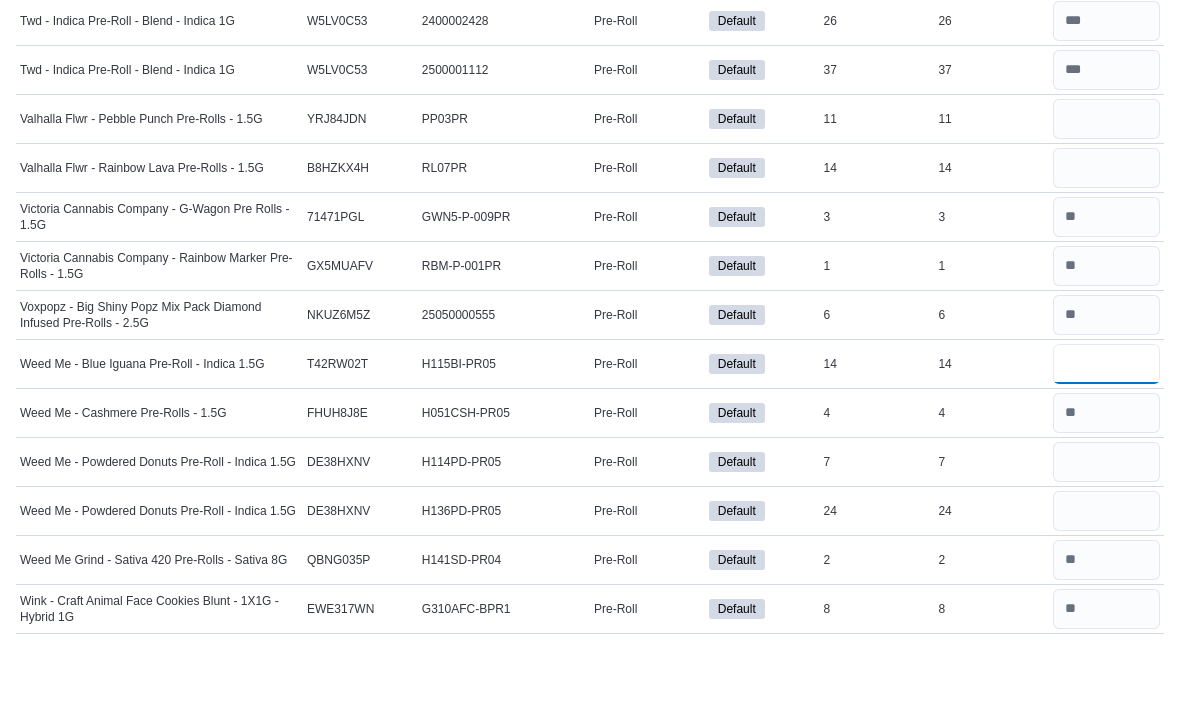 type on "**" 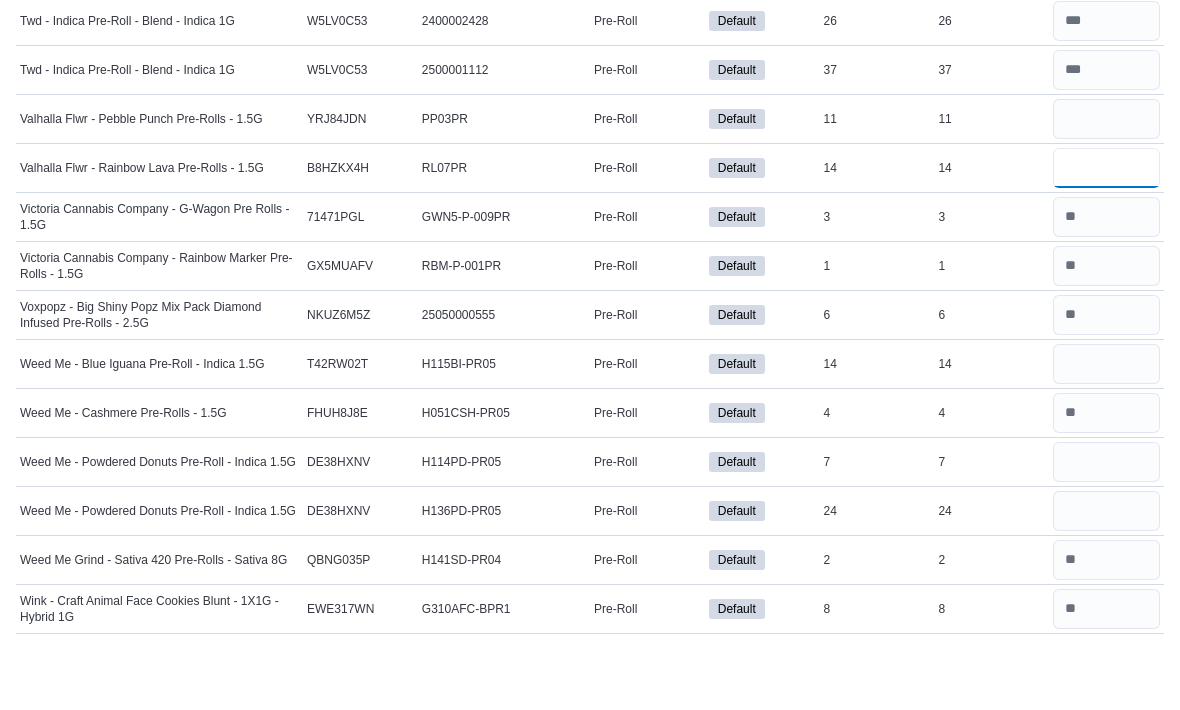click at bounding box center (1106, 228) 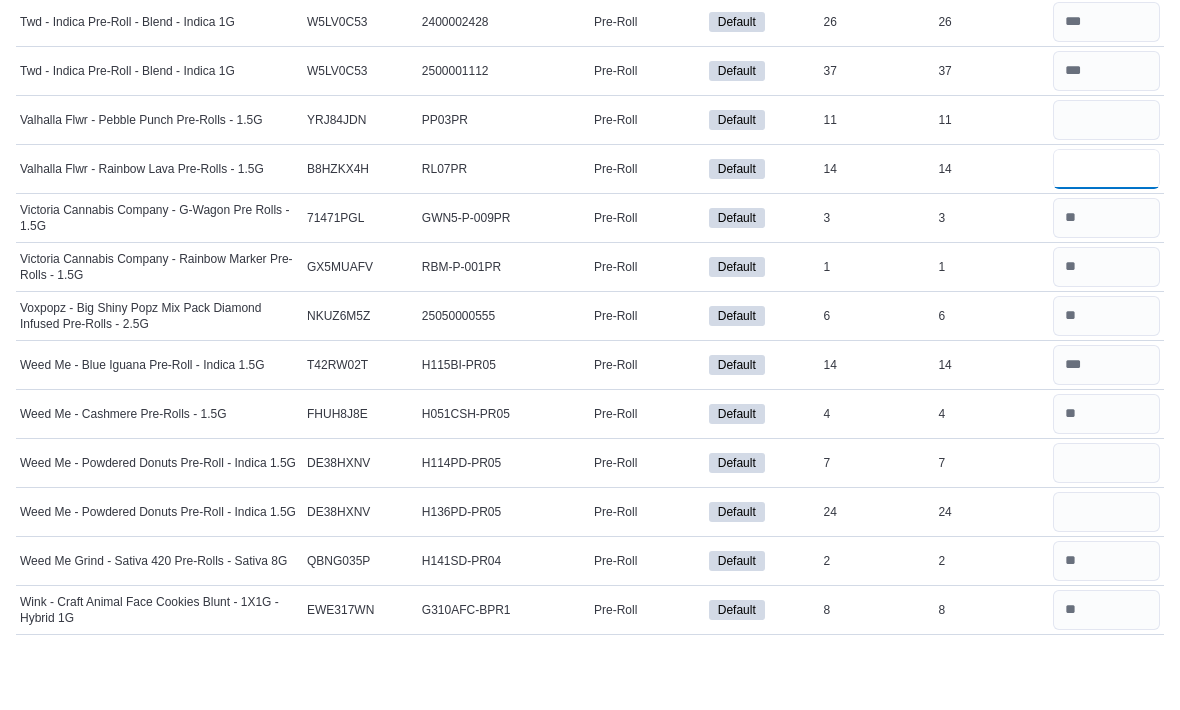 type on "**" 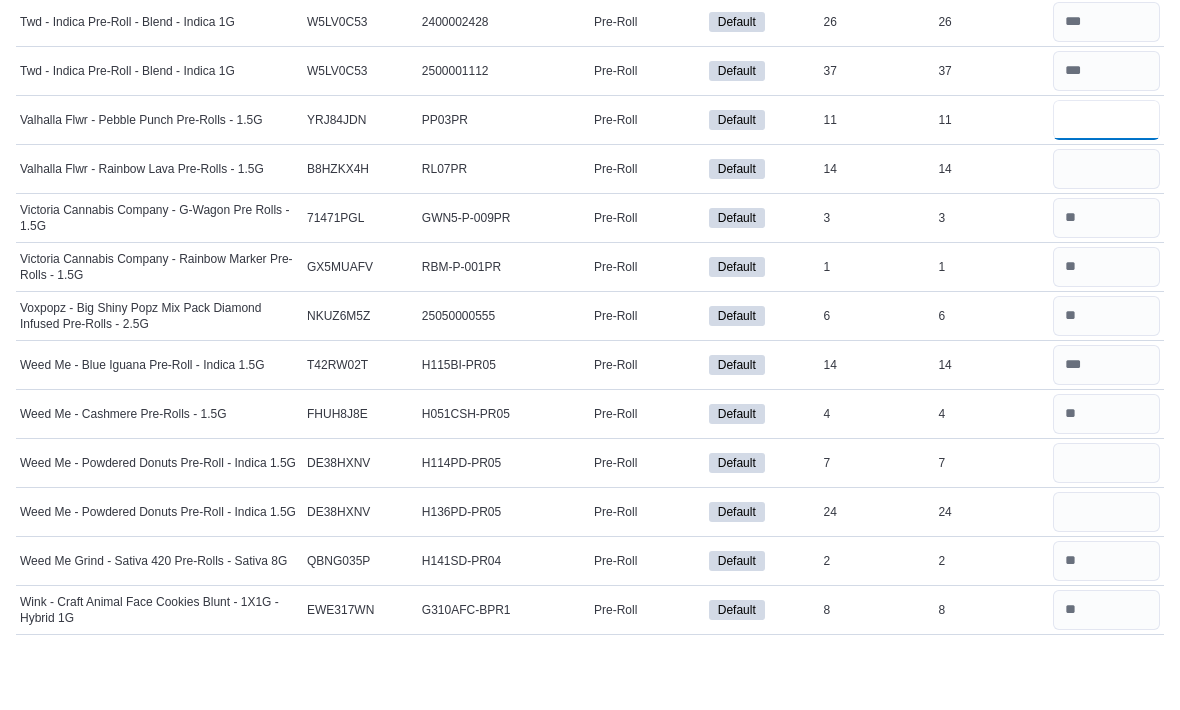 click at bounding box center (1106, 179) 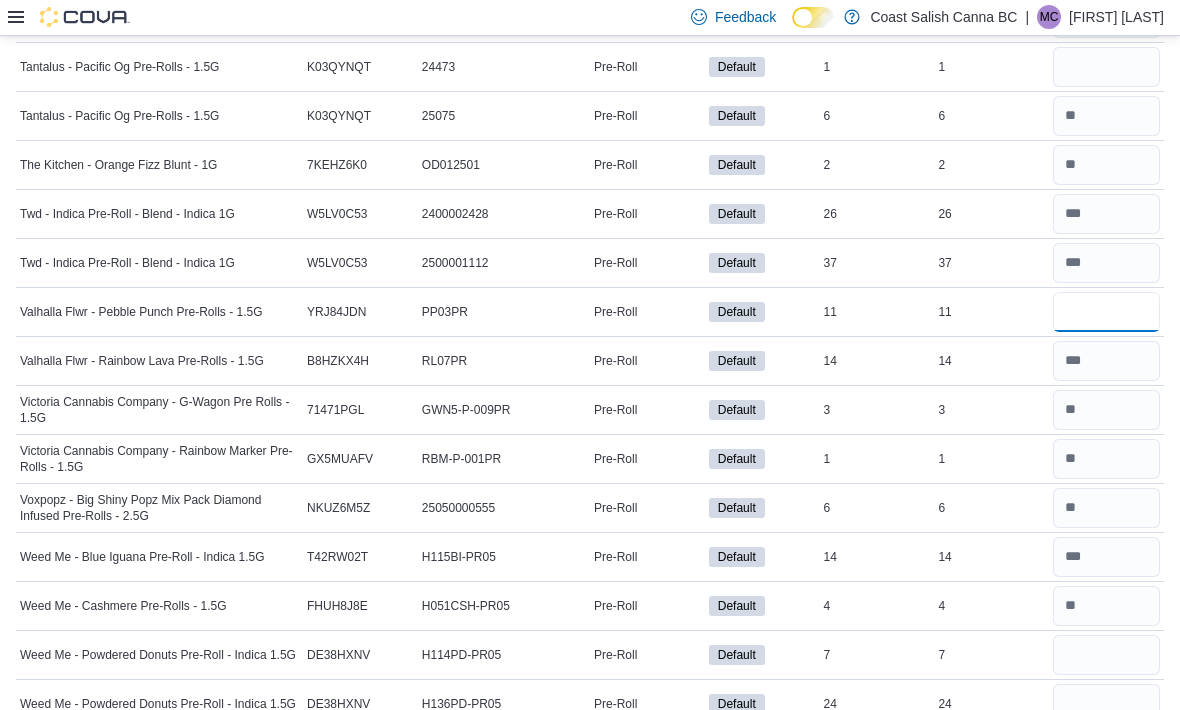 scroll, scrollTop: 2574, scrollLeft: 0, axis: vertical 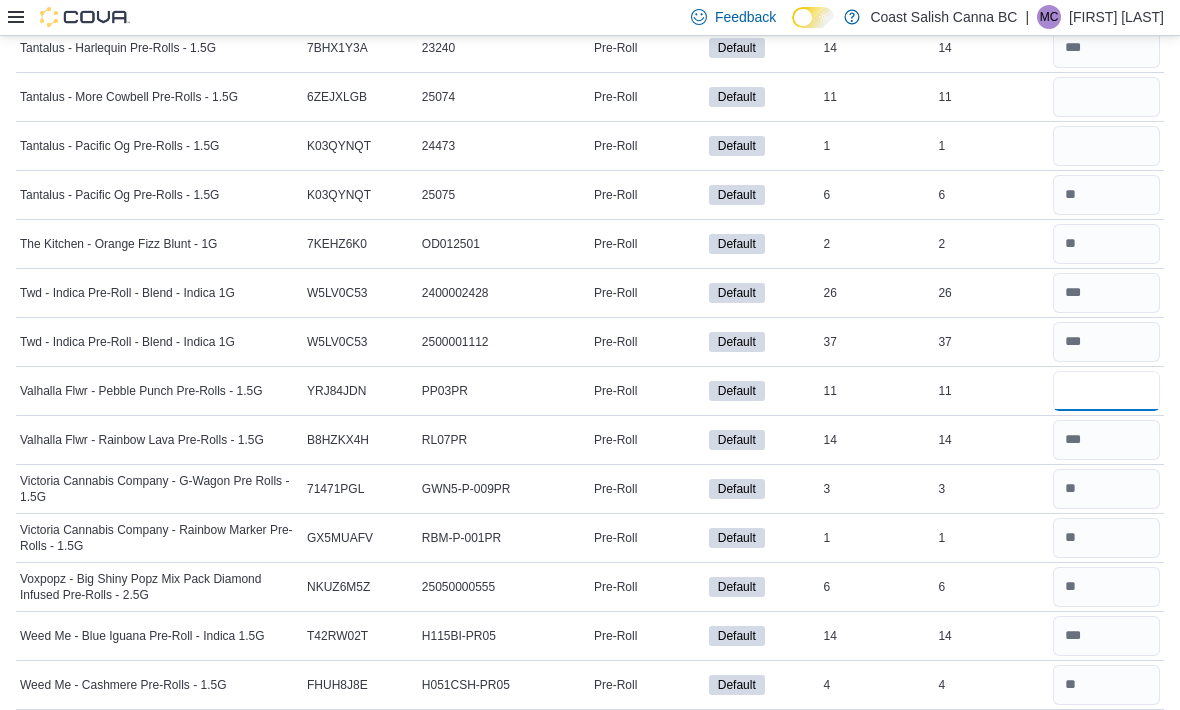 type on "**" 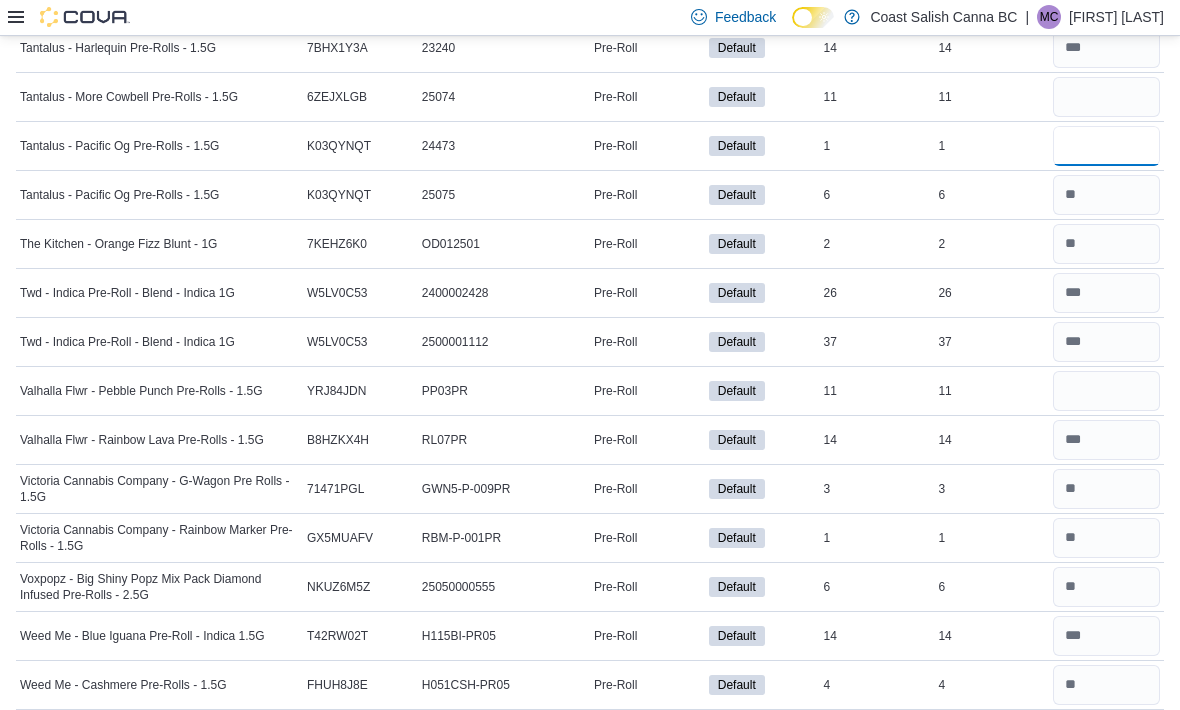 click at bounding box center [1106, 146] 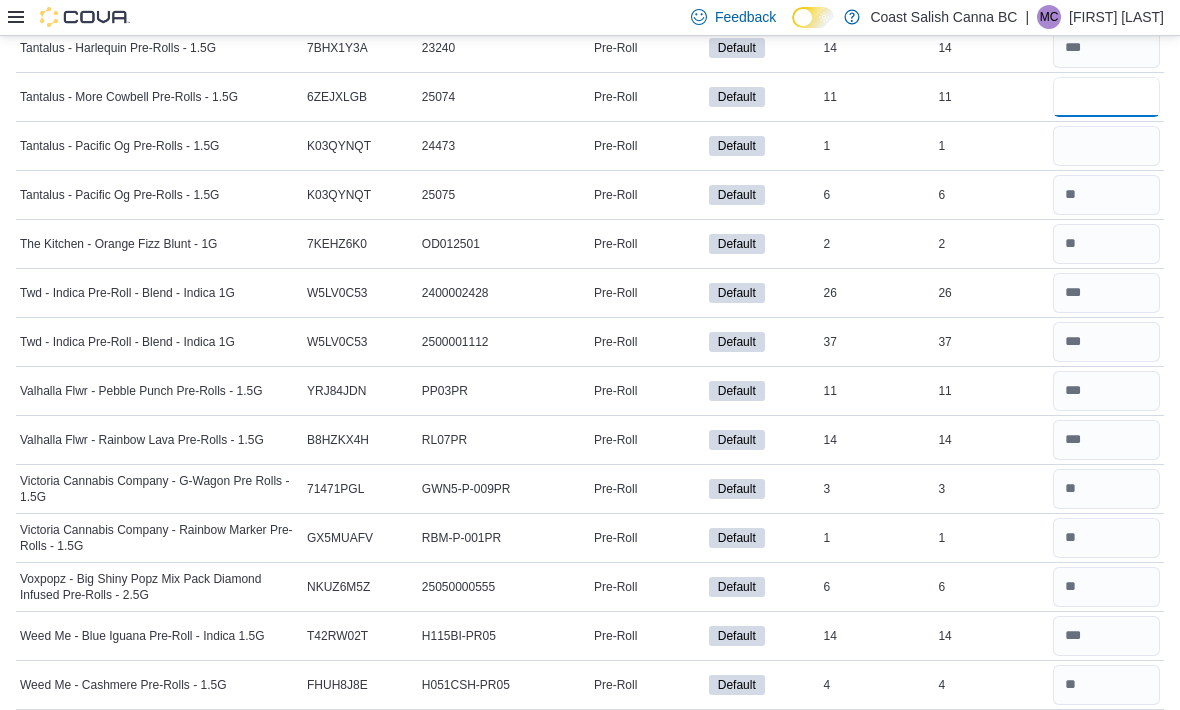 click at bounding box center (1106, 97) 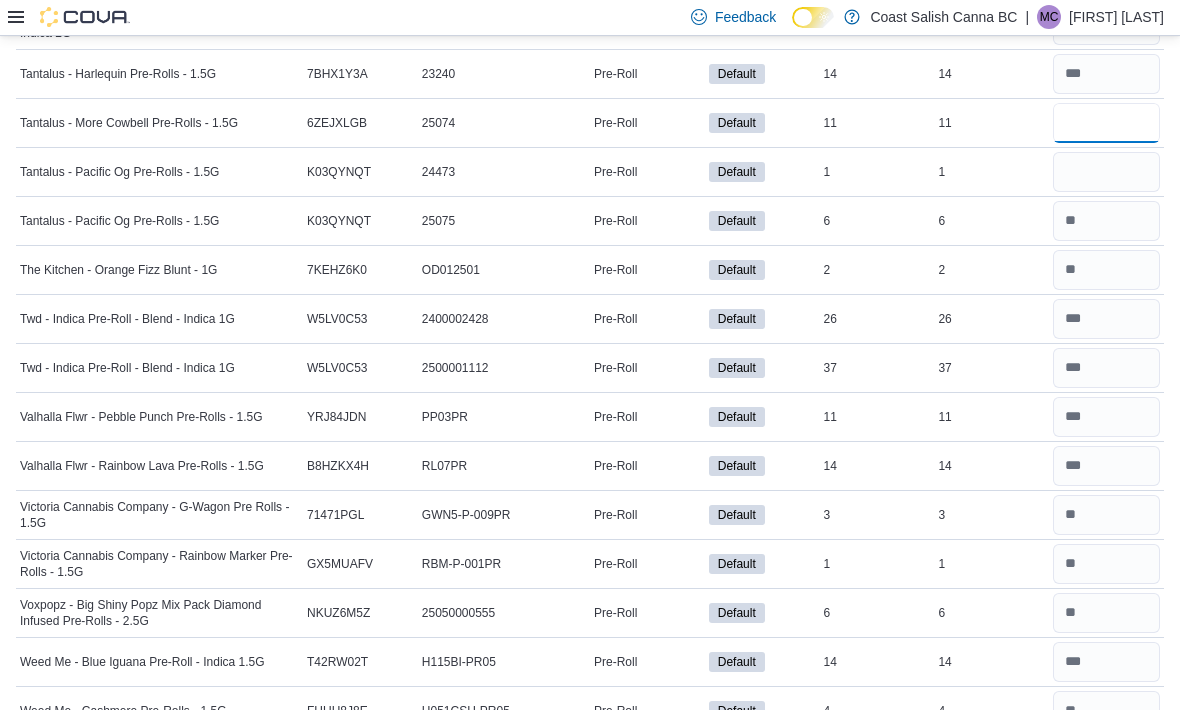 scroll, scrollTop: 2520, scrollLeft: 0, axis: vertical 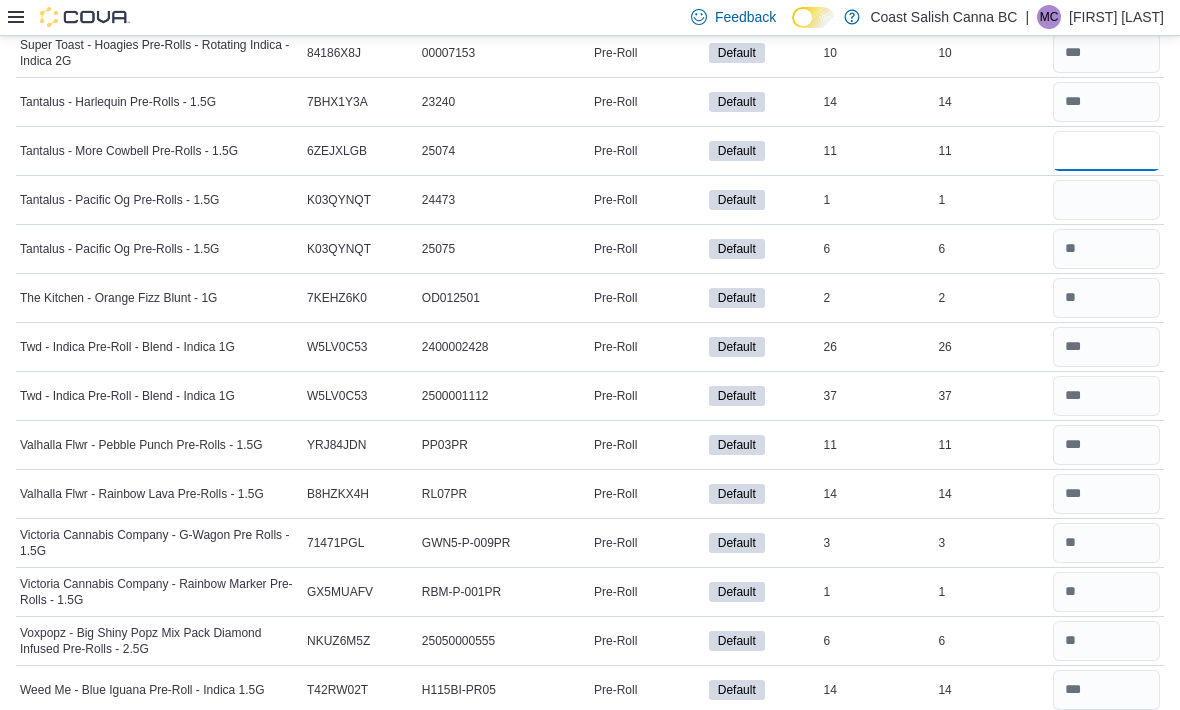 type on "**" 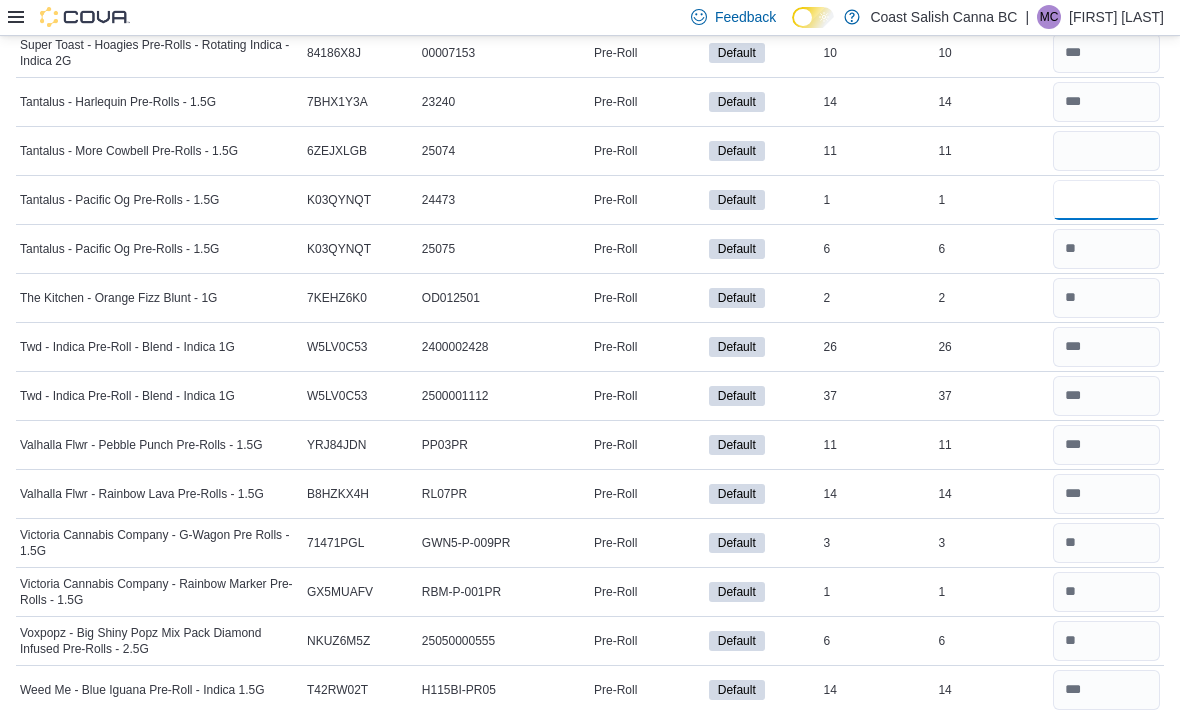click at bounding box center (1106, 200) 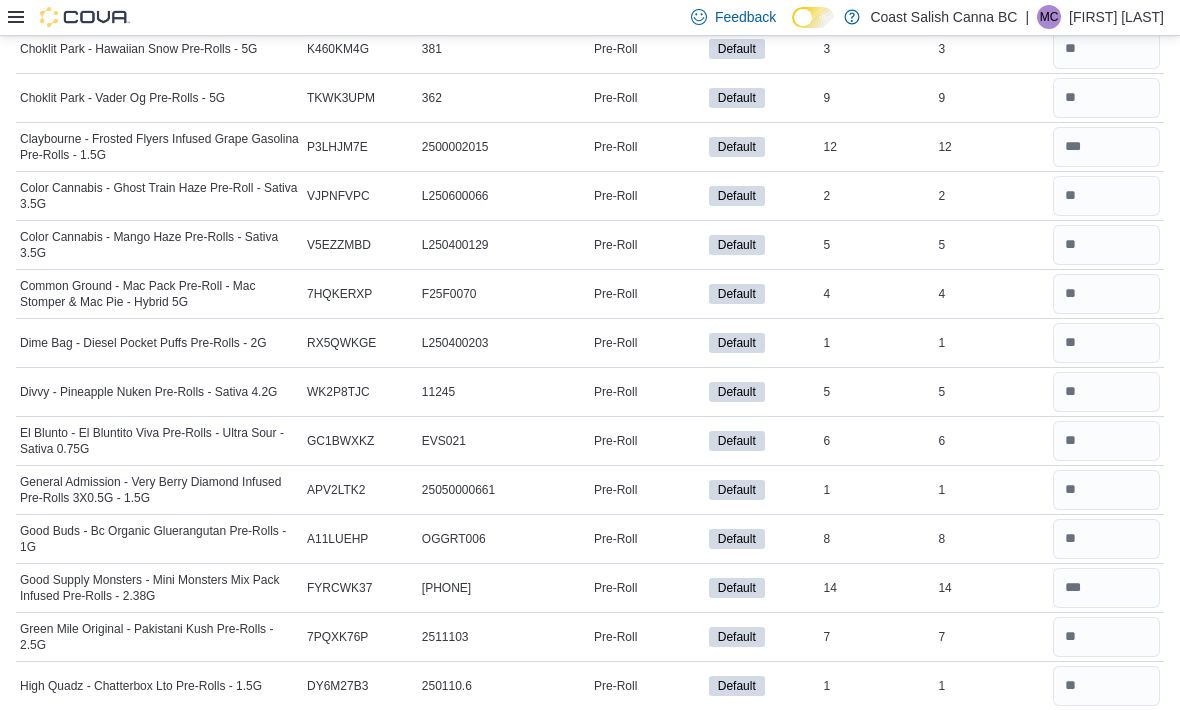 scroll, scrollTop: 806, scrollLeft: 0, axis: vertical 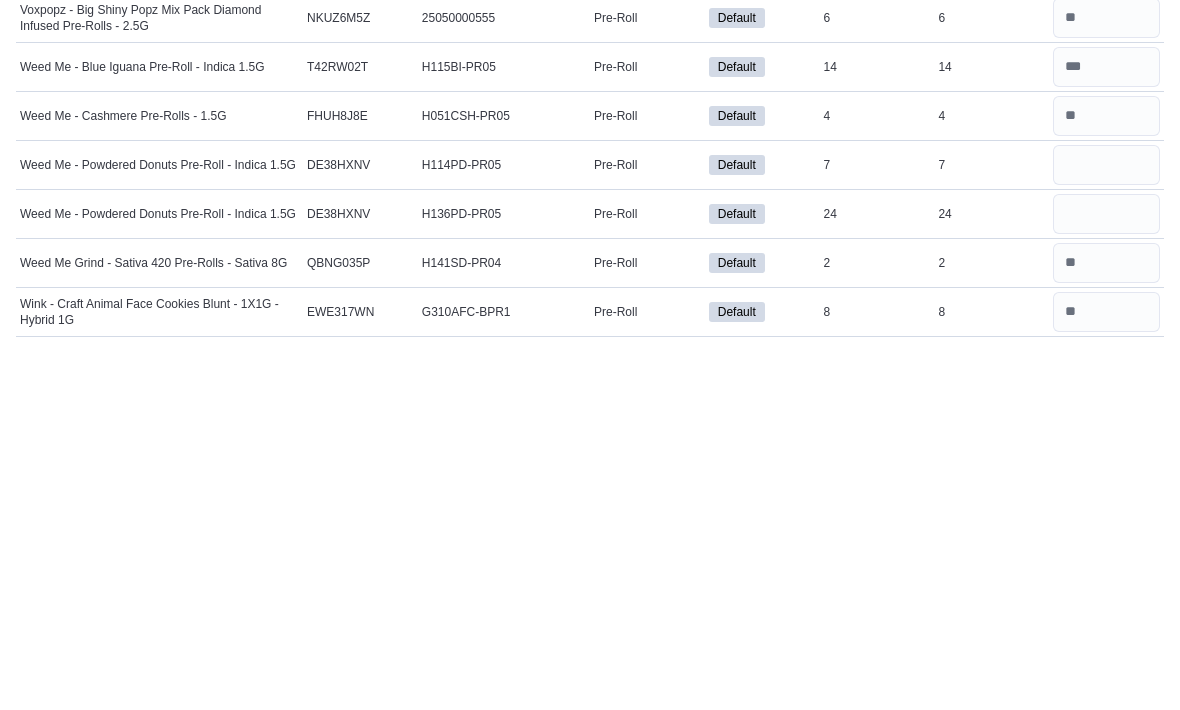 type on "*" 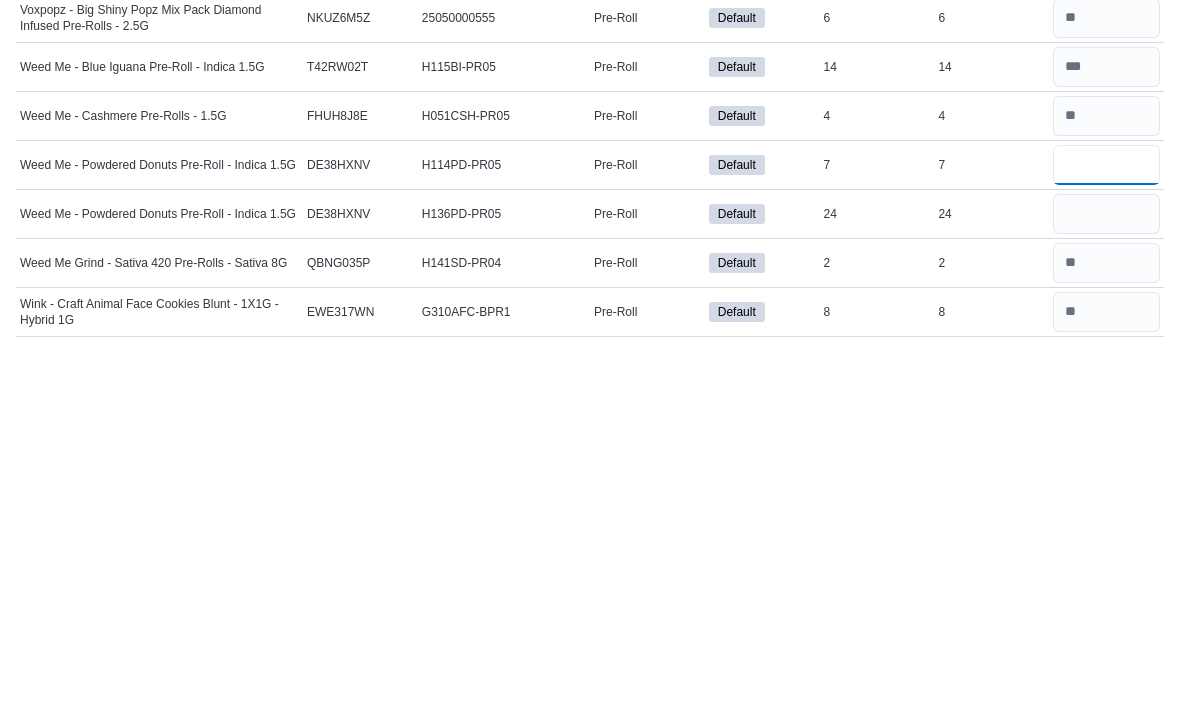 click at bounding box center (1106, 522) 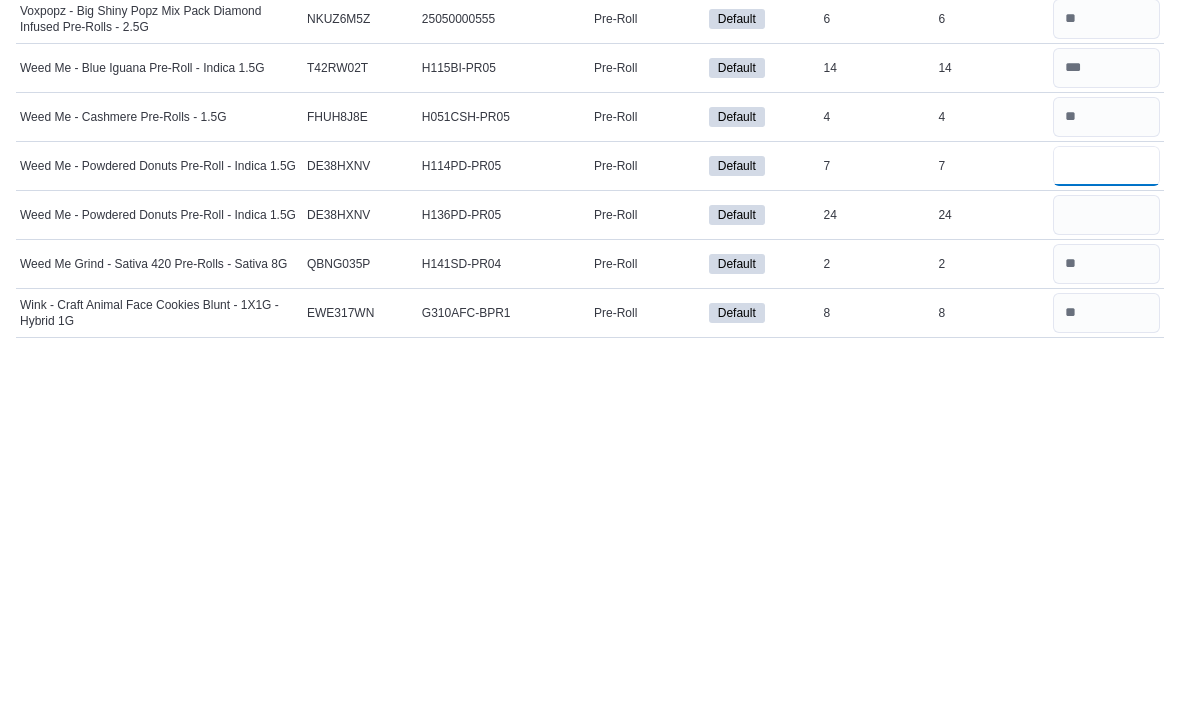 scroll, scrollTop: 2789, scrollLeft: 0, axis: vertical 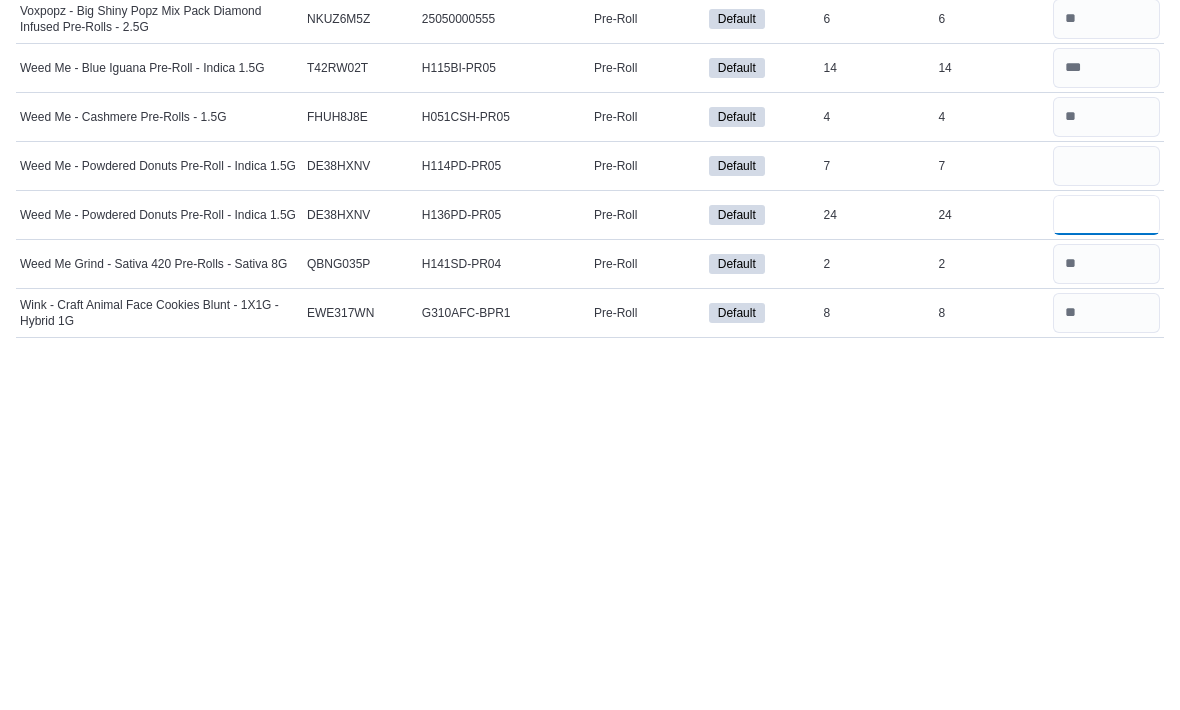 click at bounding box center [1106, 571] 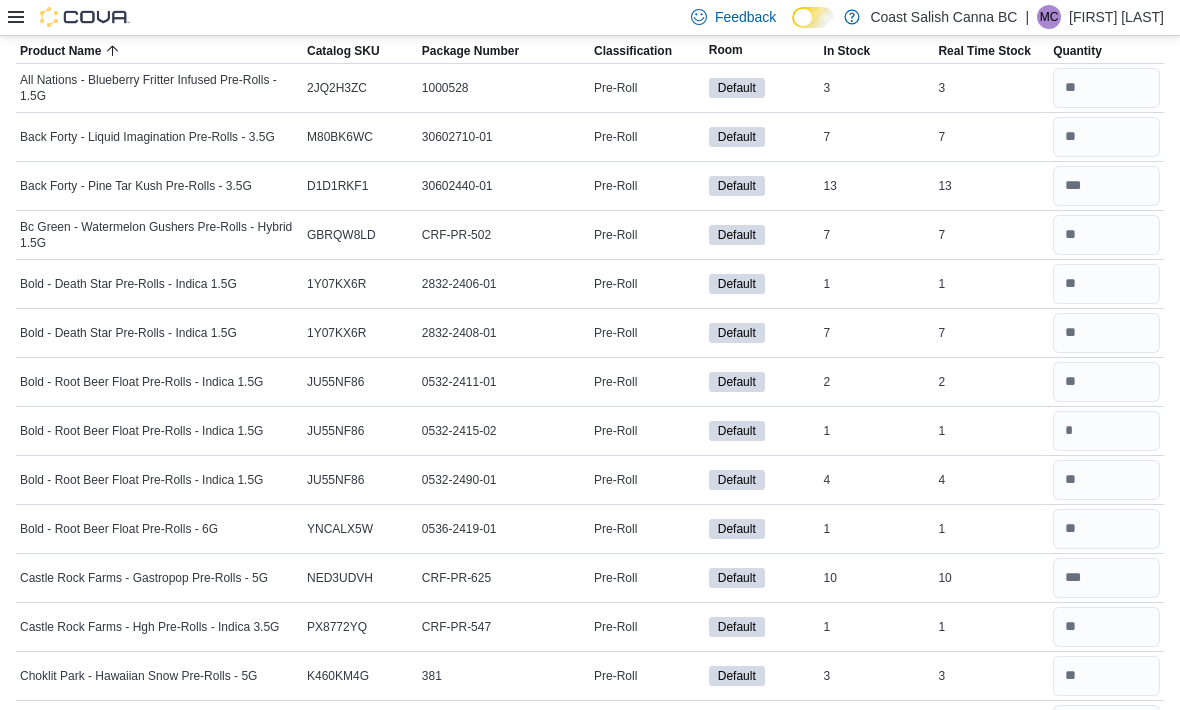 scroll, scrollTop: 0, scrollLeft: 0, axis: both 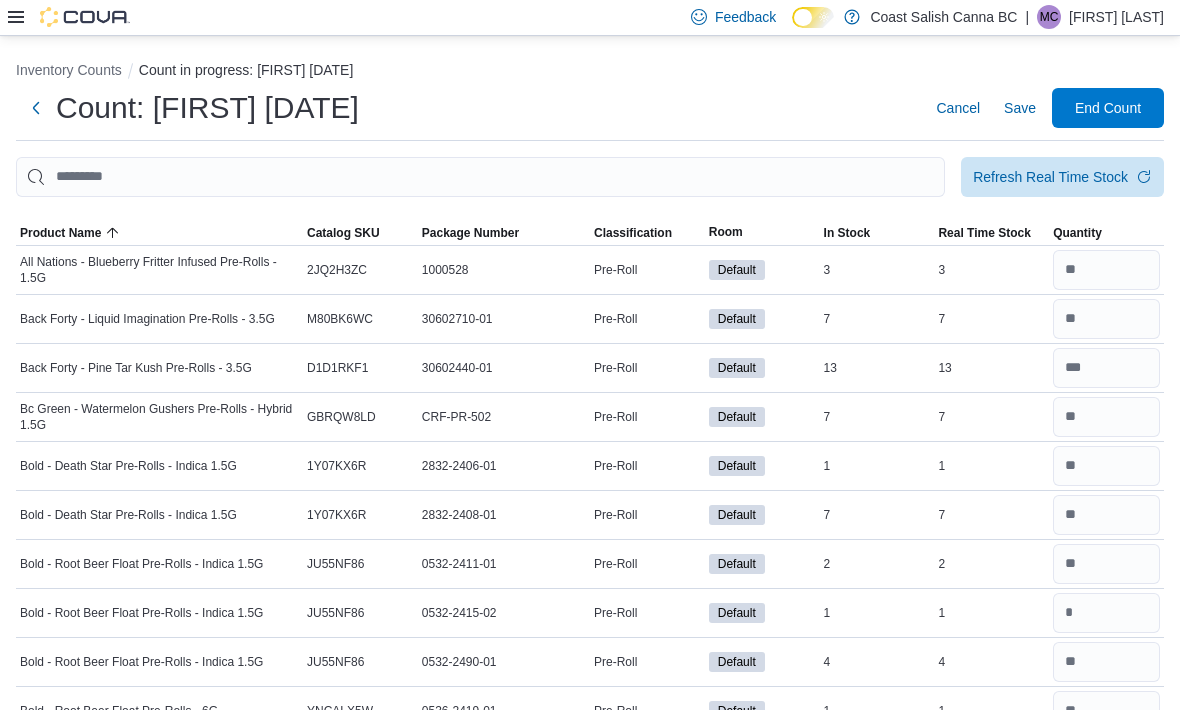 type on "**" 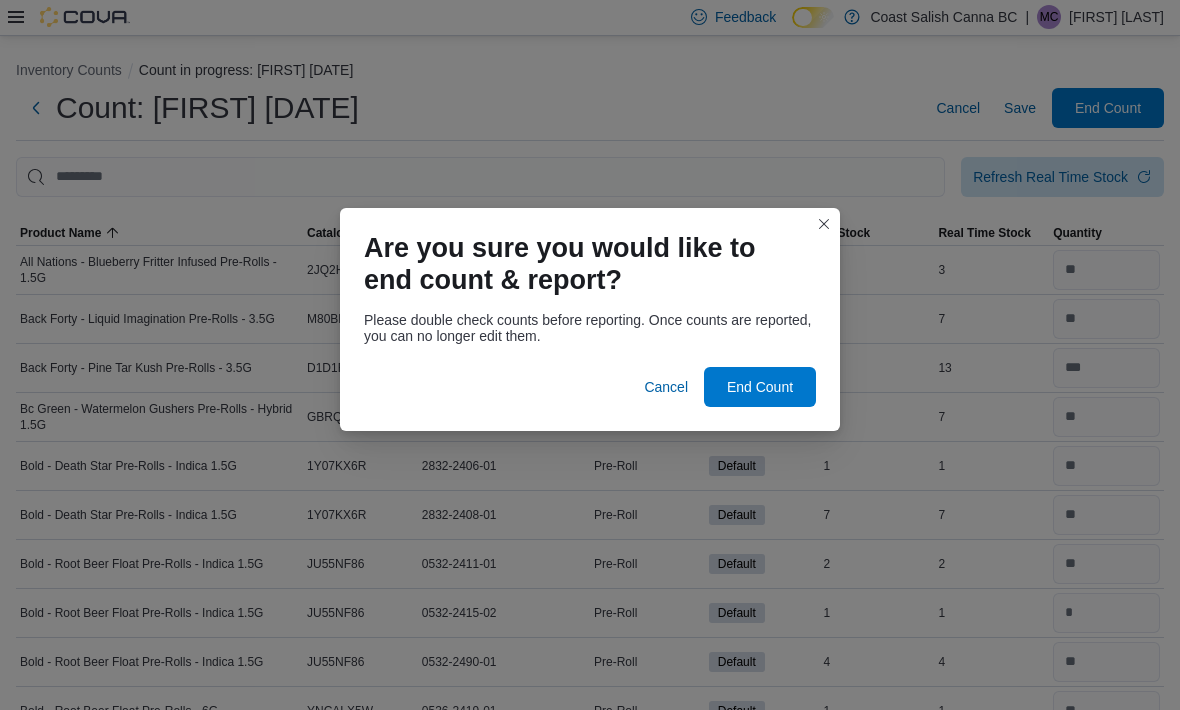 click on "End Count" at bounding box center (760, 387) 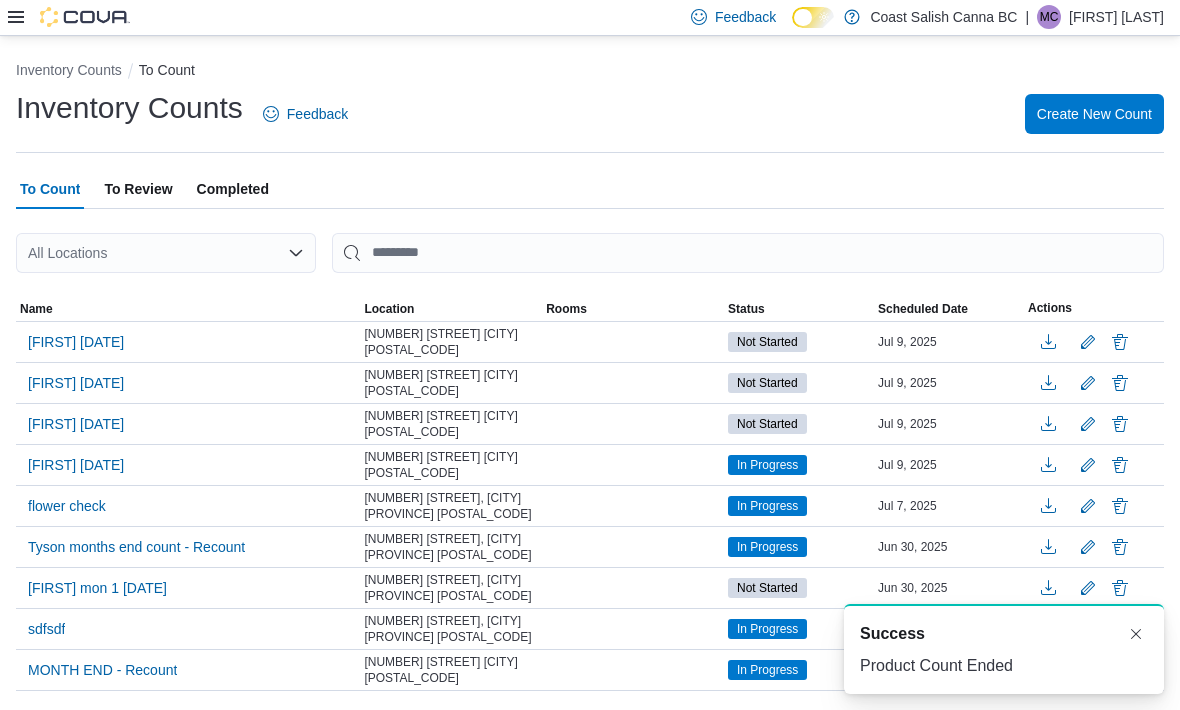 scroll, scrollTop: 0, scrollLeft: 0, axis: both 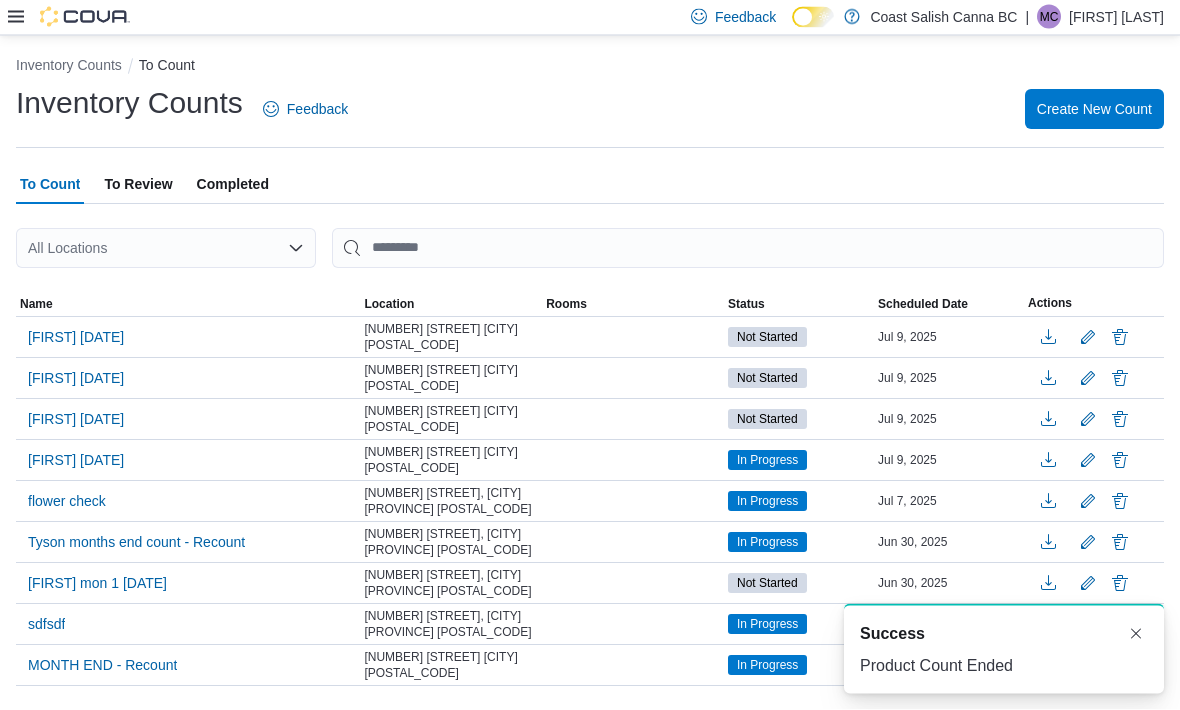 click on "[FIRST] [DATE]" at bounding box center [76, 461] 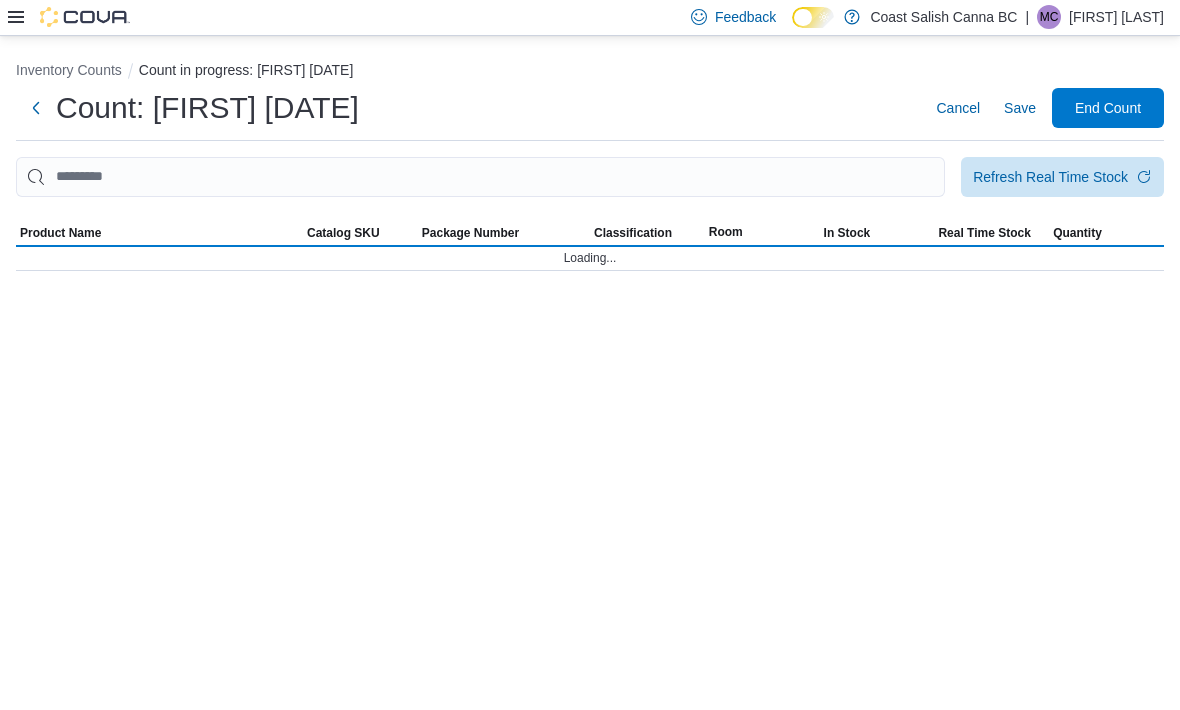 scroll, scrollTop: 66, scrollLeft: 0, axis: vertical 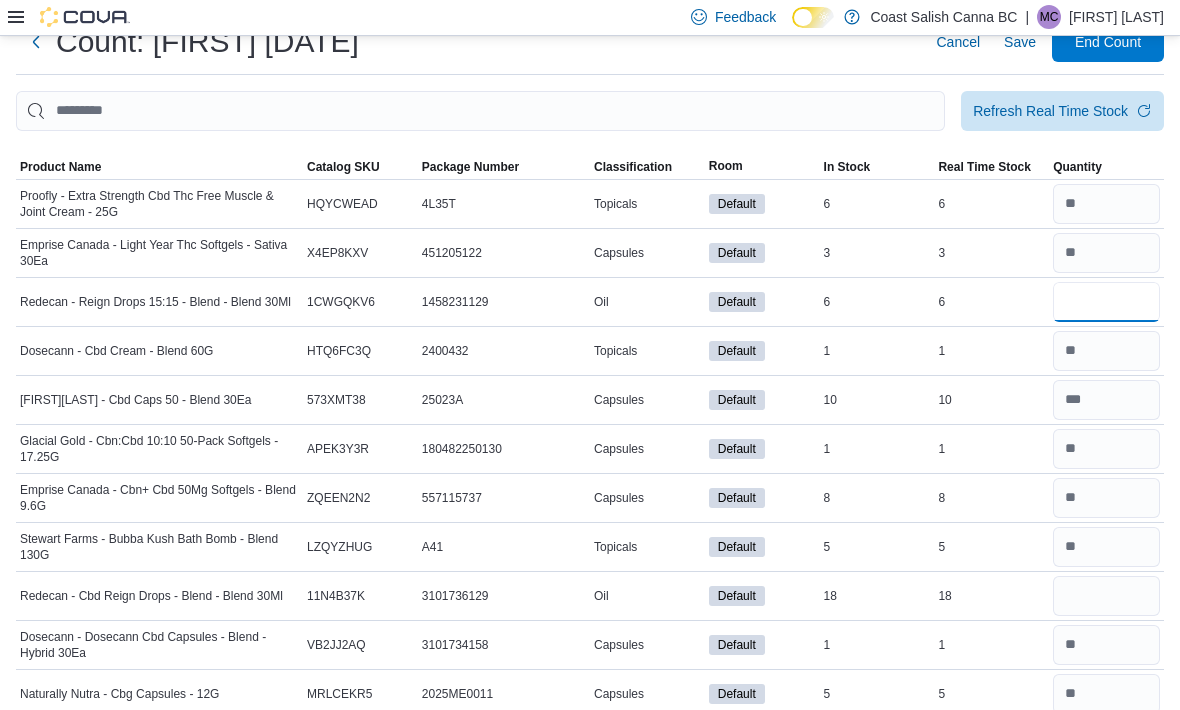 click at bounding box center [1106, 302] 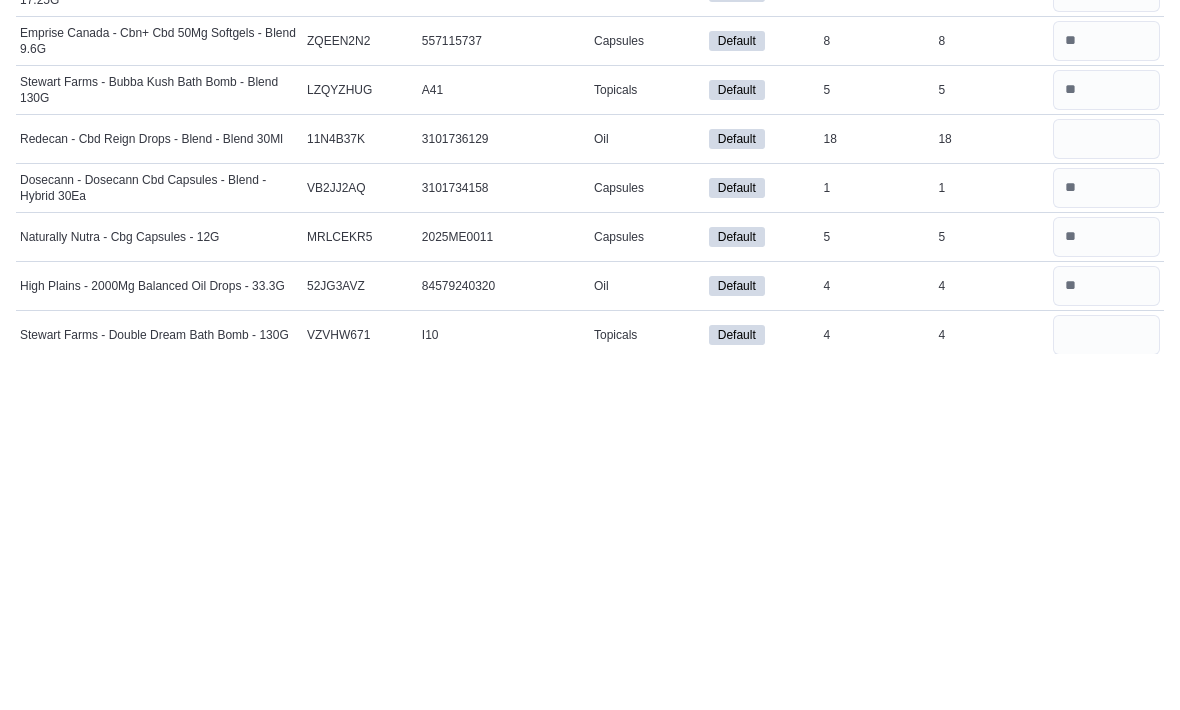 scroll, scrollTop: 192, scrollLeft: 0, axis: vertical 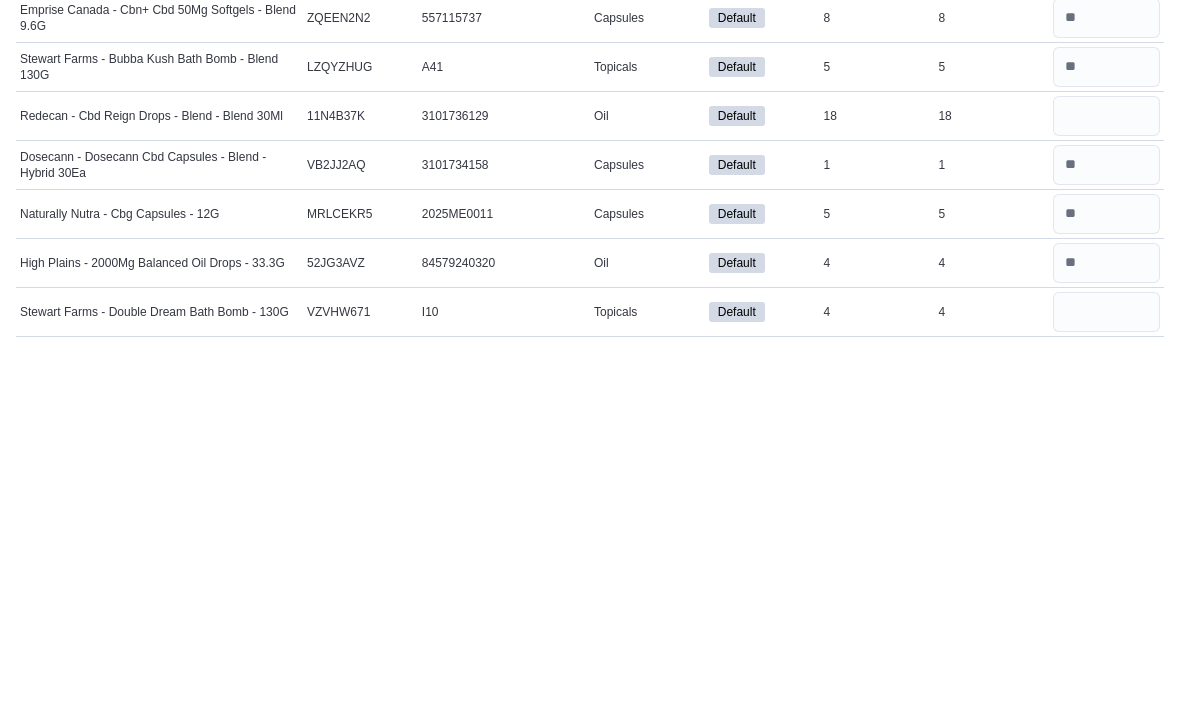 type on "*" 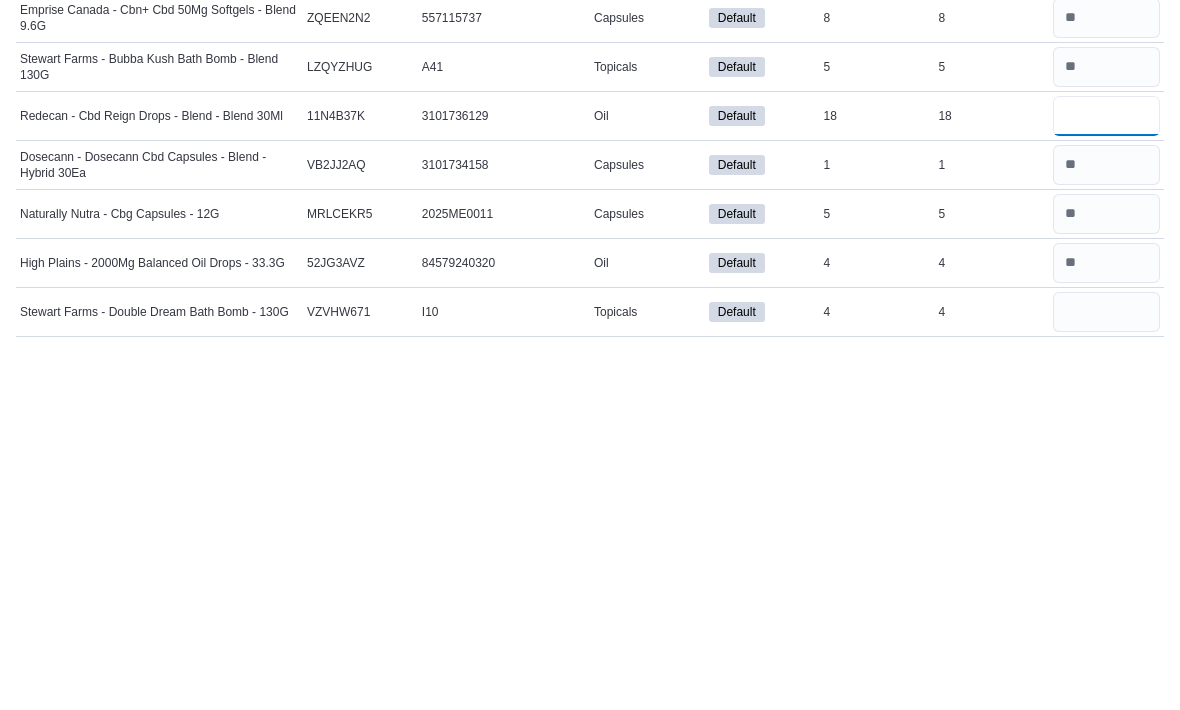 click at bounding box center (1106, 473) 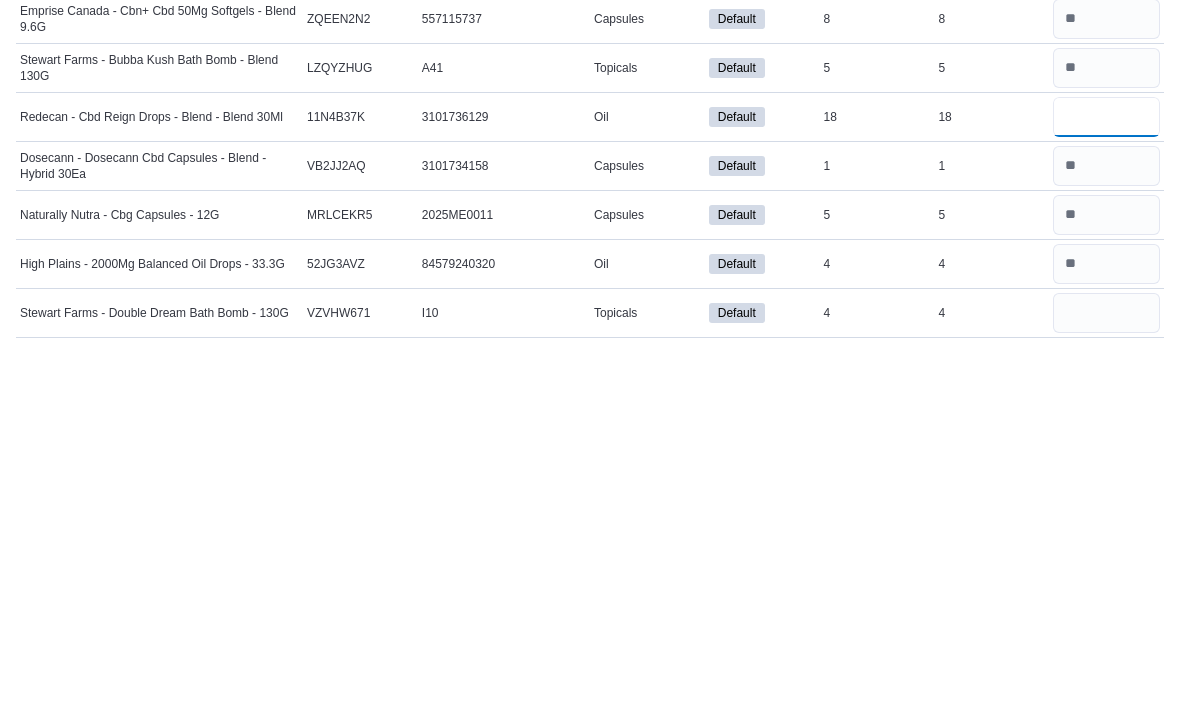 scroll, scrollTop: 192, scrollLeft: 0, axis: vertical 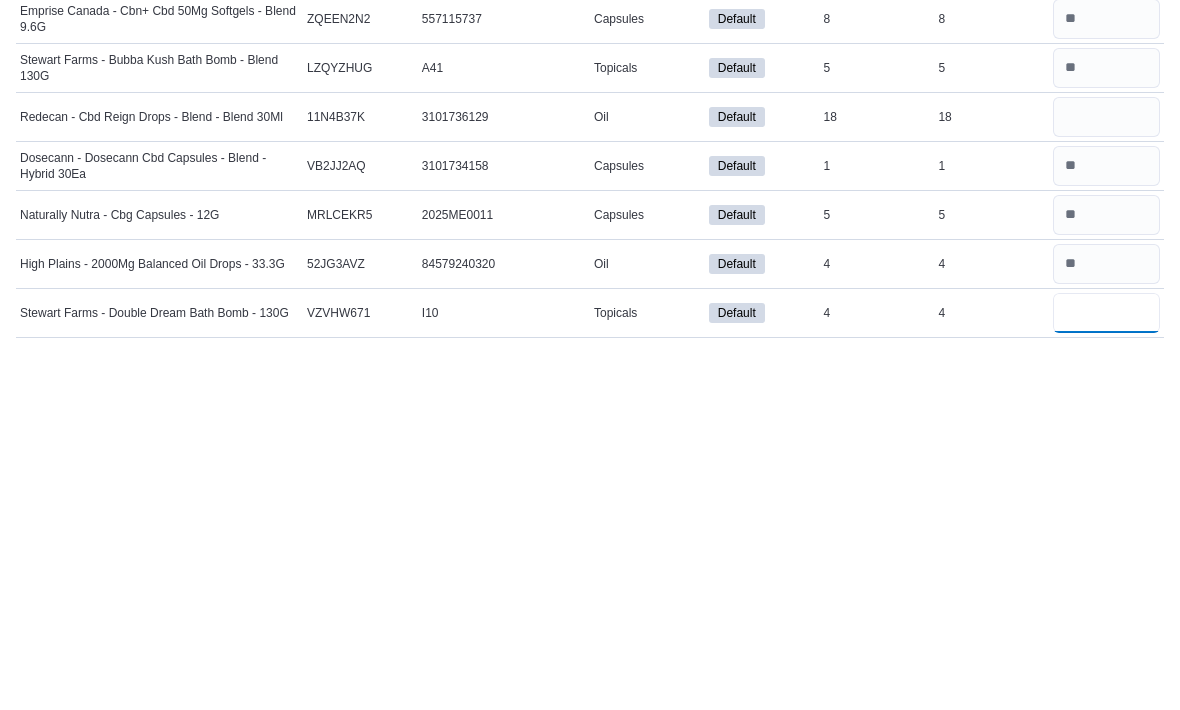 click at bounding box center (1106, 669) 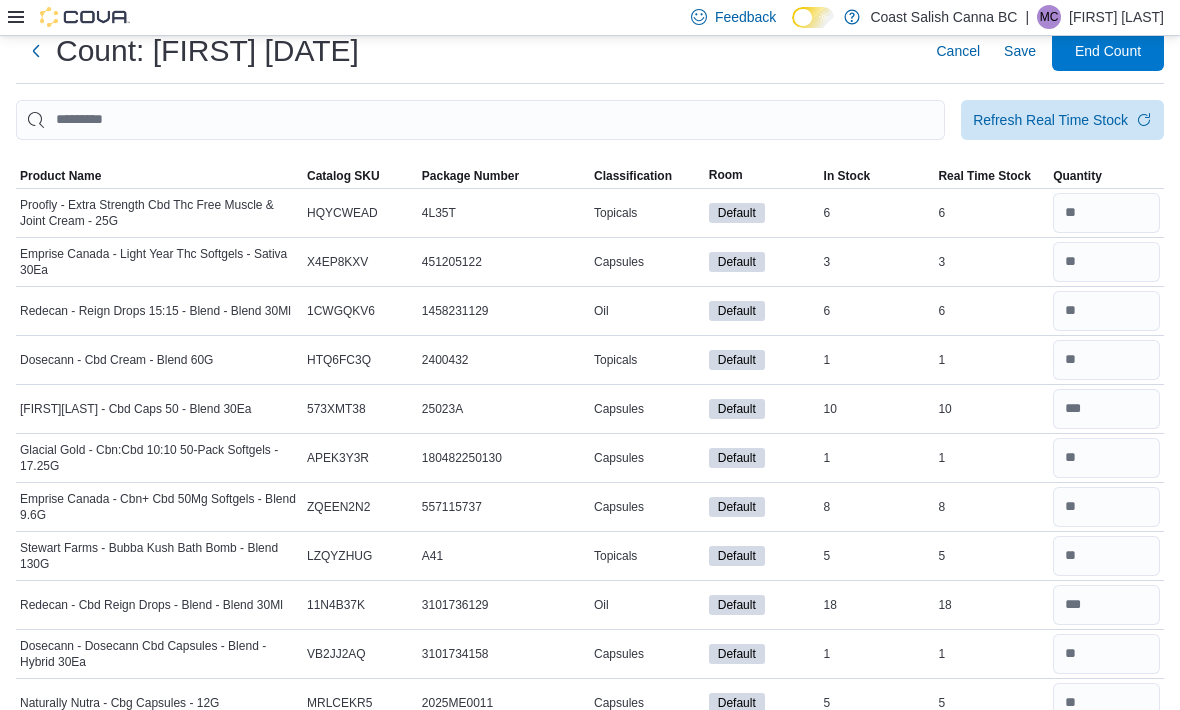 scroll, scrollTop: 0, scrollLeft: 0, axis: both 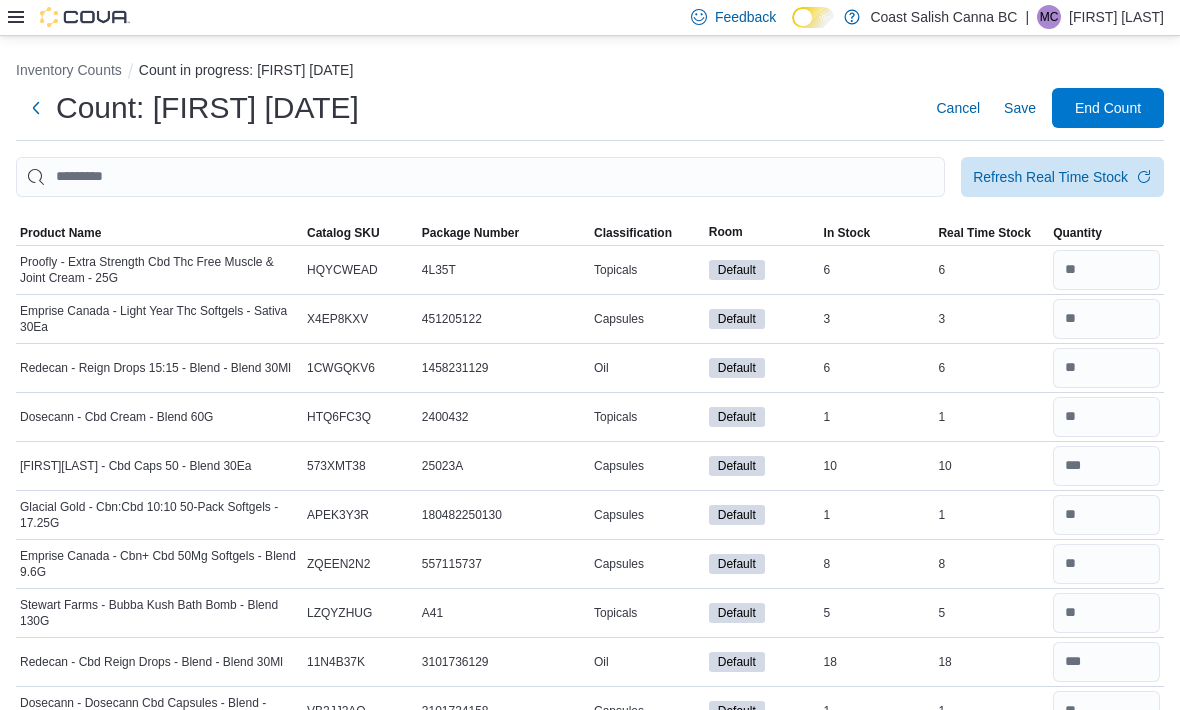type on "*" 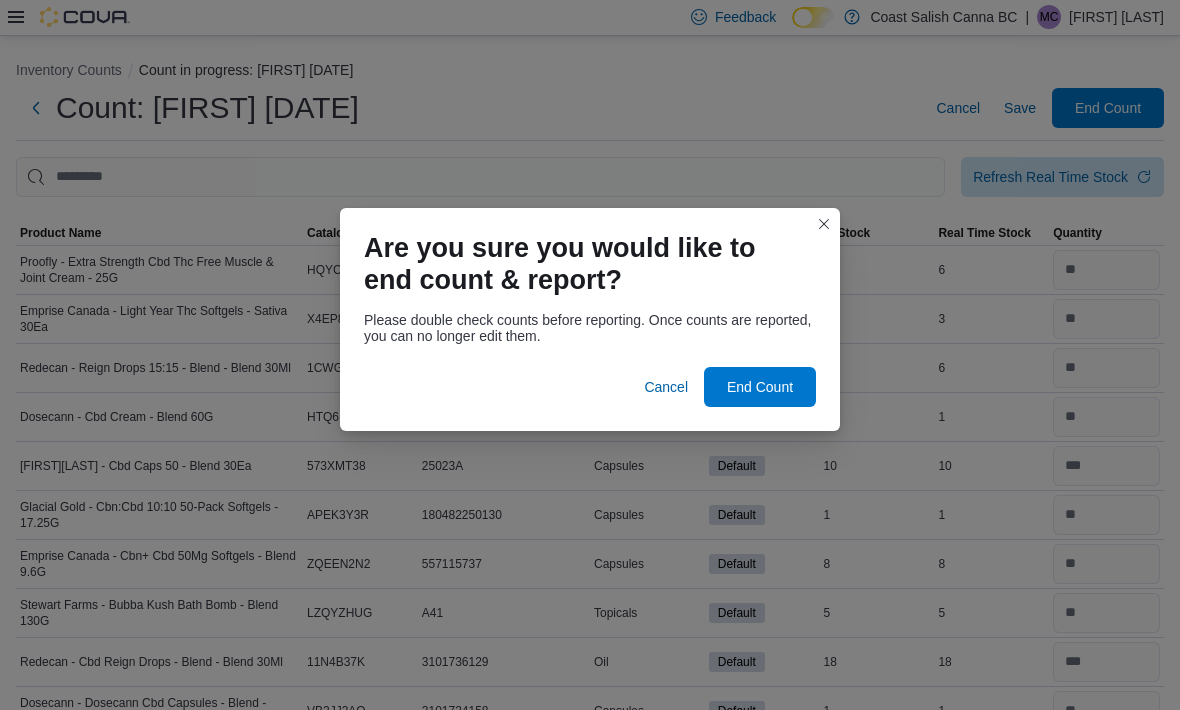 click on "End Count" at bounding box center [760, 387] 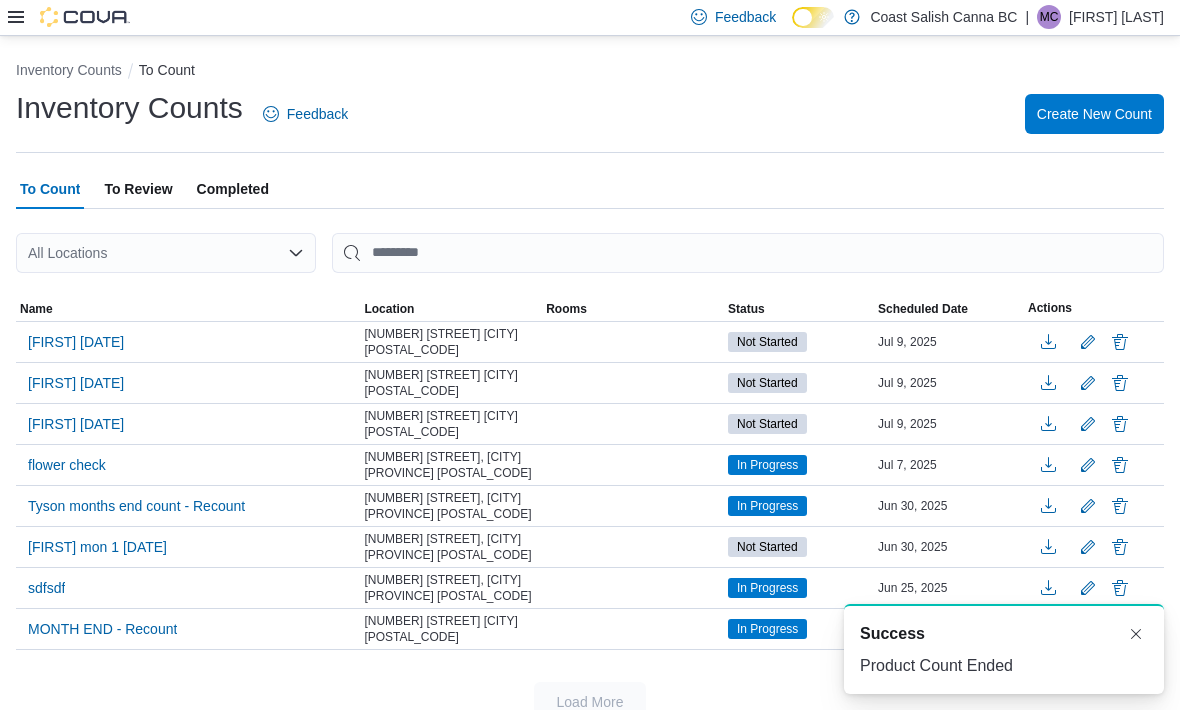 scroll, scrollTop: 0, scrollLeft: 0, axis: both 